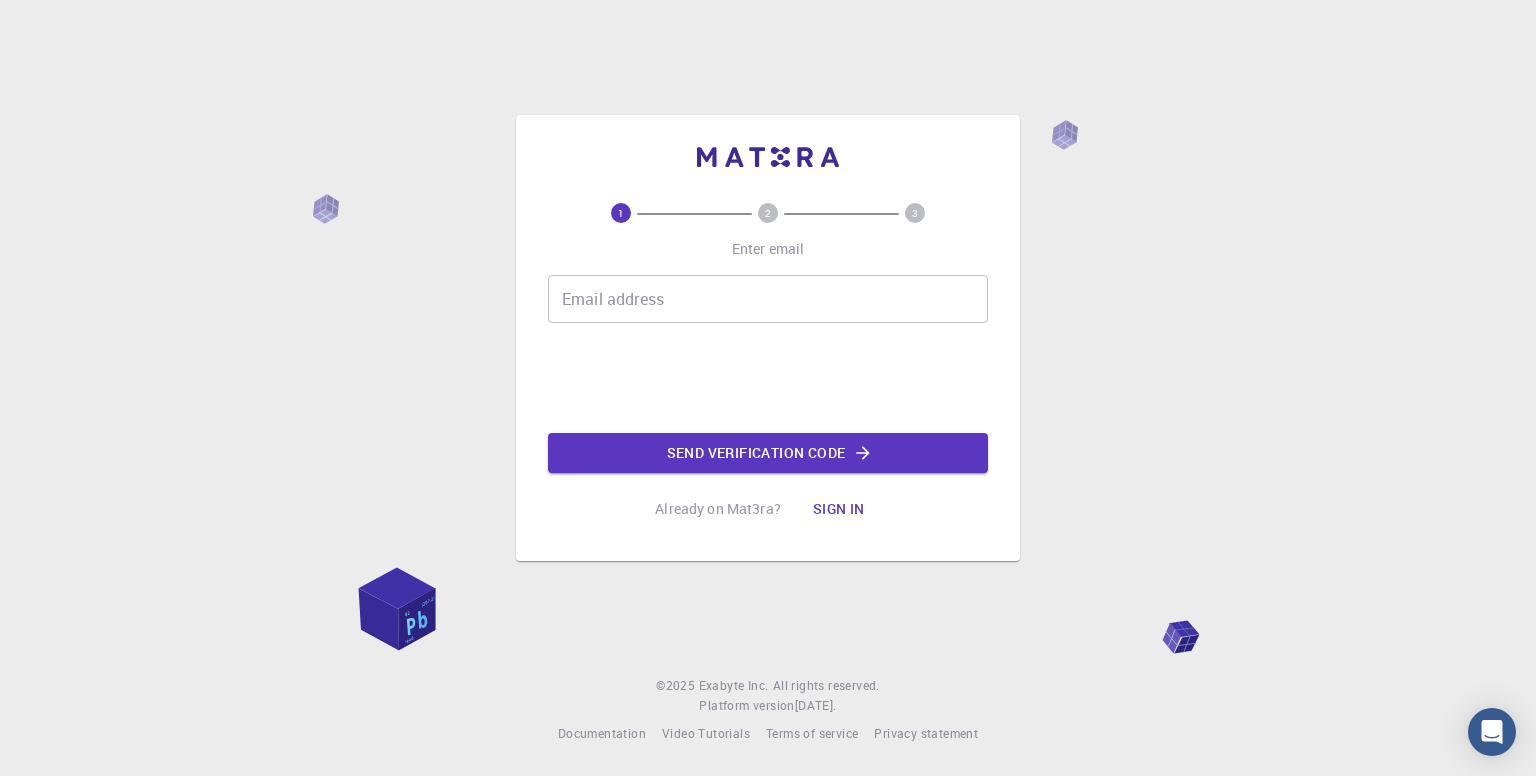 scroll, scrollTop: 0, scrollLeft: 0, axis: both 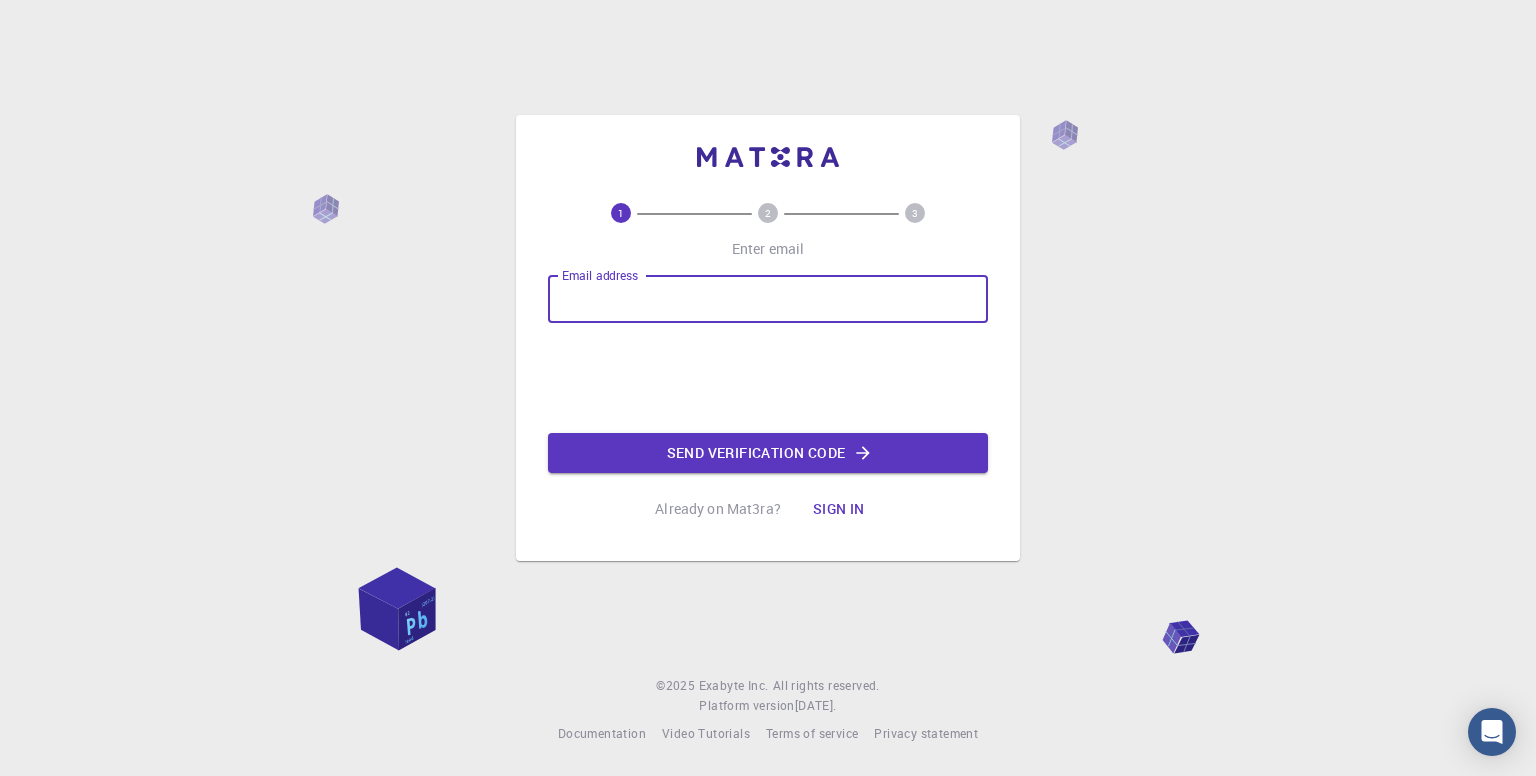click on "Email address" at bounding box center (768, 299) 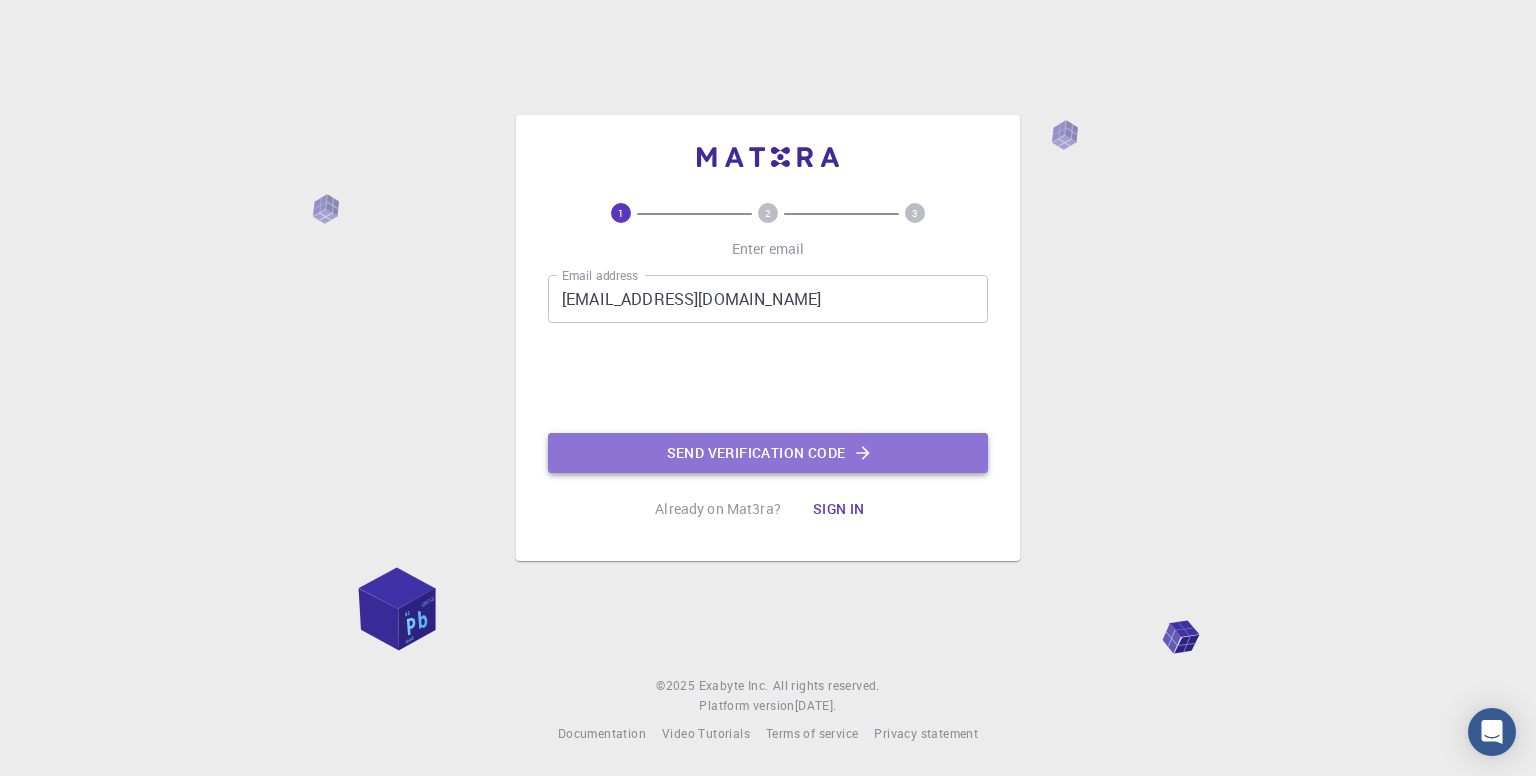 click on "Send verification code" 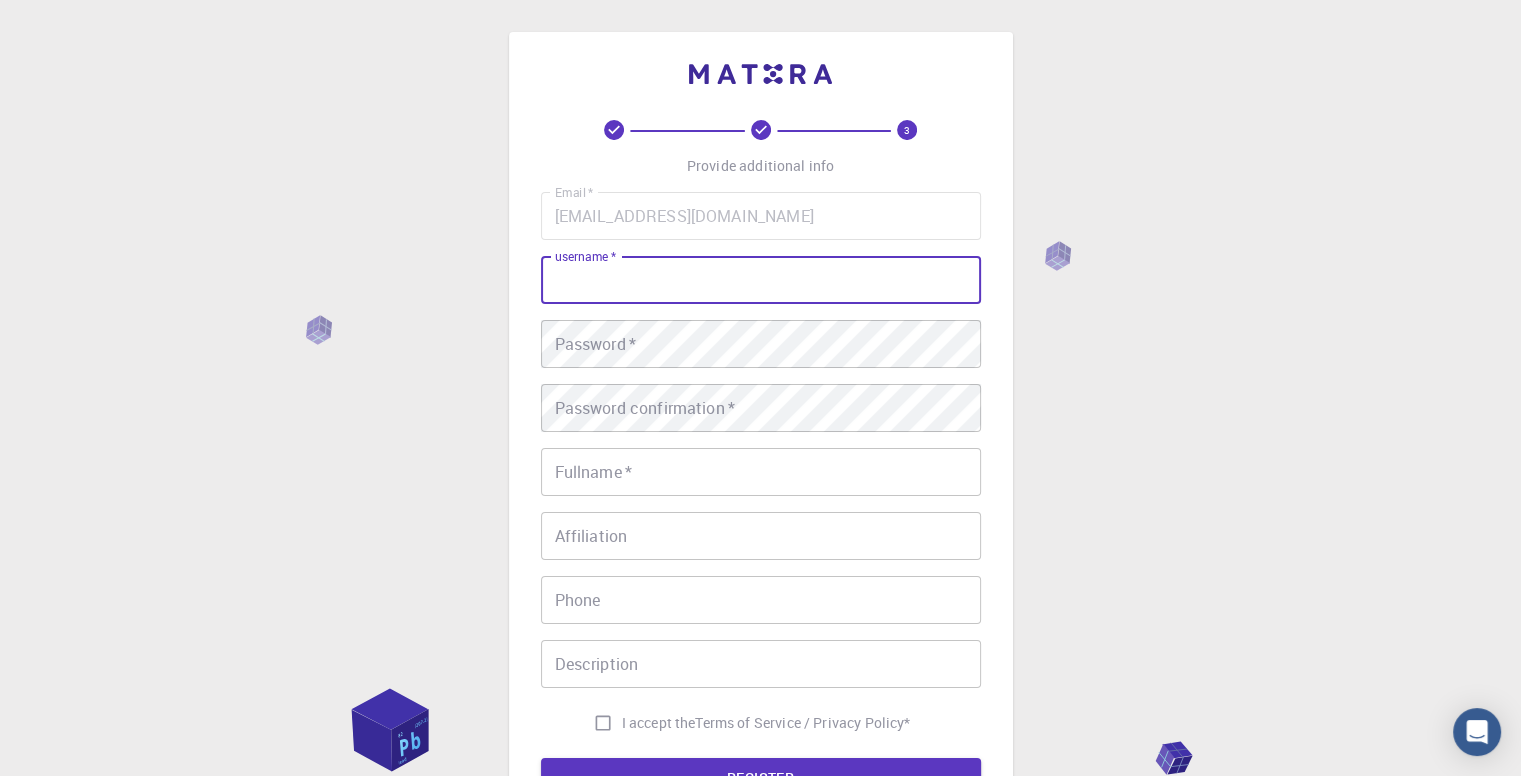 click on "username   *" at bounding box center [761, 280] 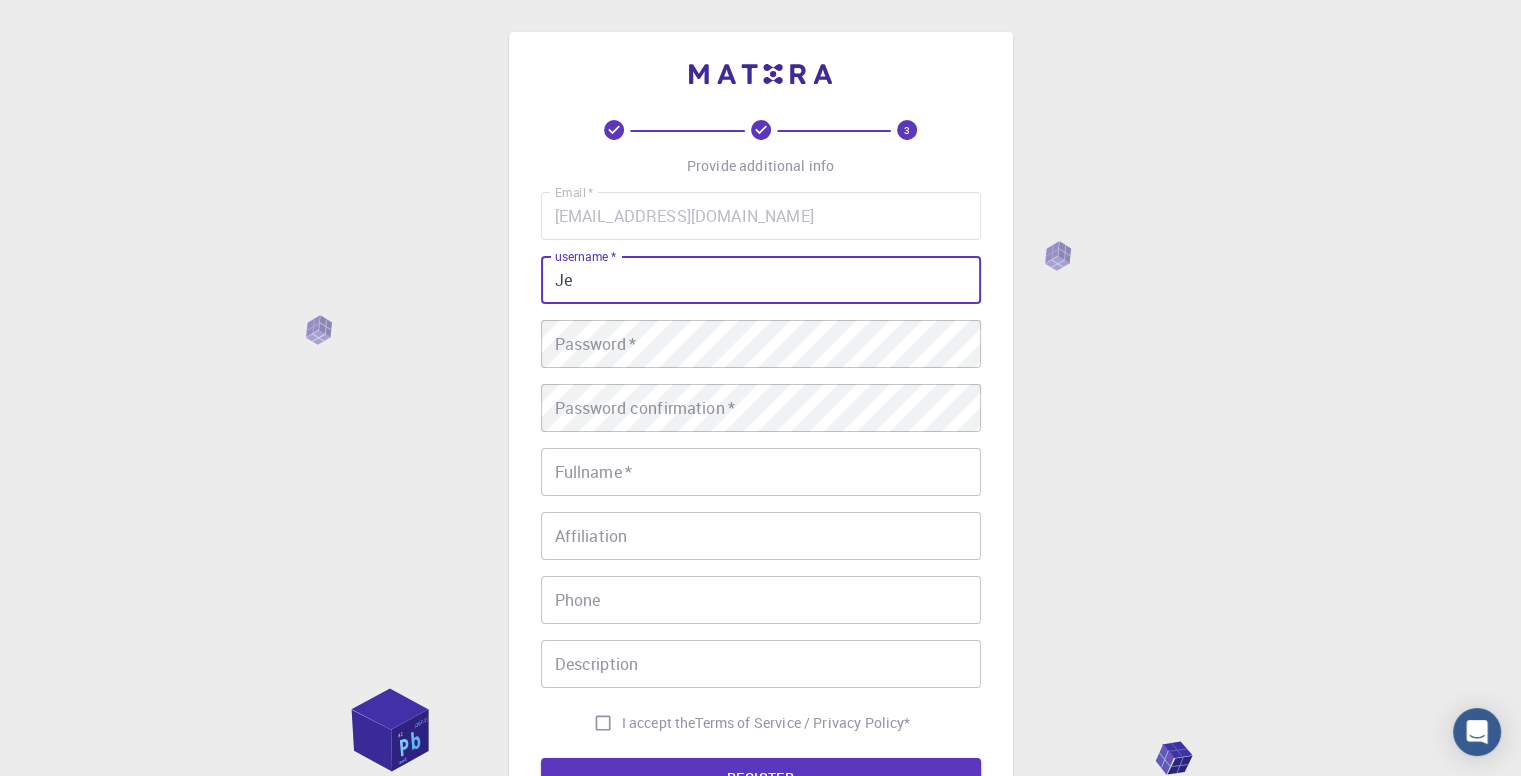 type on "J" 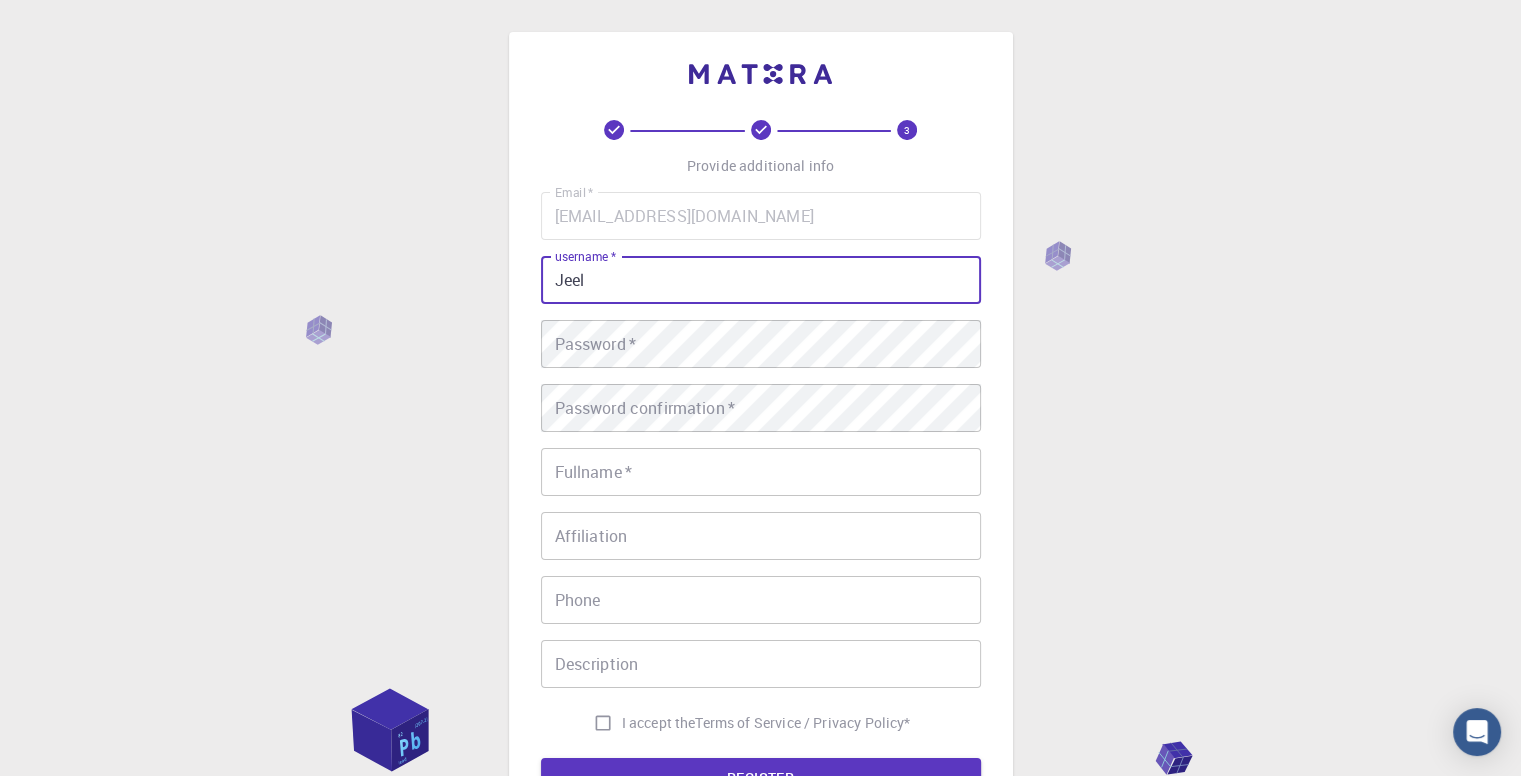 type on "Jeel" 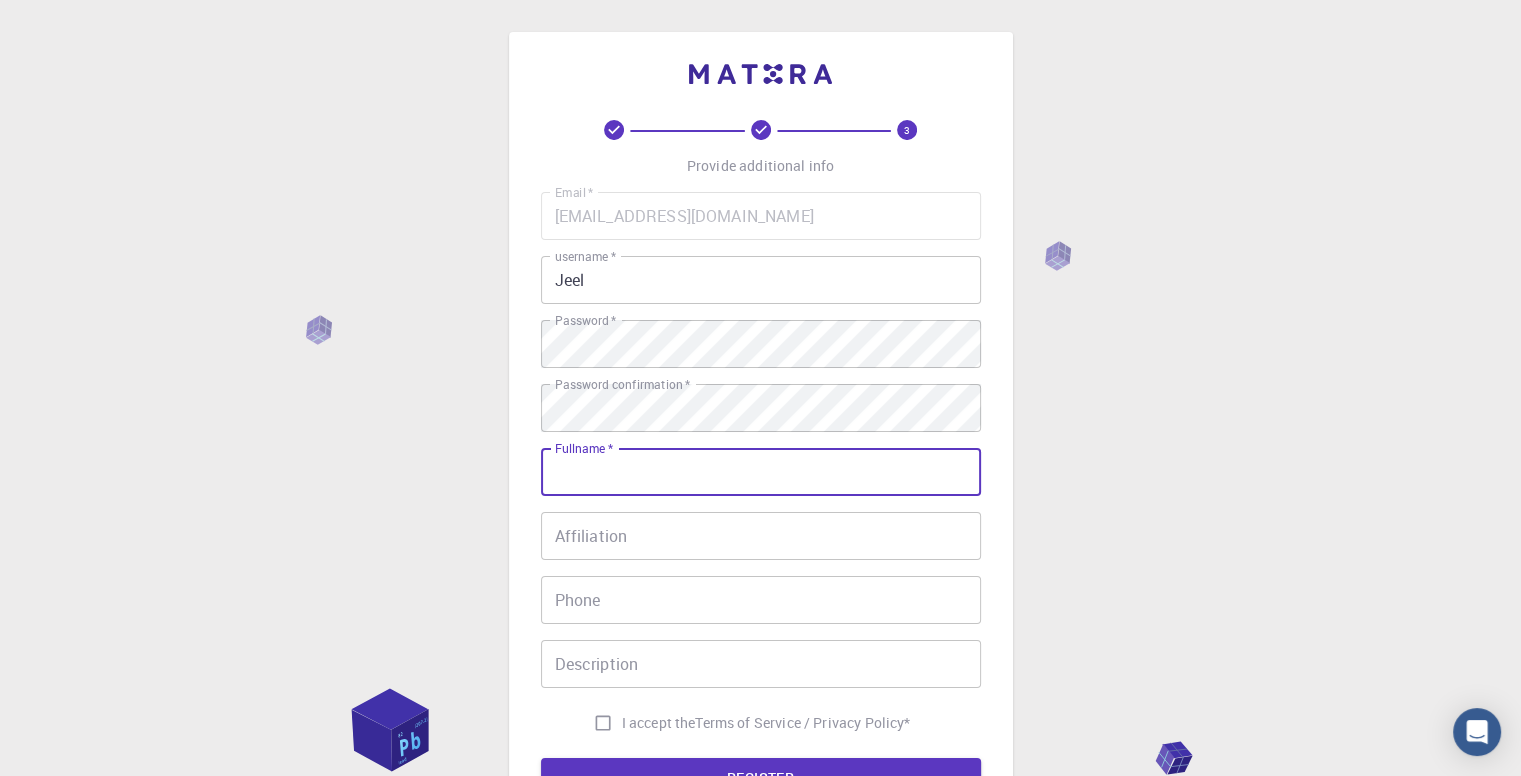 click on "Fullname   *" at bounding box center [761, 472] 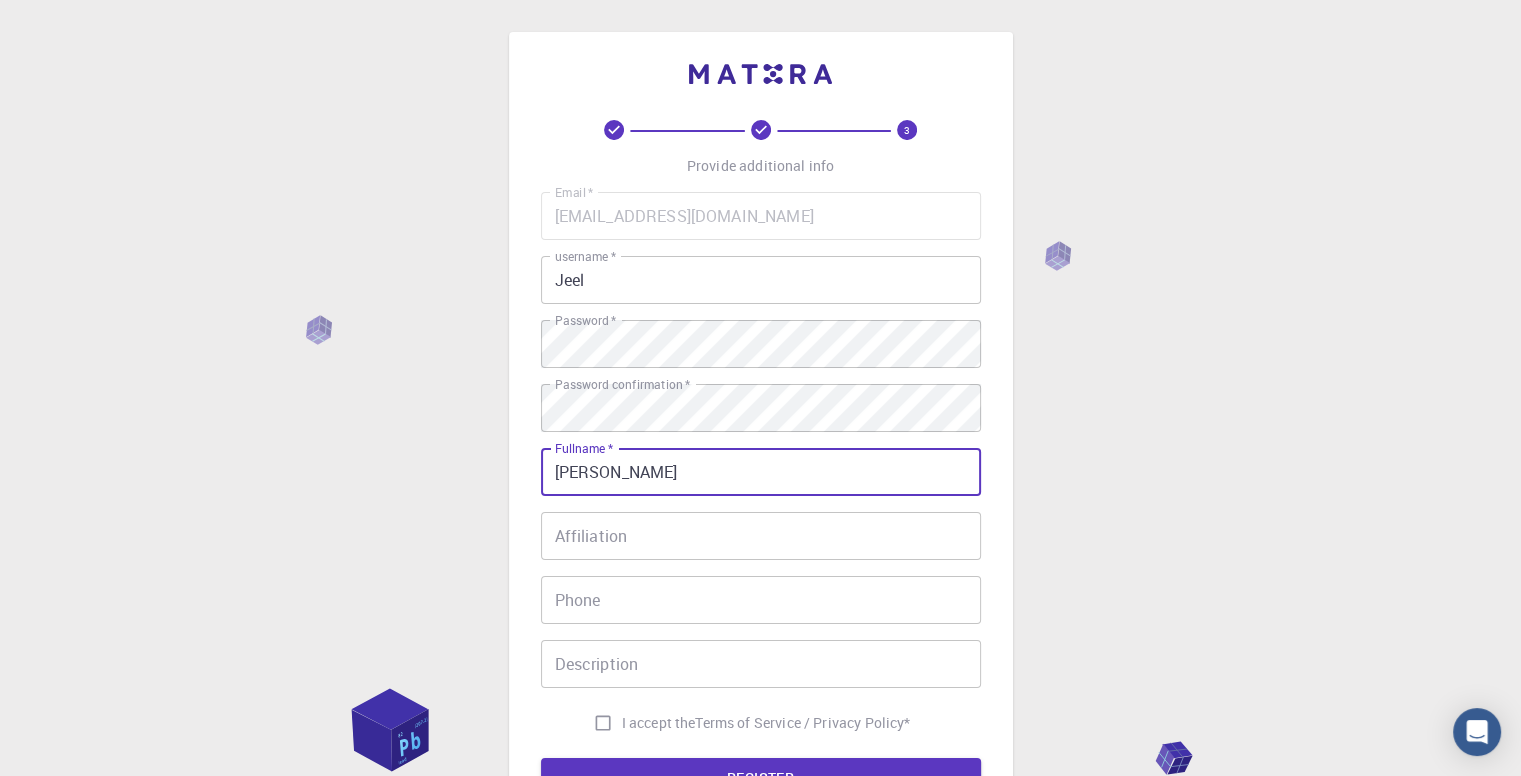type on "[PERSON_NAME]" 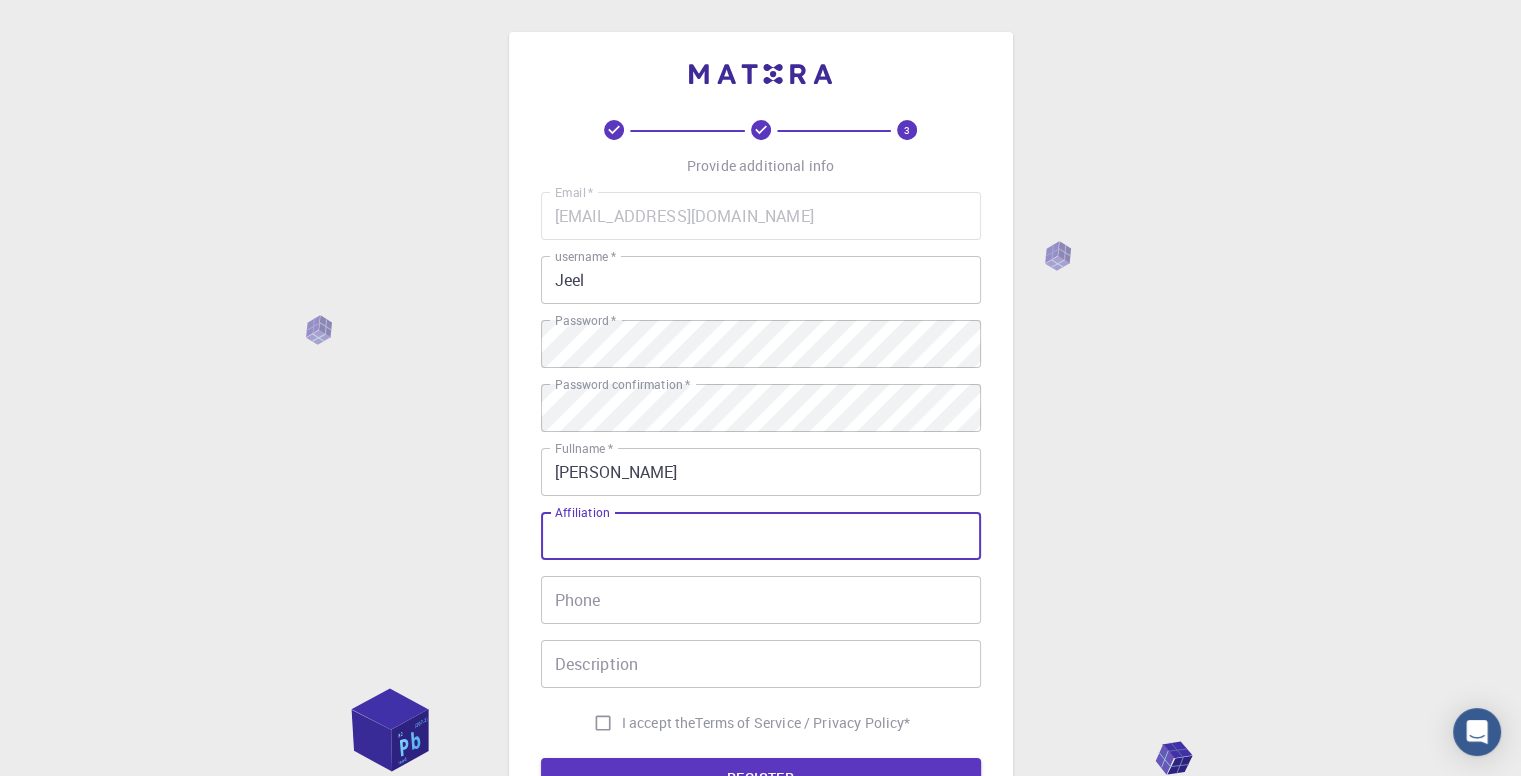click on "Affiliation" at bounding box center [761, 536] 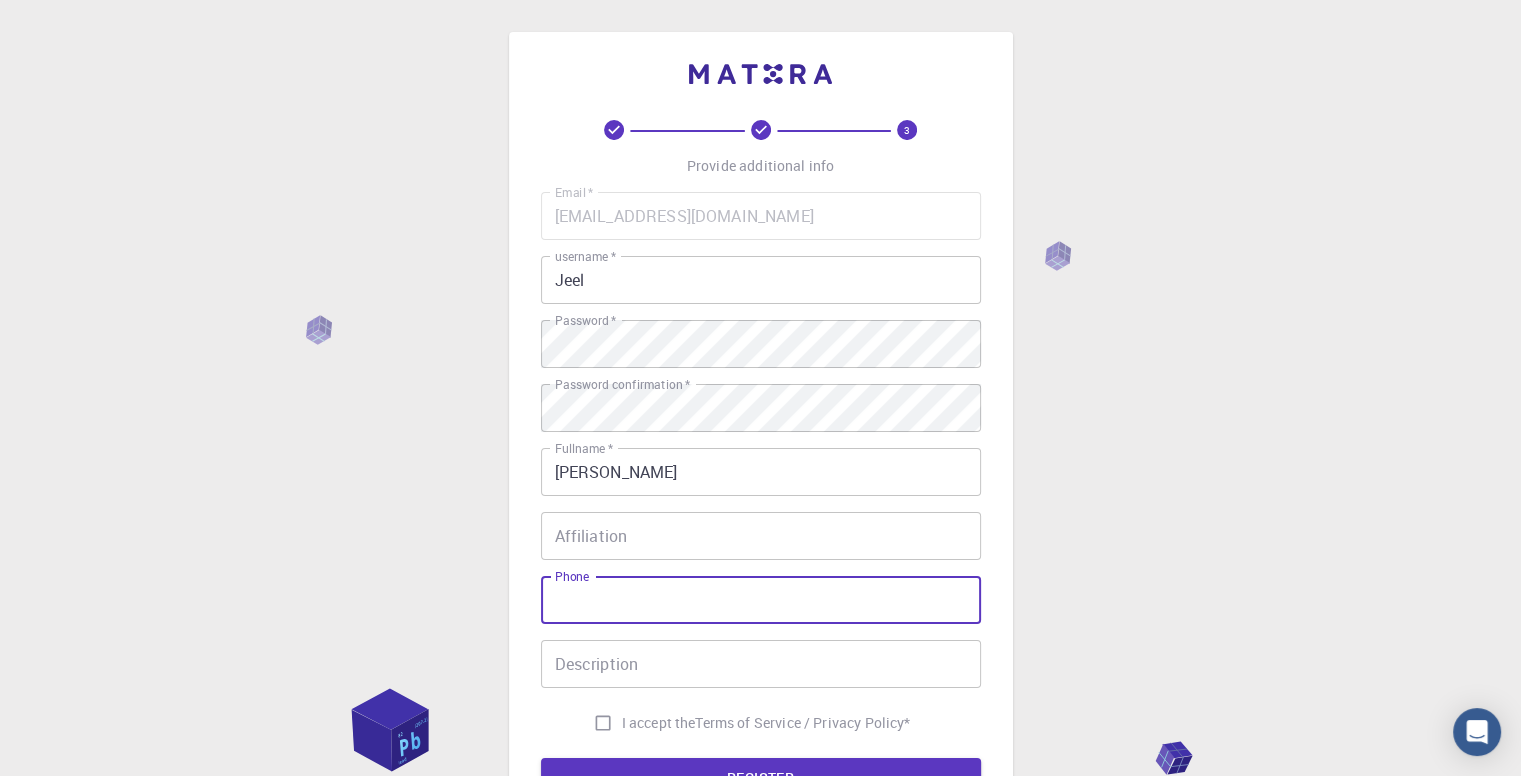 click on "Phone" at bounding box center [761, 600] 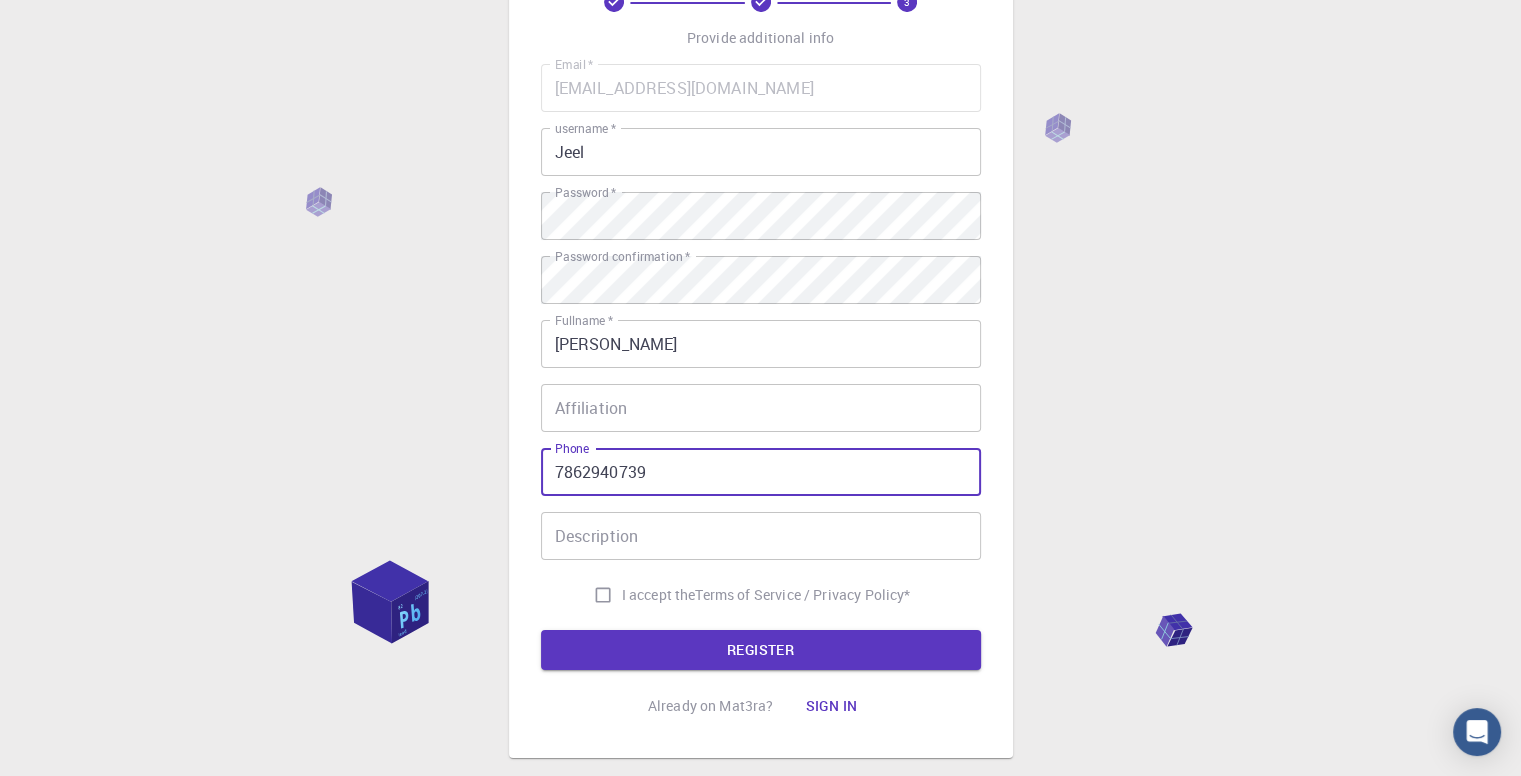 scroll, scrollTop: 139, scrollLeft: 0, axis: vertical 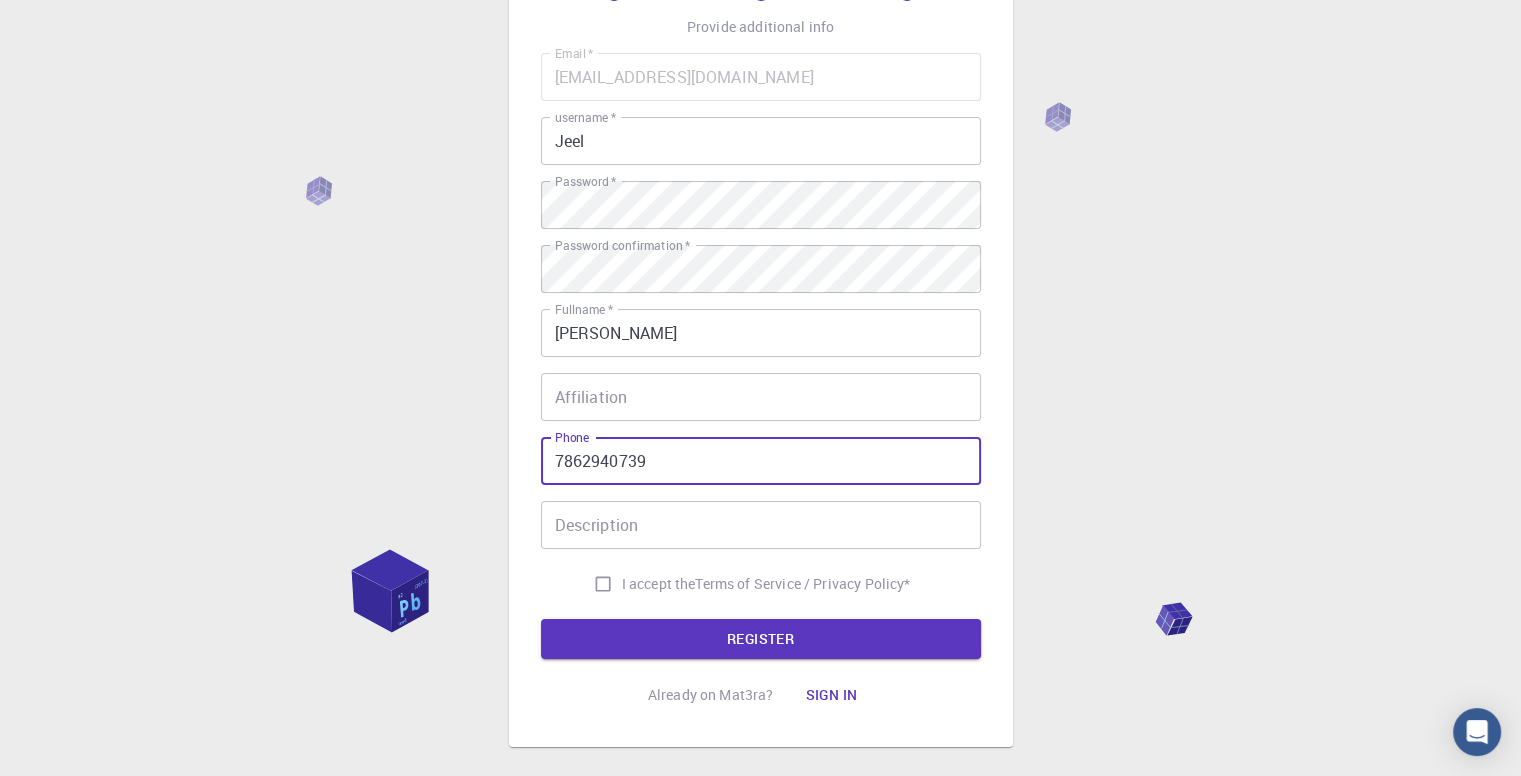 type on "7862940739" 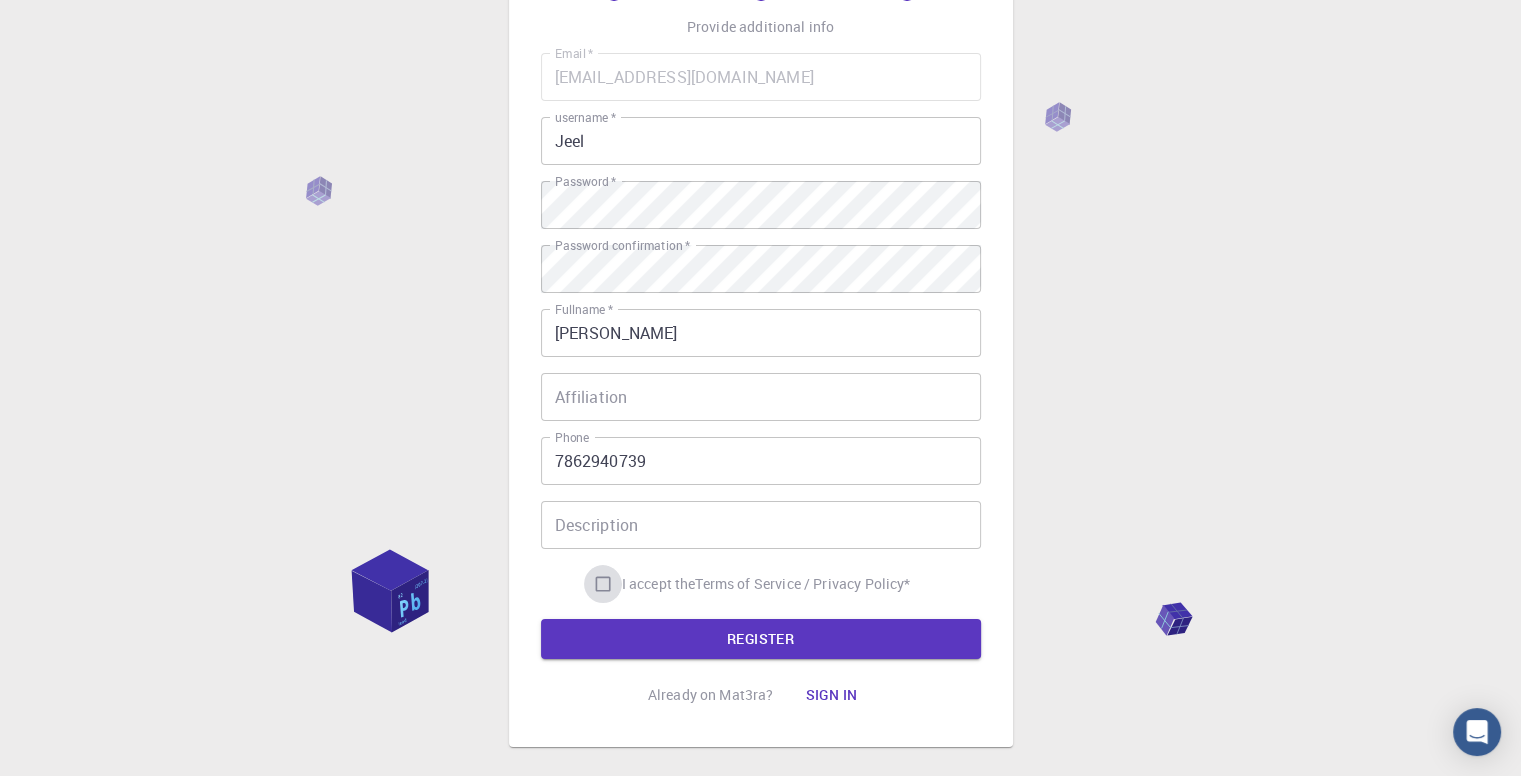 click on "I accept the  Terms of Service / Privacy Policy  *" at bounding box center [603, 584] 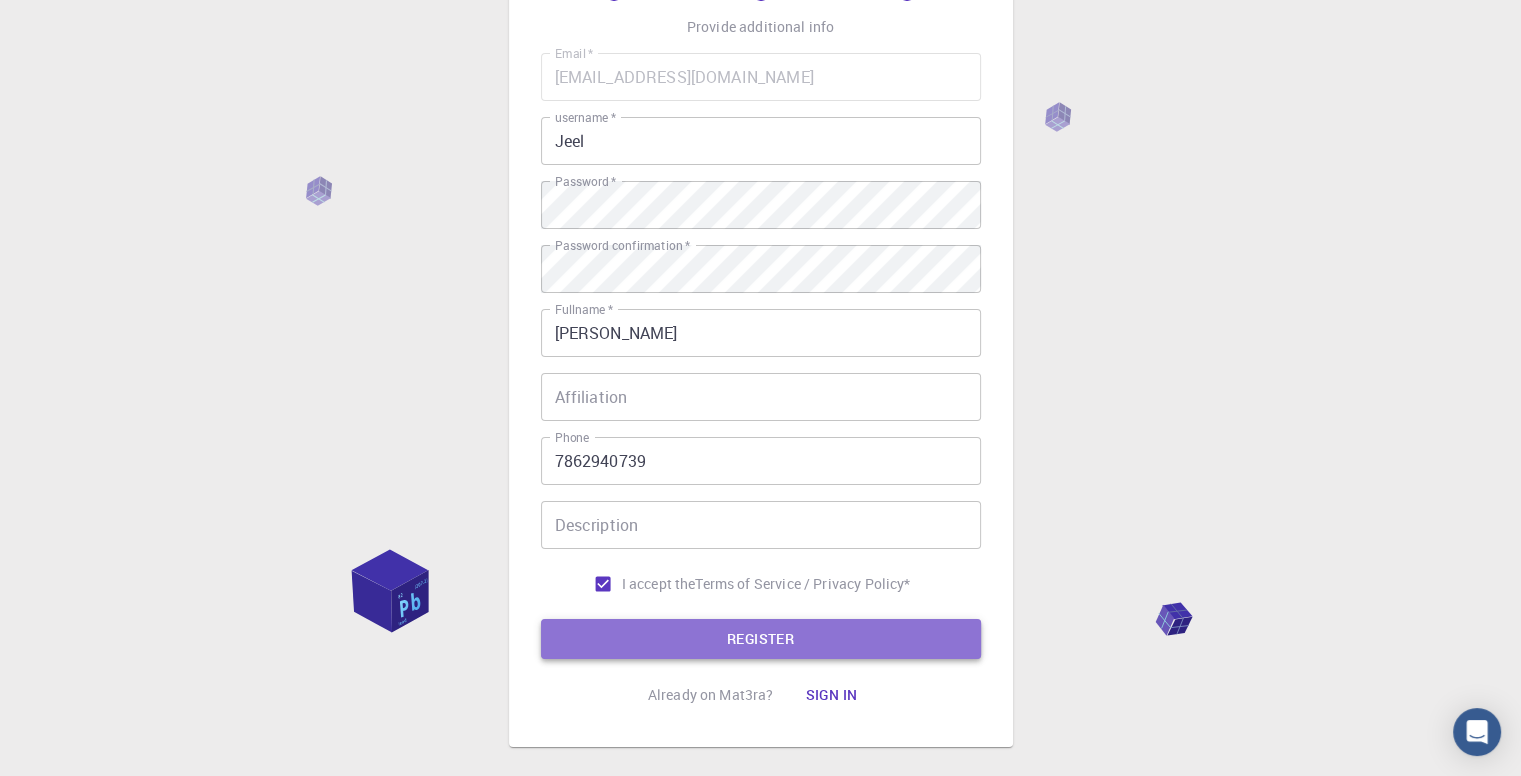 click on "REGISTER" at bounding box center (761, 639) 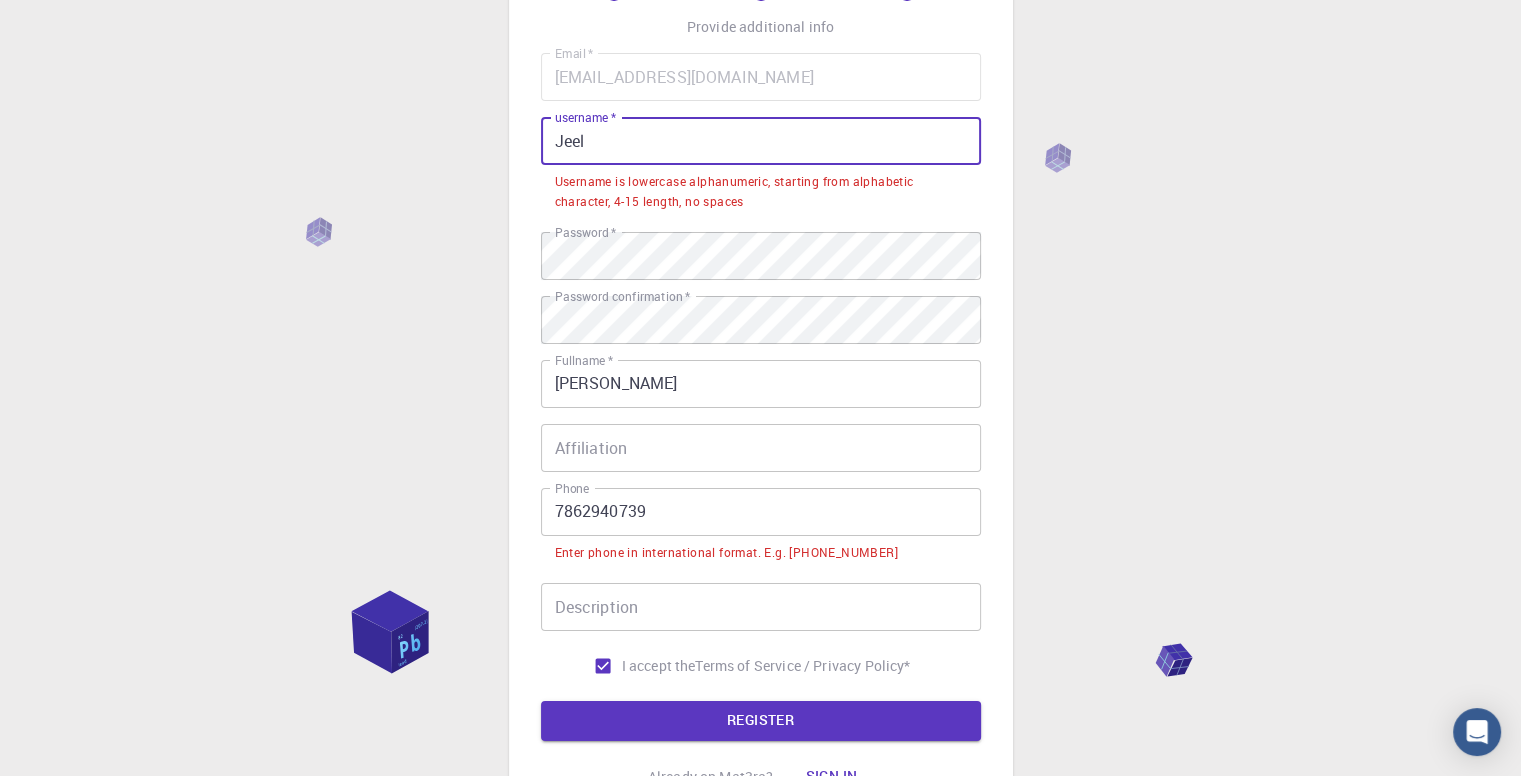 click on "Jeel" at bounding box center [761, 141] 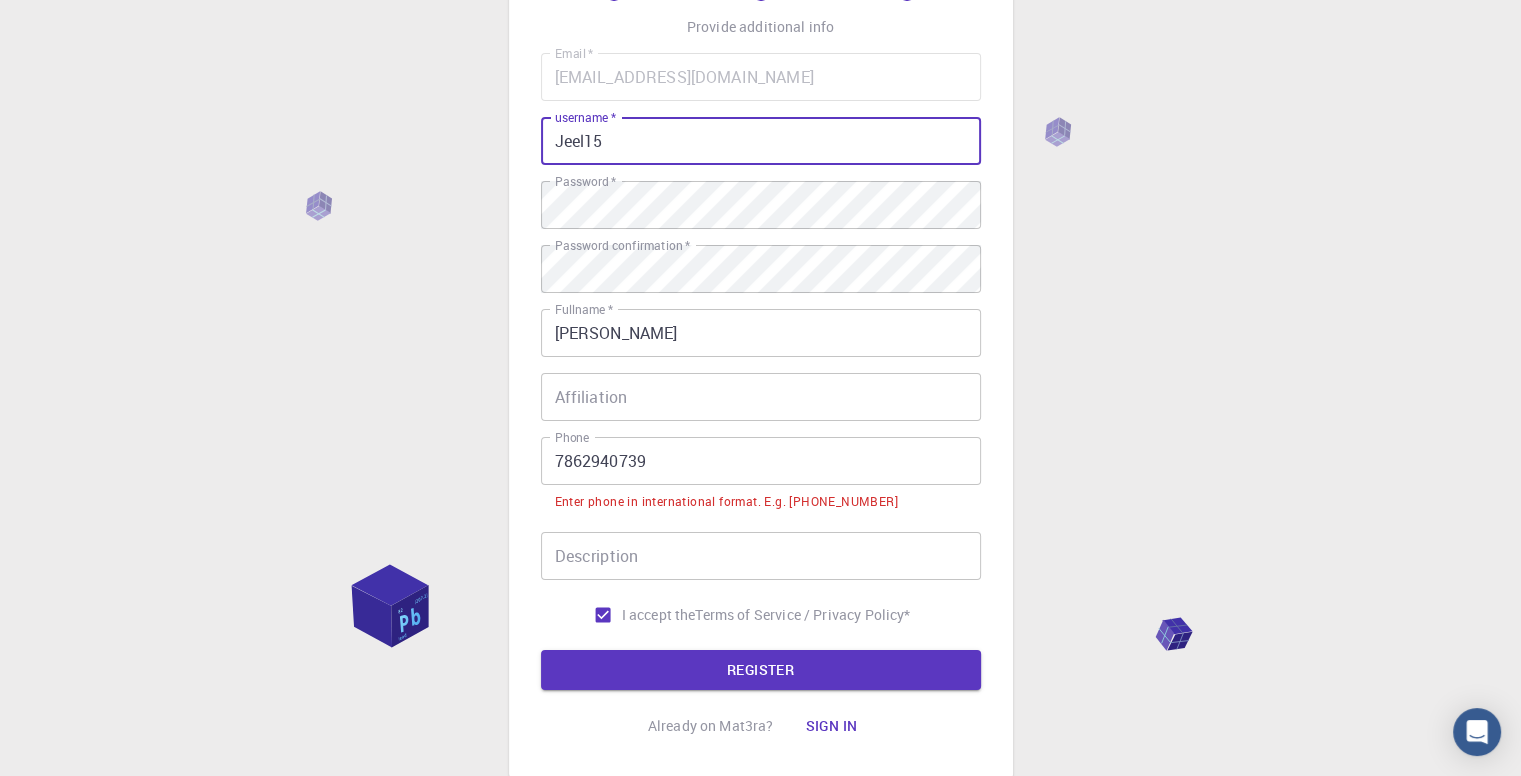 type on "Jeel15" 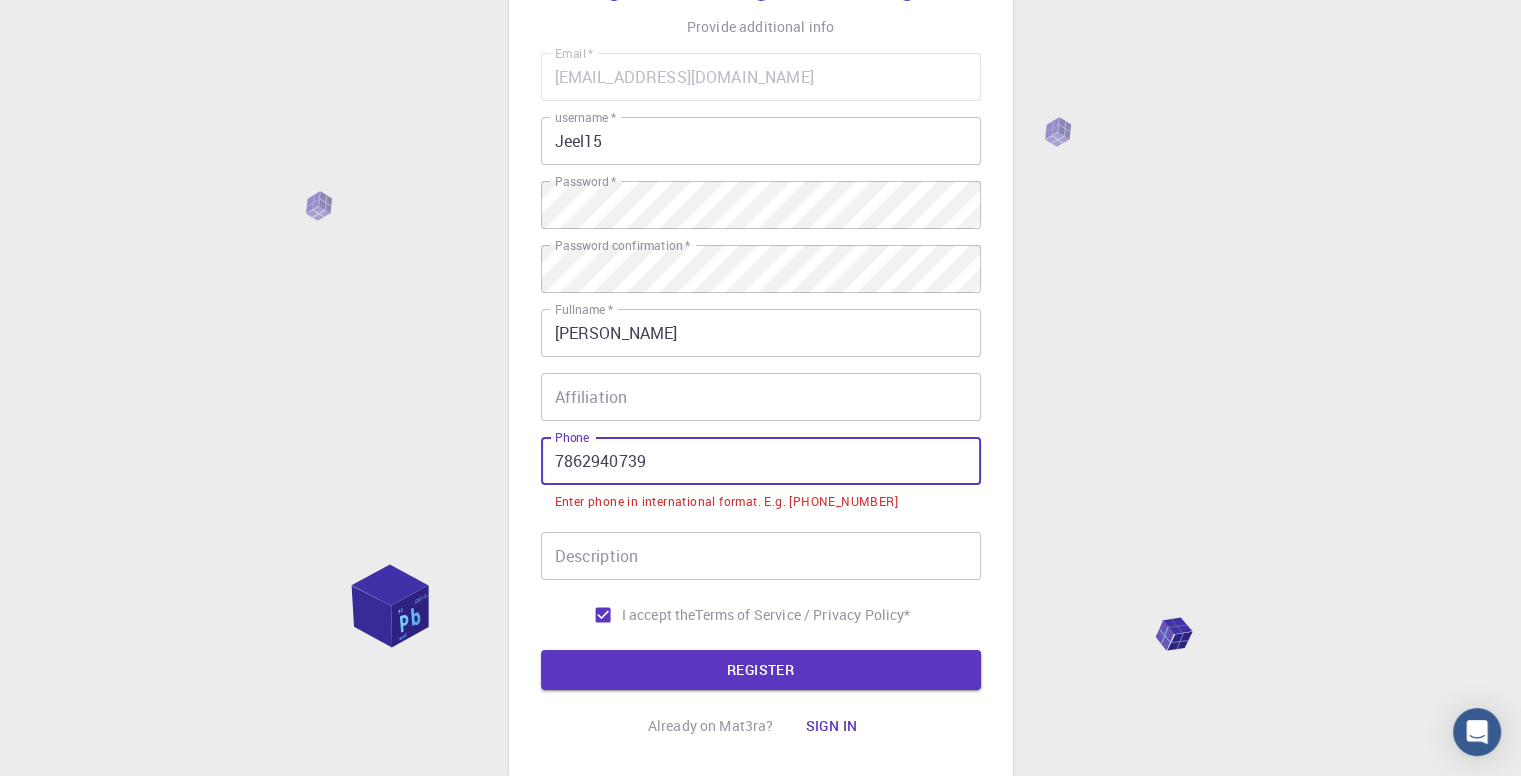 click on "7862940739" at bounding box center (761, 461) 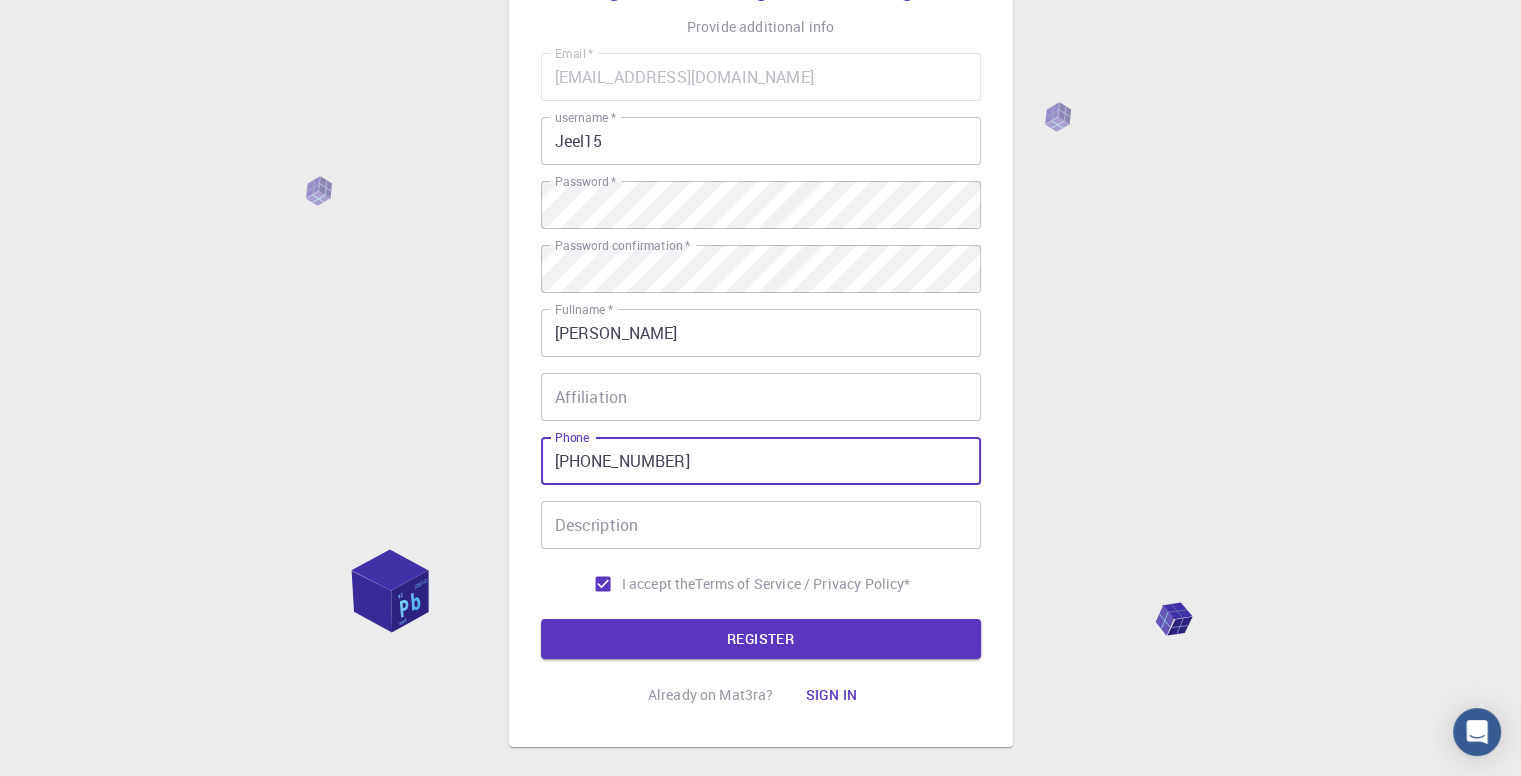 type on "[PHONE_NUMBER]" 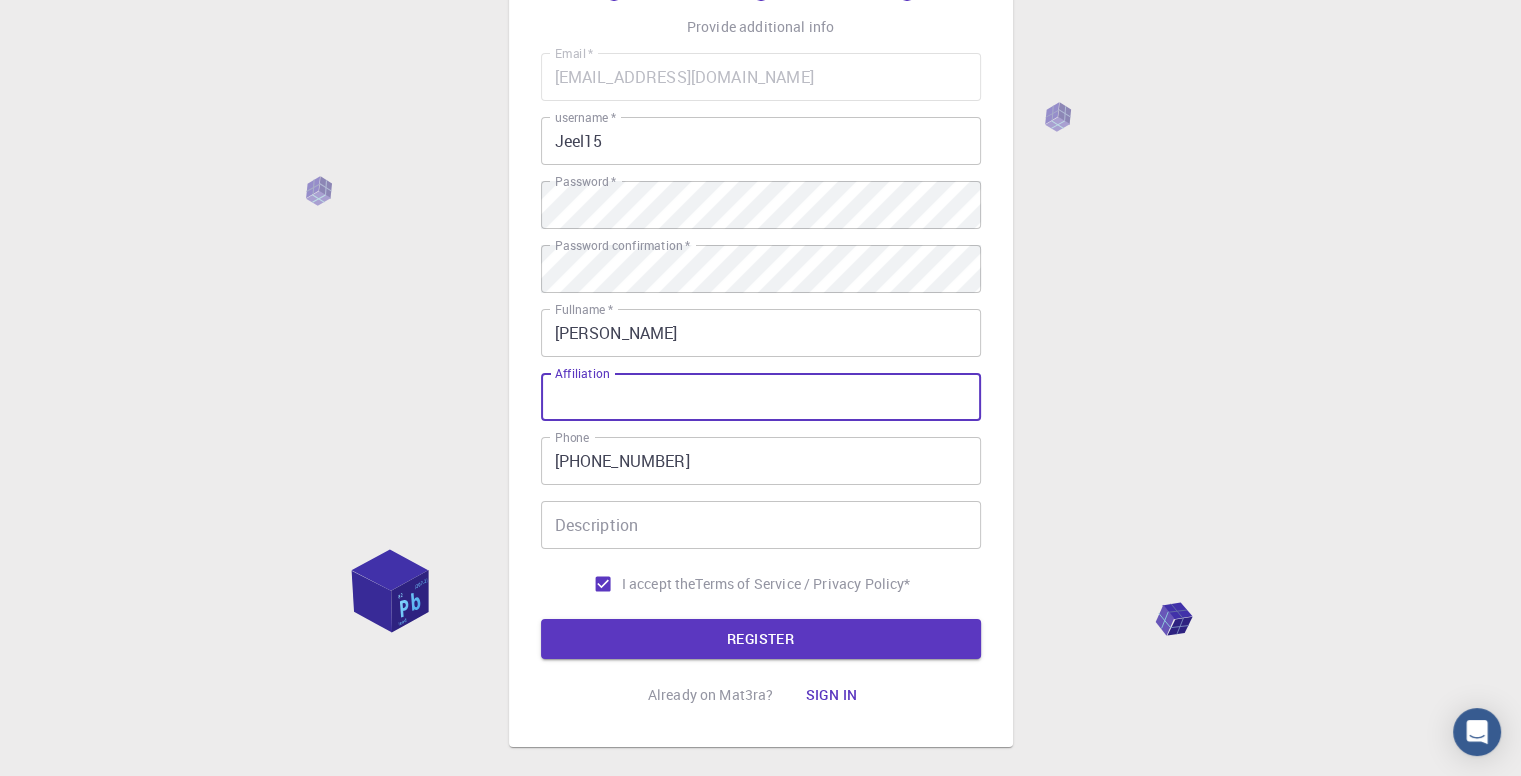 click on "Affiliation" at bounding box center [761, 397] 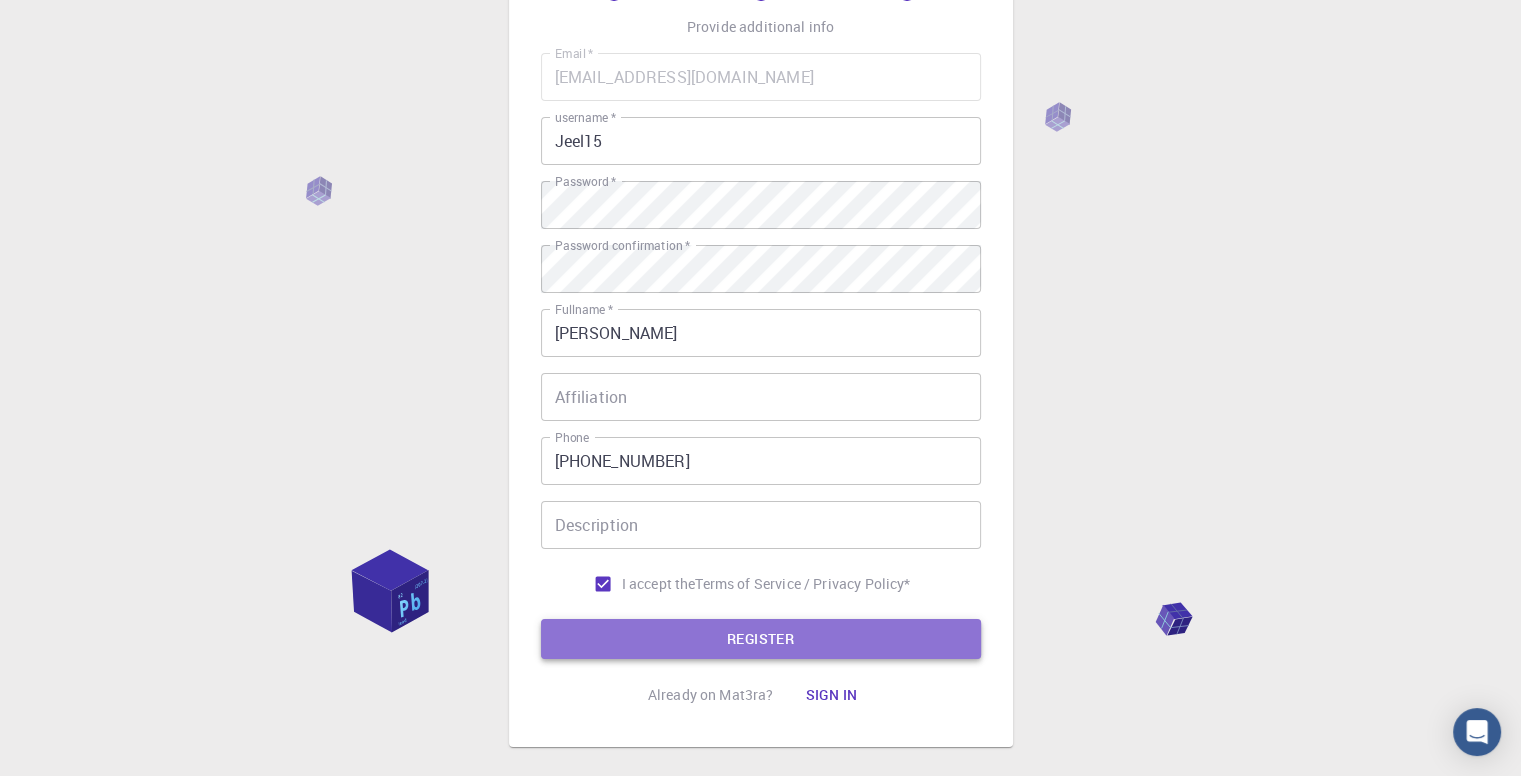 click on "REGISTER" at bounding box center [761, 639] 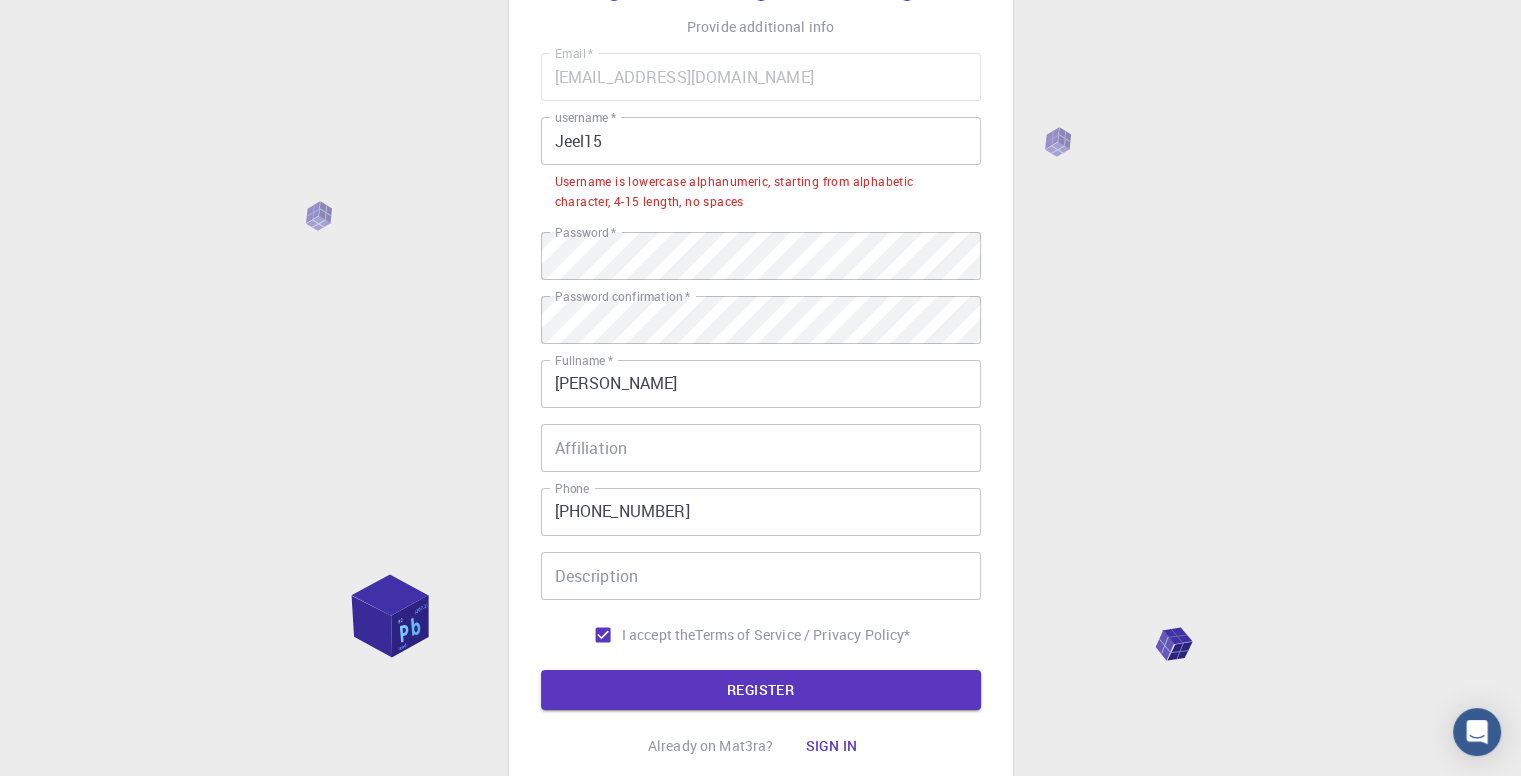 click on "Jeel15" at bounding box center (761, 141) 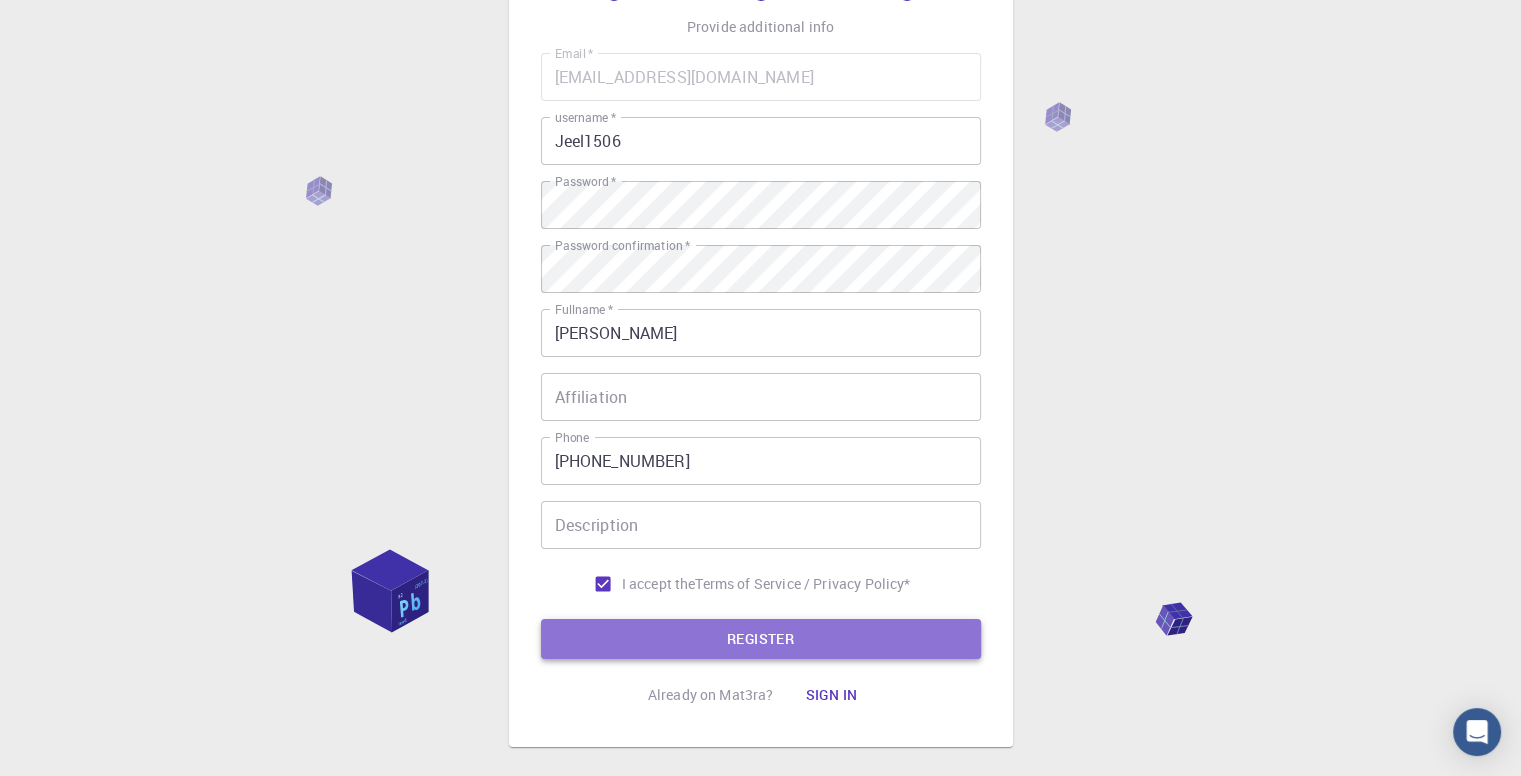 click on "REGISTER" at bounding box center (761, 639) 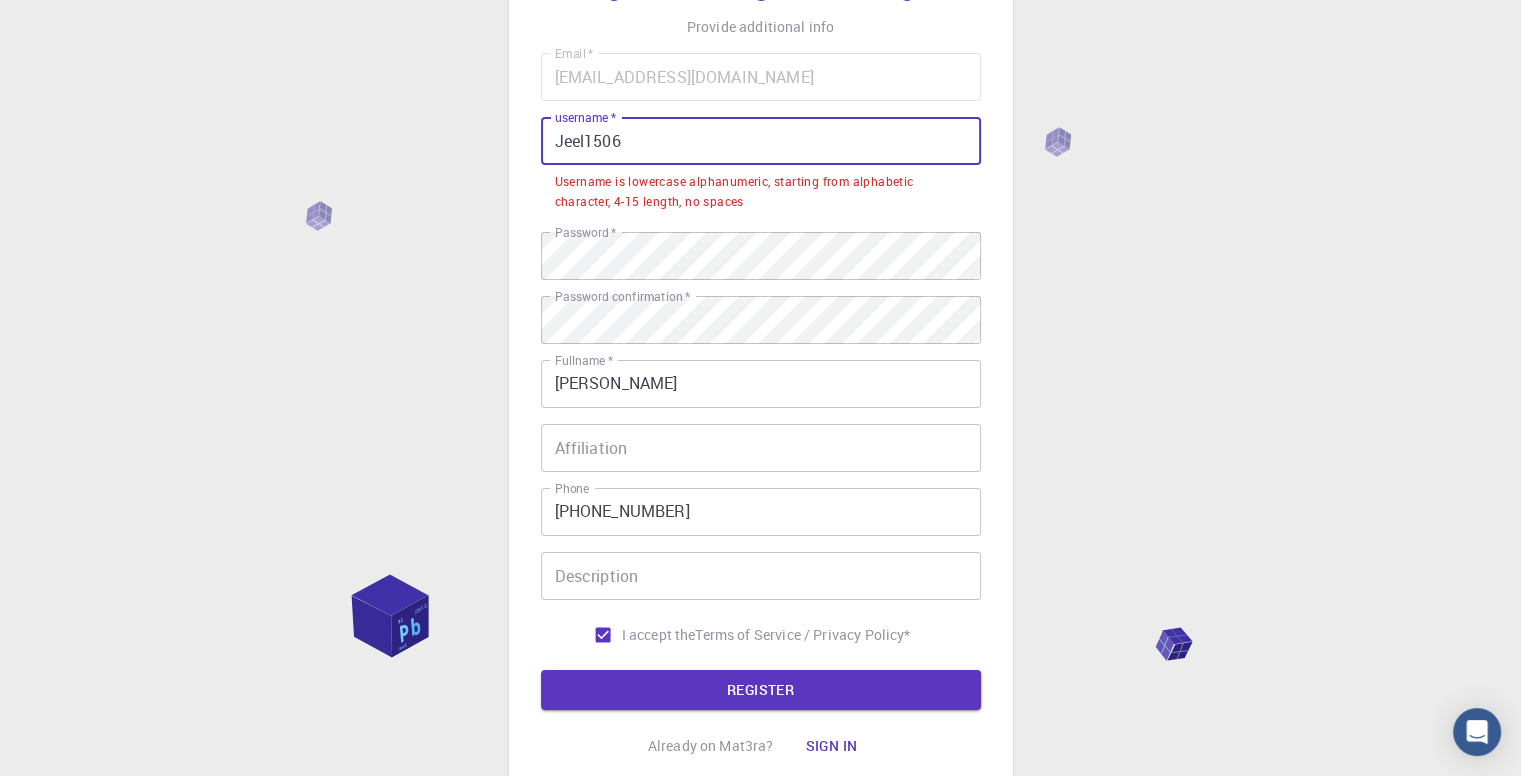 click on "Jeel1506" at bounding box center (761, 141) 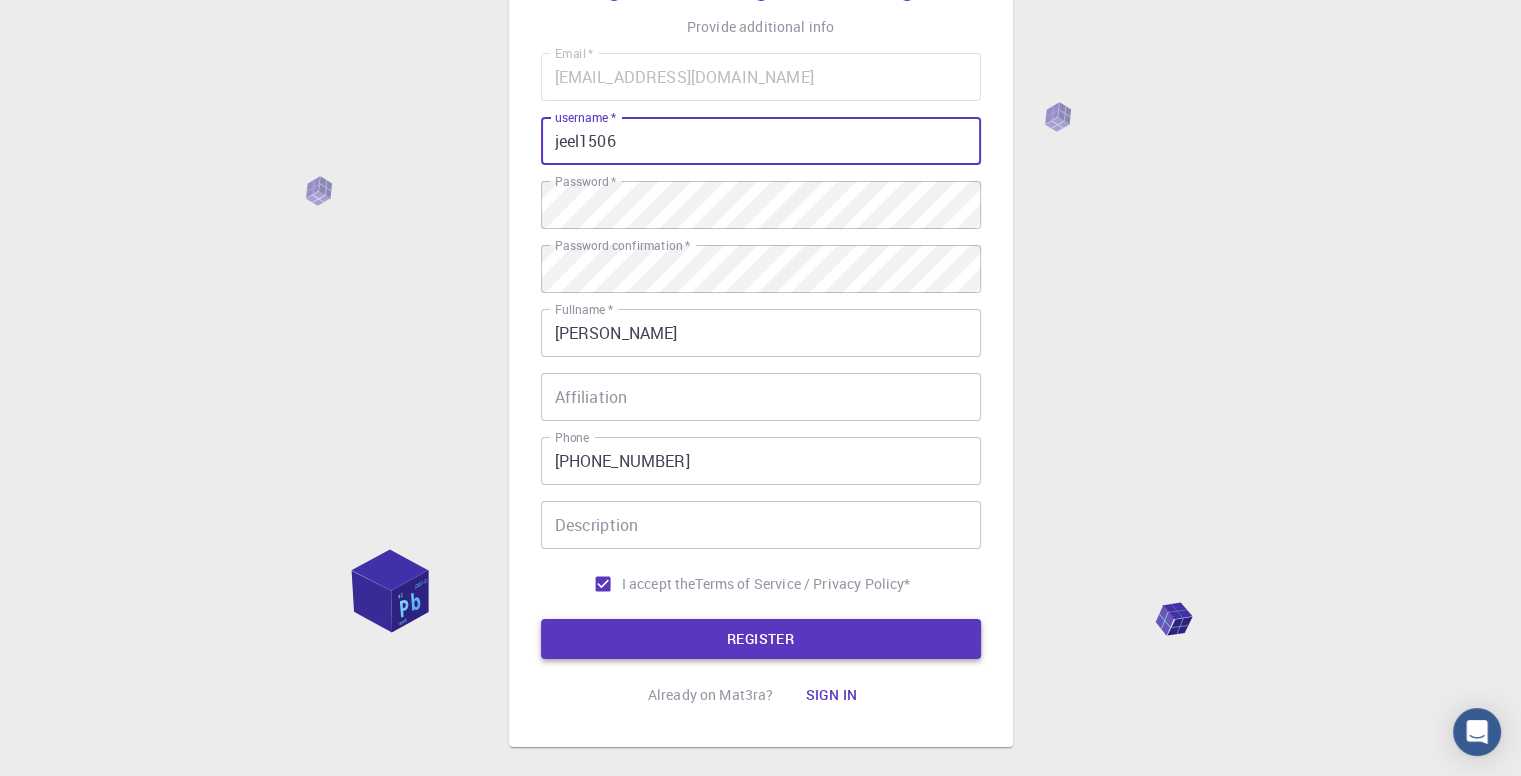 type on "jeel1506" 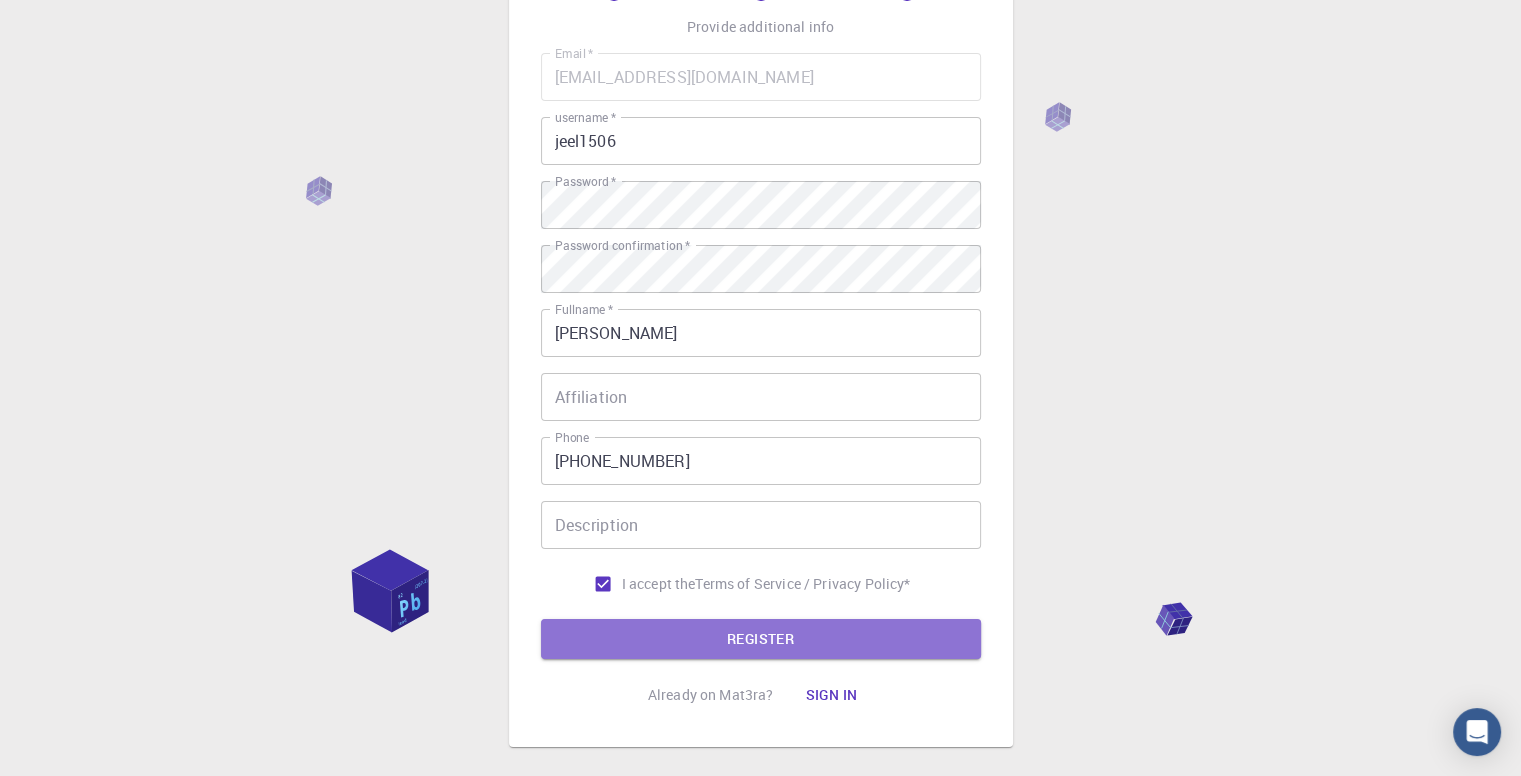 click on "REGISTER" at bounding box center (761, 639) 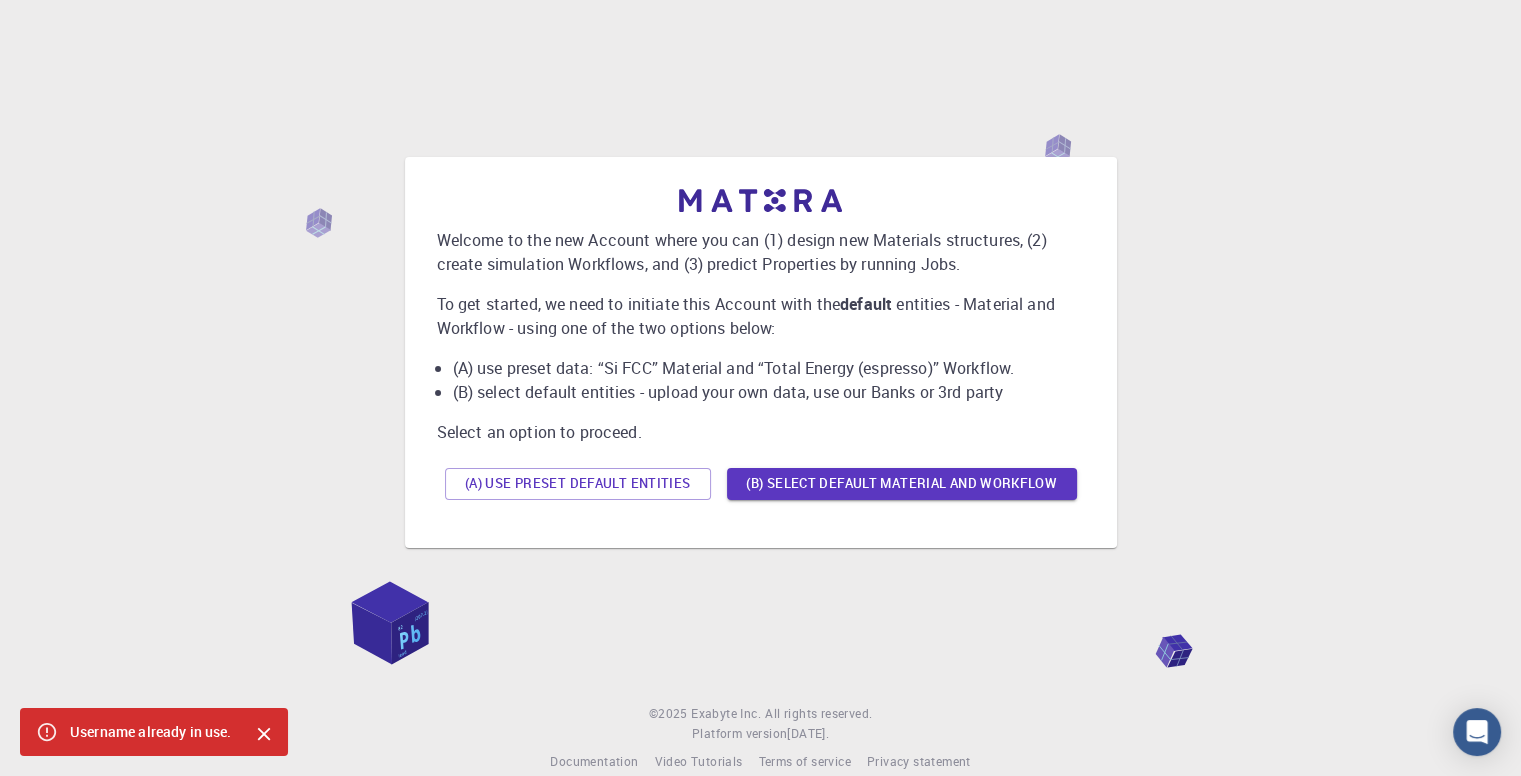 scroll, scrollTop: 28, scrollLeft: 0, axis: vertical 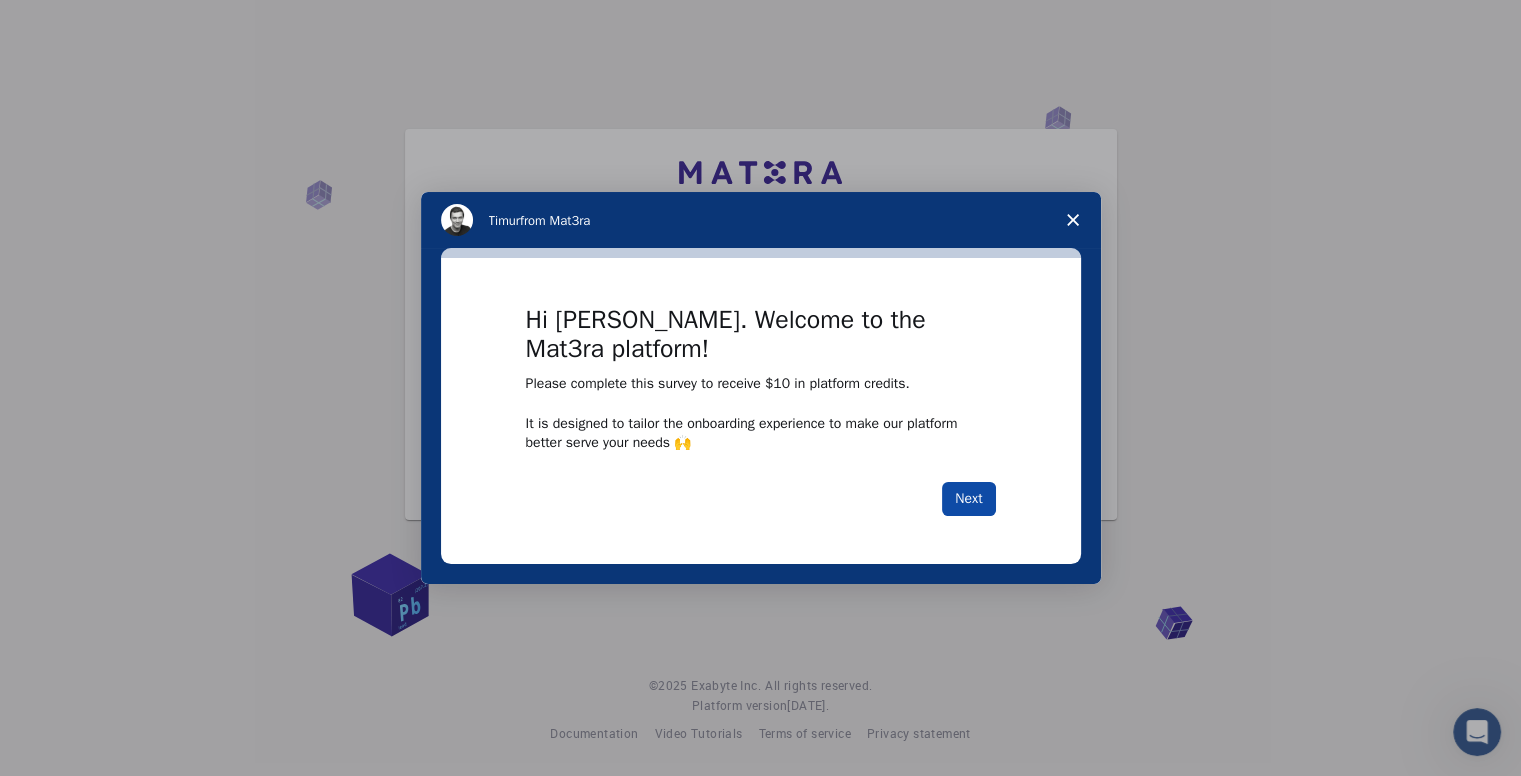 click on "Next" at bounding box center (968, 499) 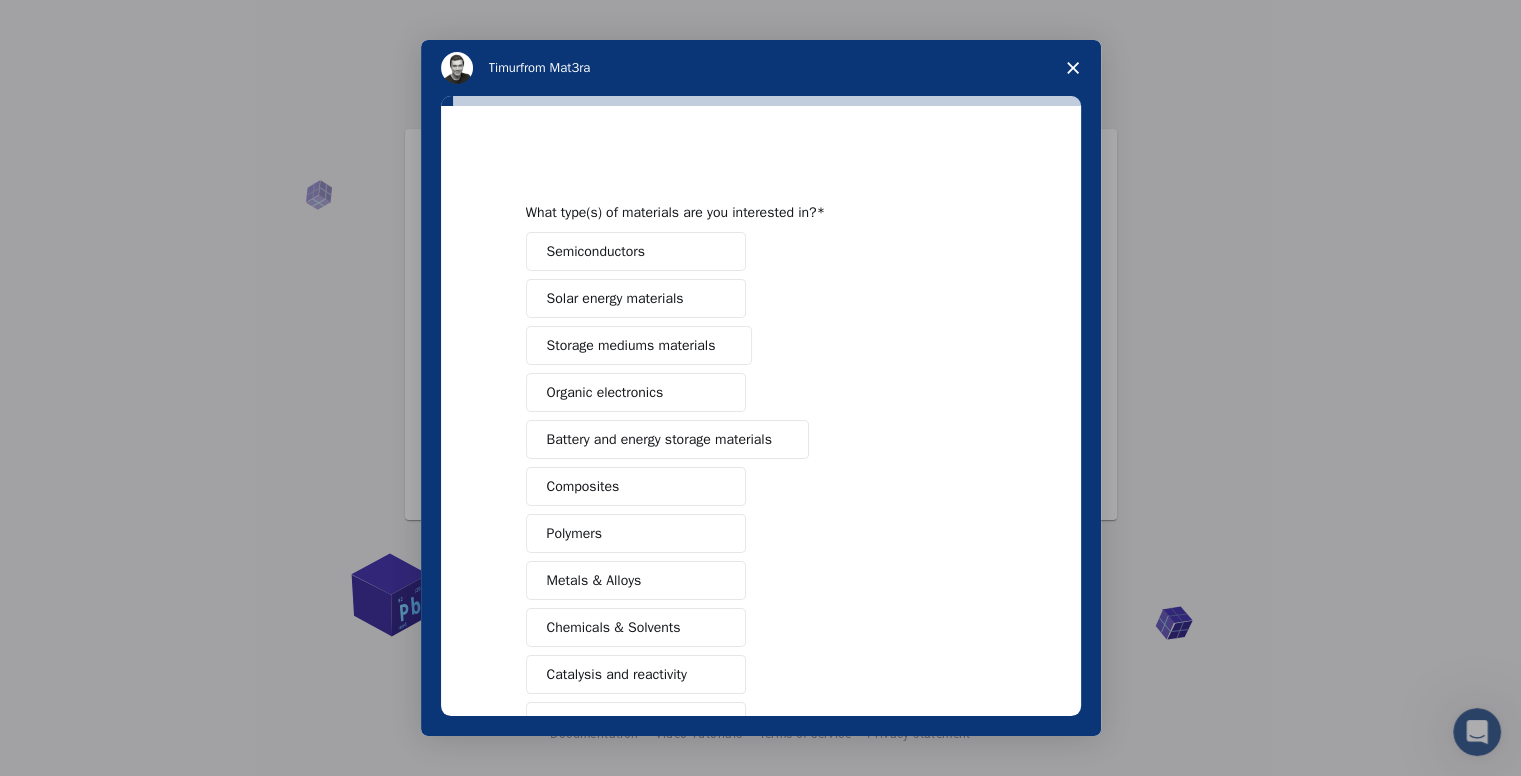 scroll, scrollTop: 0, scrollLeft: 0, axis: both 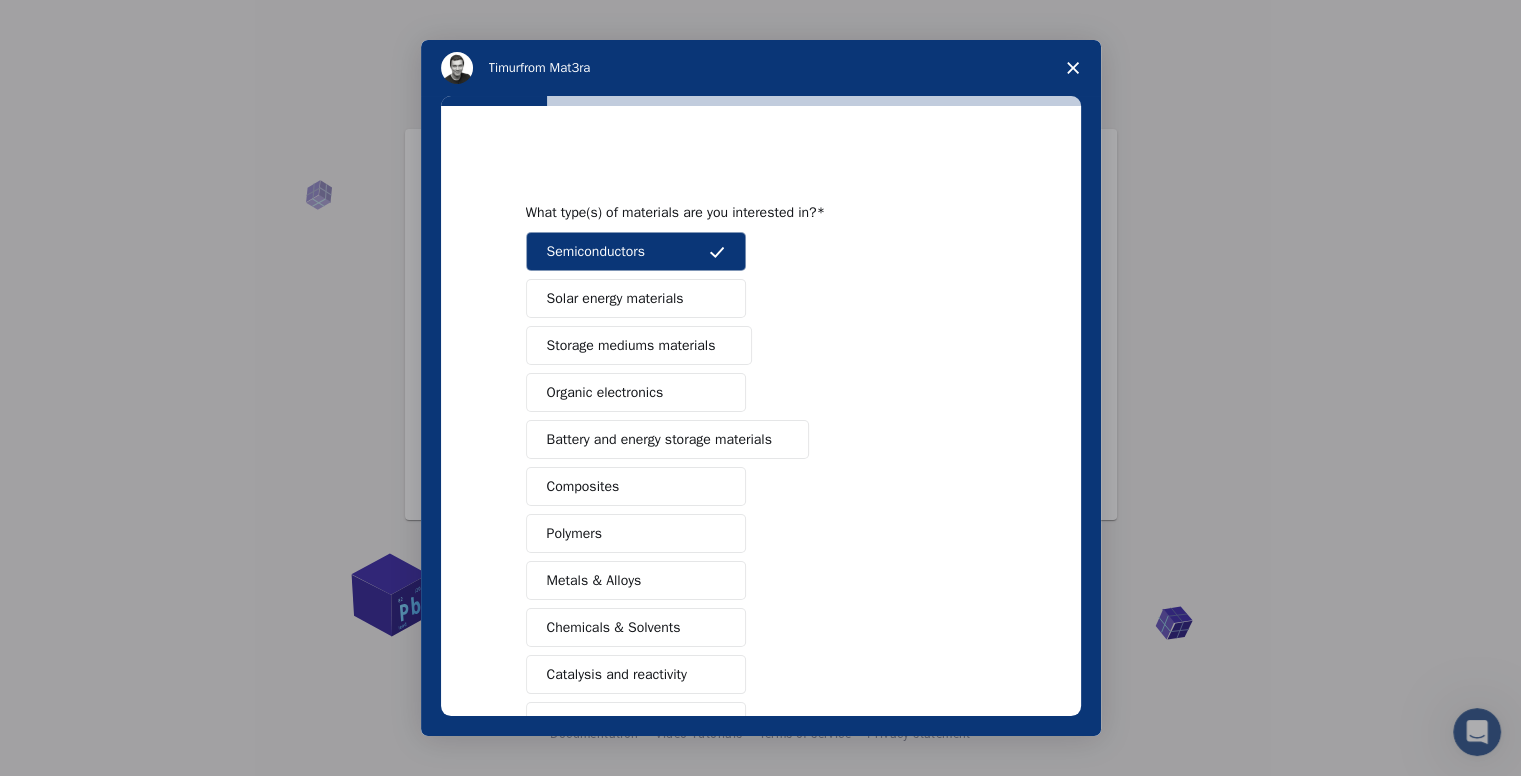 click on "Organic electronics" at bounding box center (636, 392) 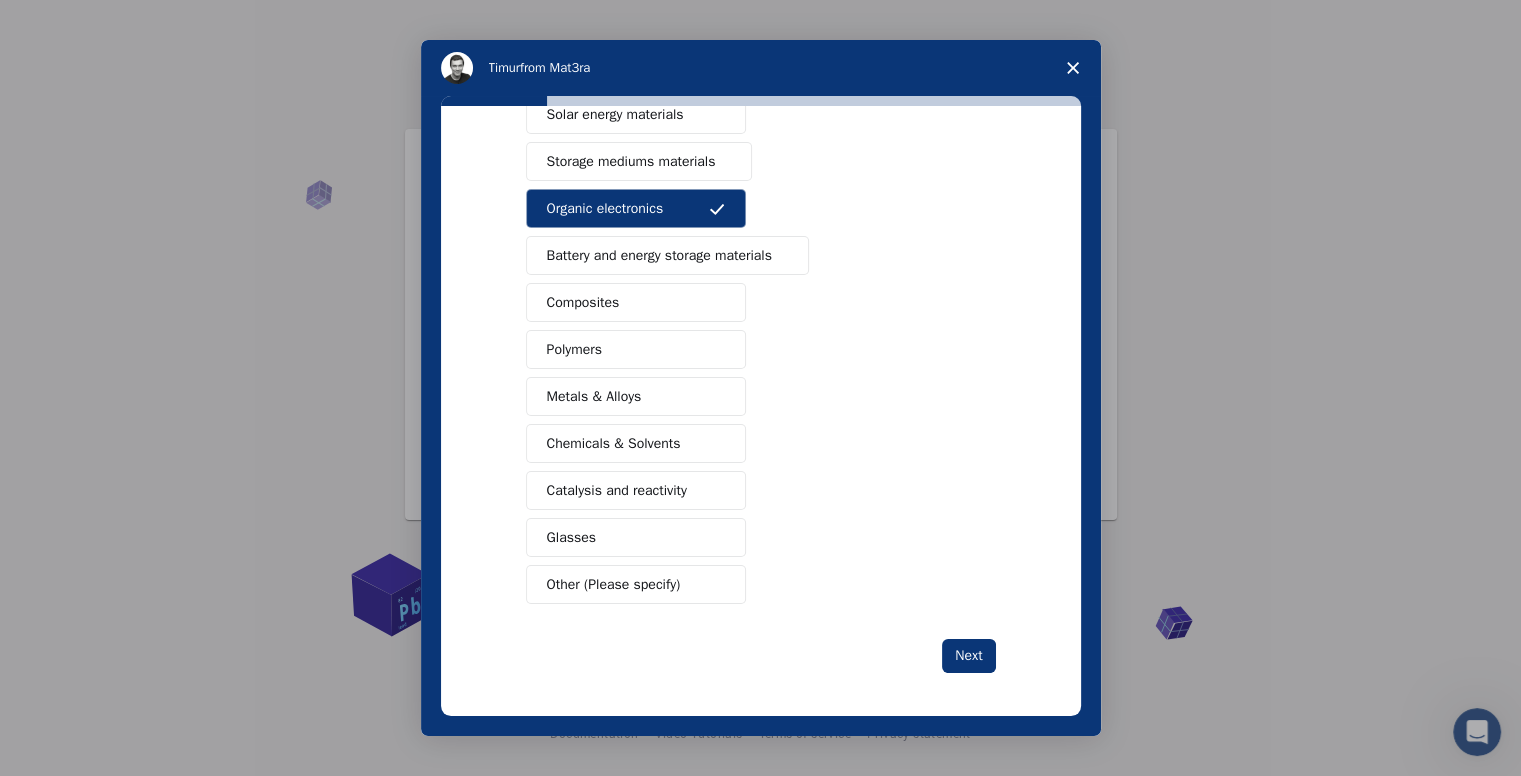 scroll, scrollTop: 0, scrollLeft: 0, axis: both 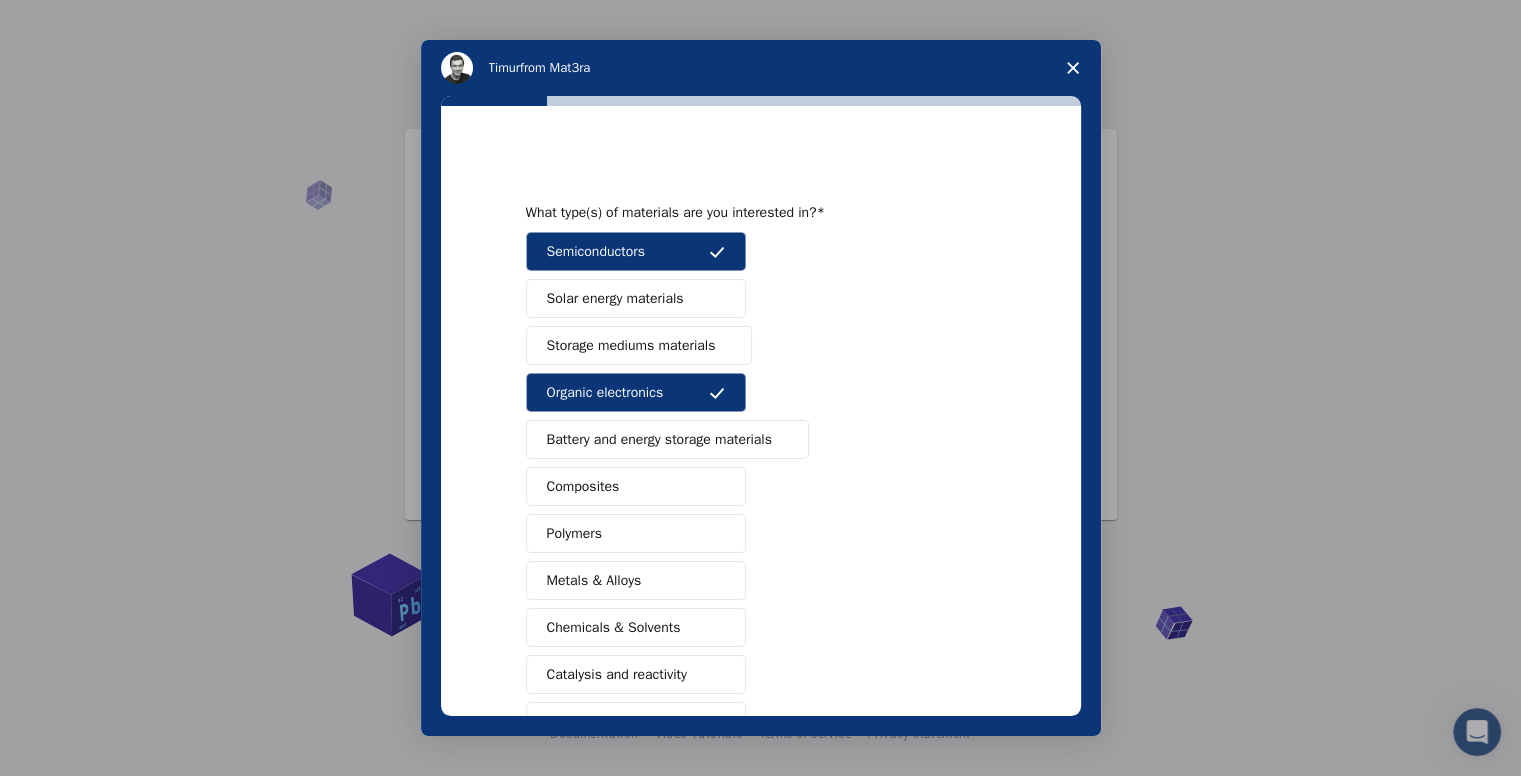 click on "Battery and energy storage materials" at bounding box center [667, 439] 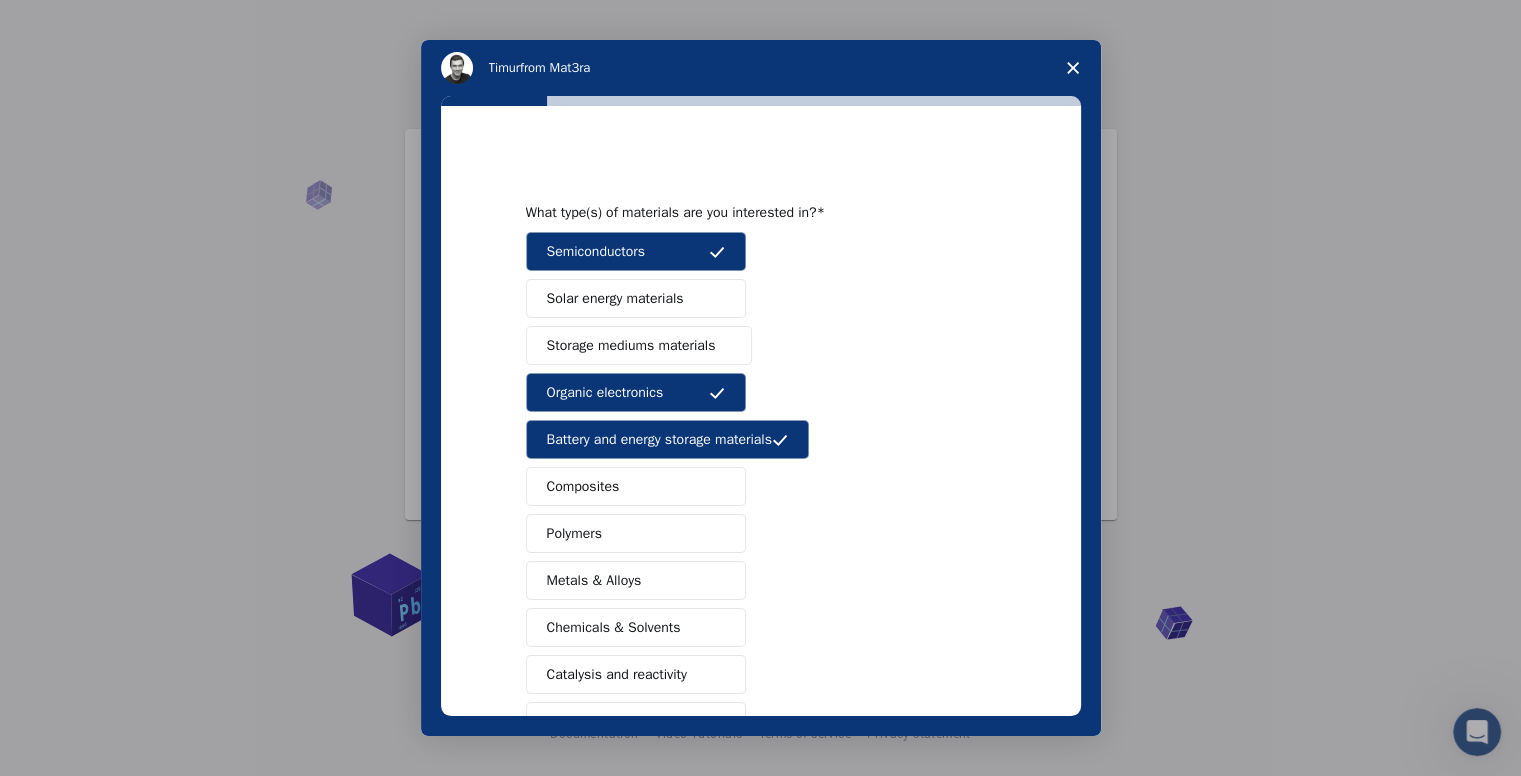 type 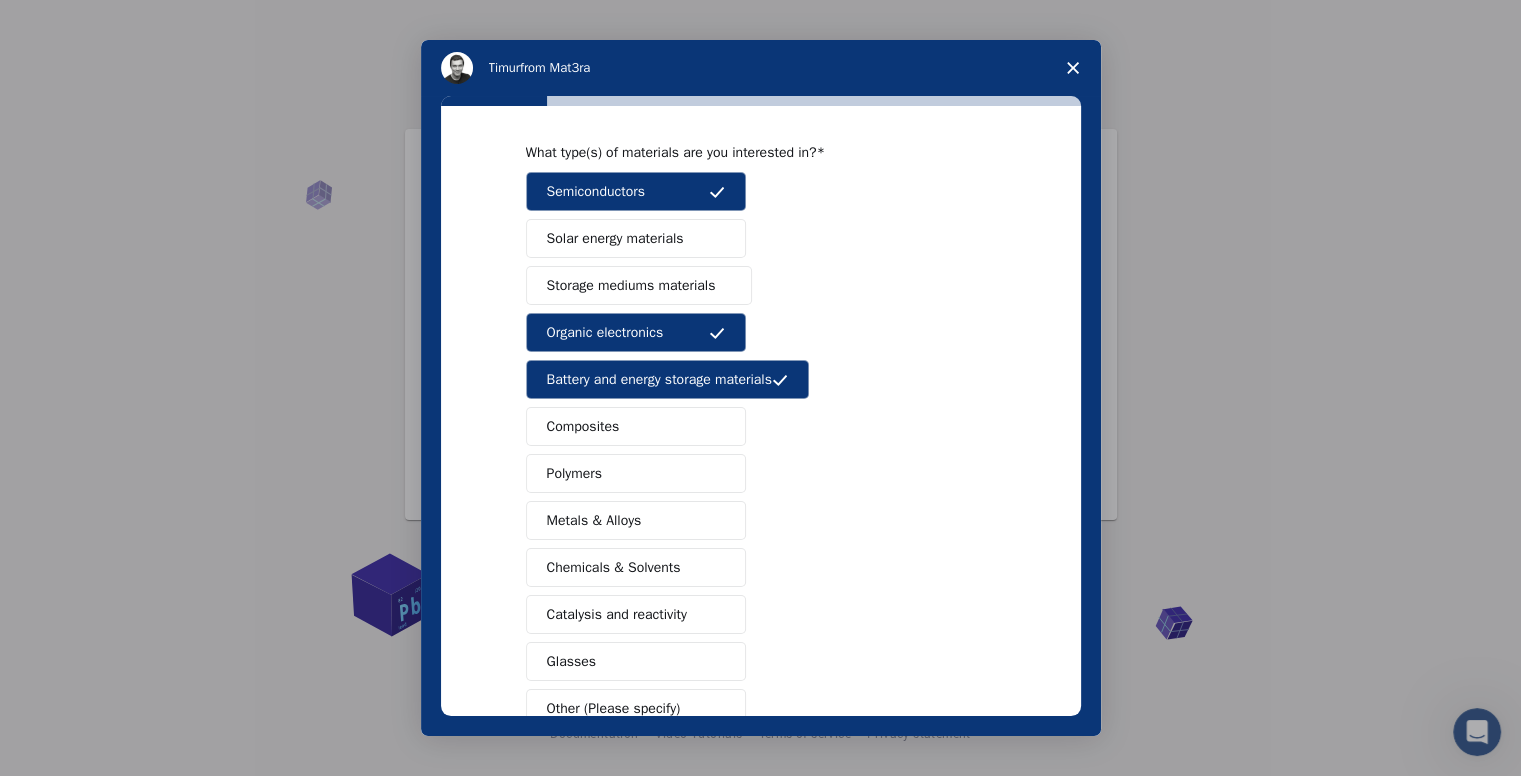 scroll, scrollTop: 60, scrollLeft: 0, axis: vertical 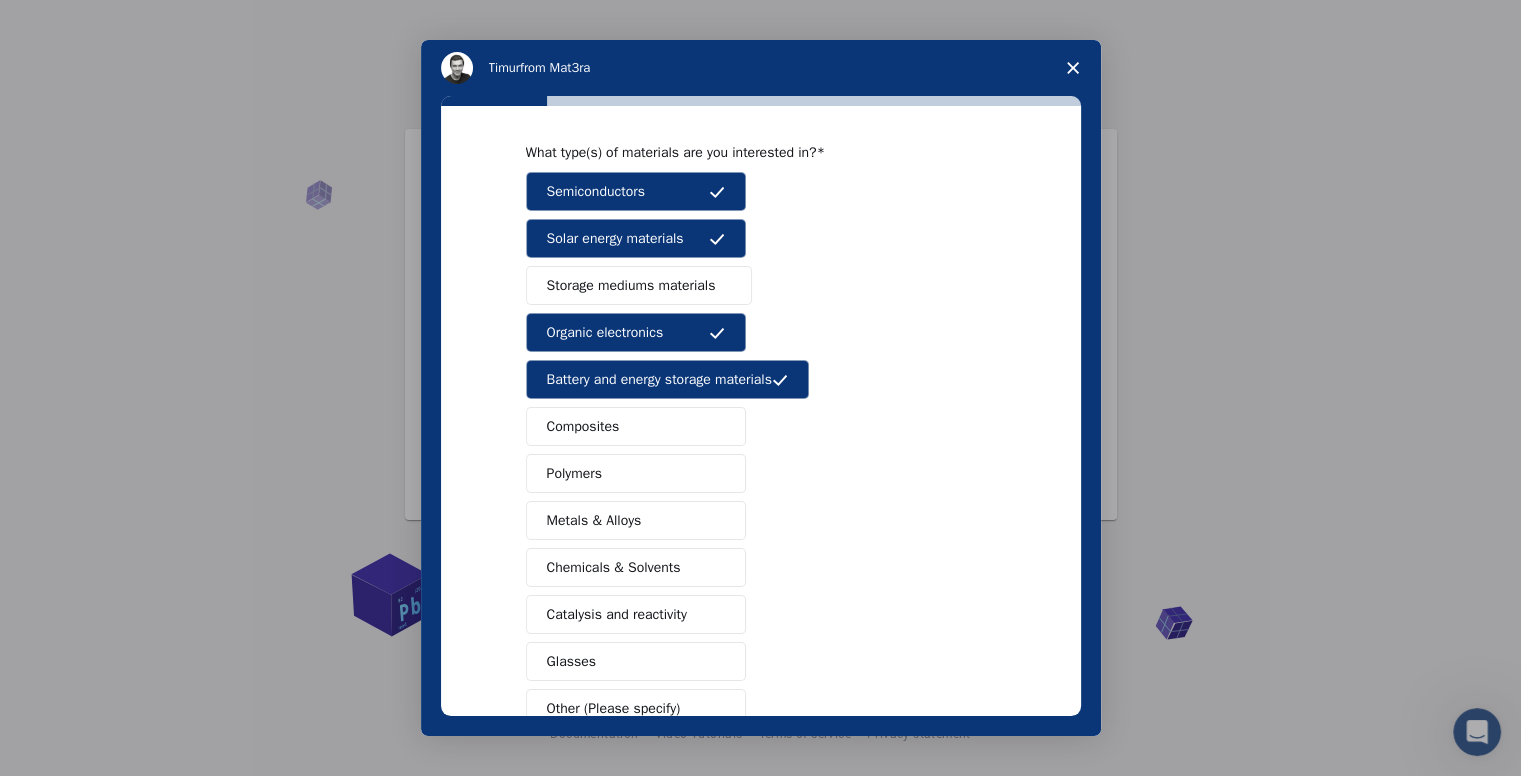 click on "Storage mediums materials" at bounding box center [631, 285] 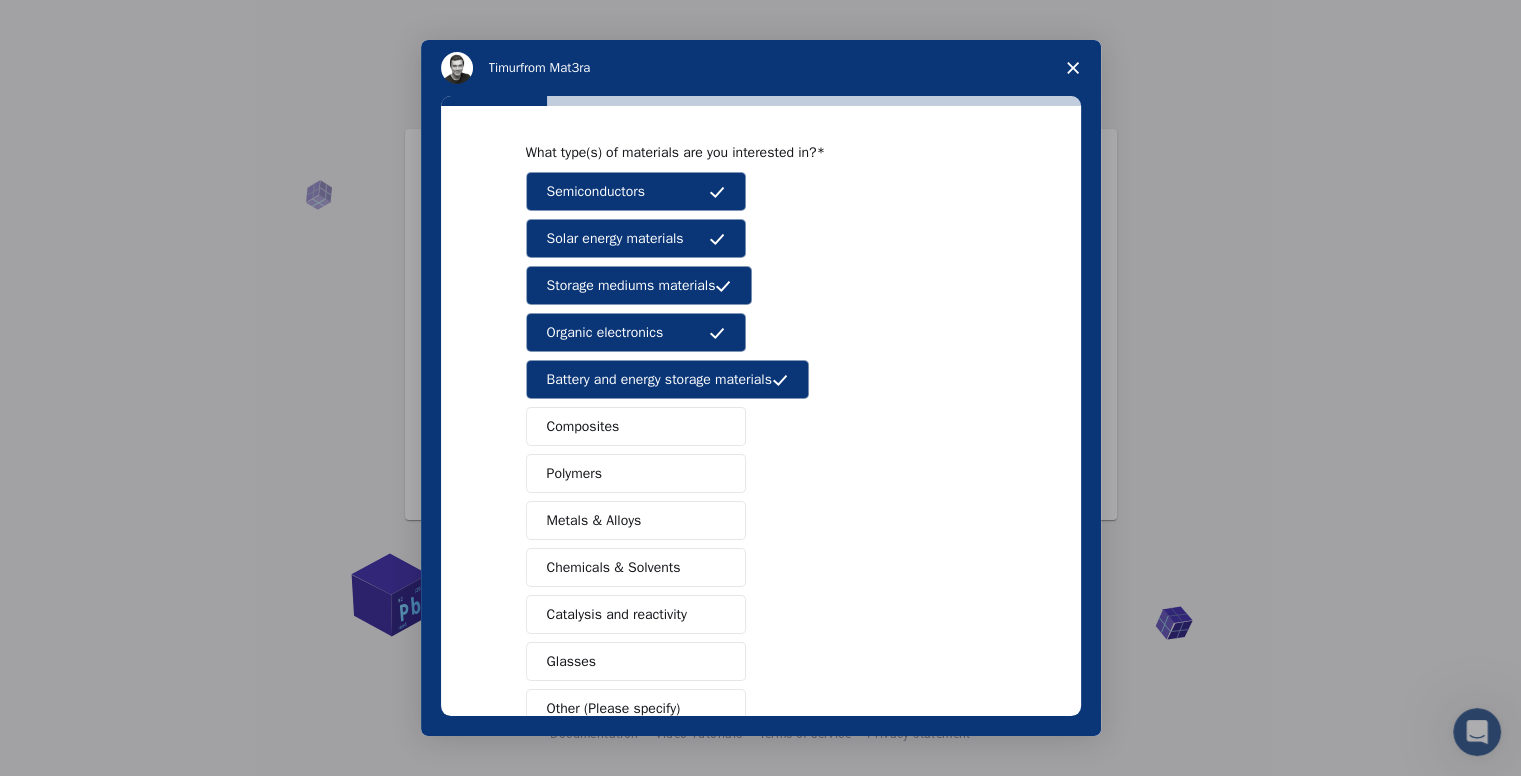 click on "Composites" at bounding box center [636, 426] 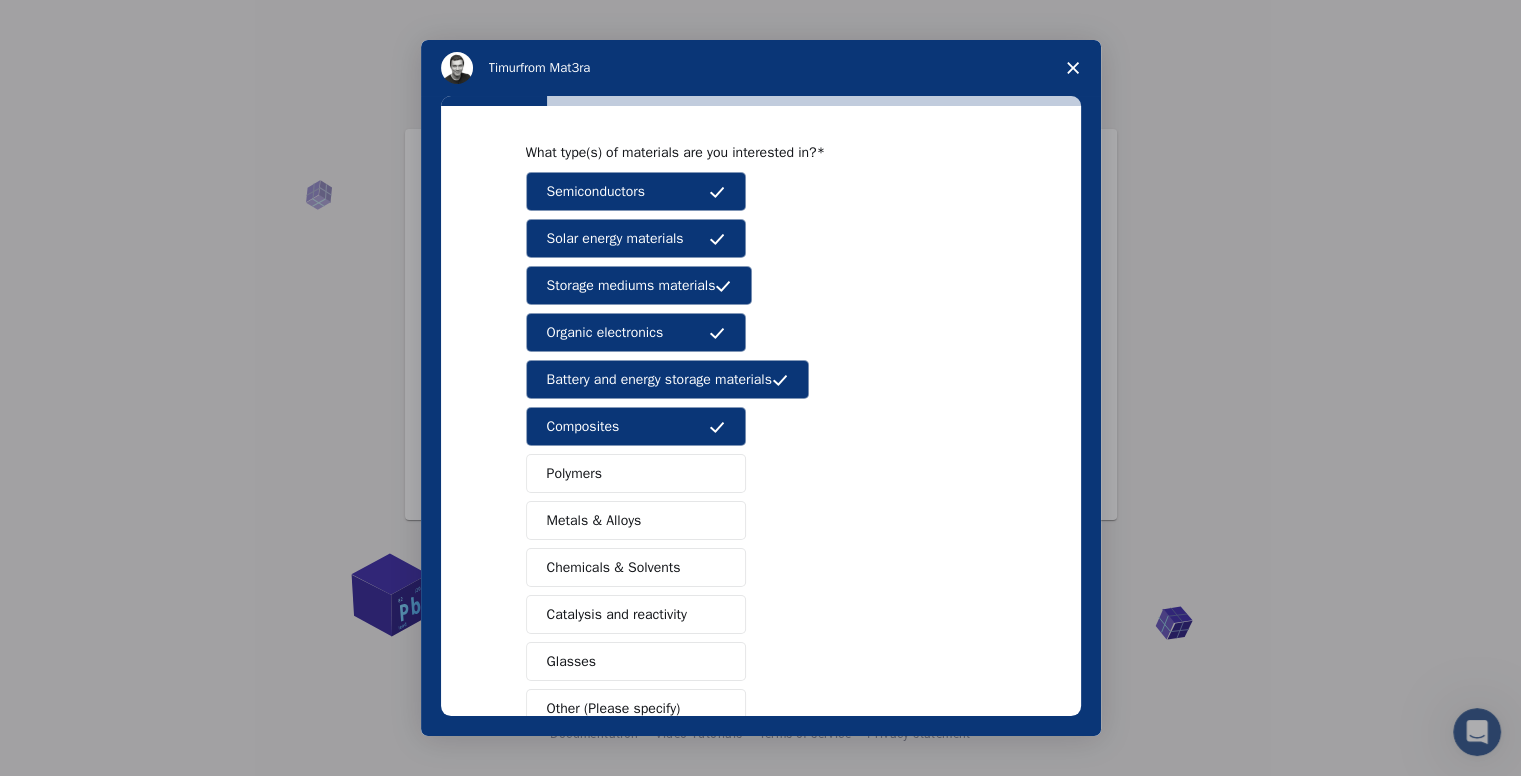 click on "Semiconductors Solar energy materials Storage mediums materials Organic electronics Battery and energy storage materials Composites Polymers Metals & Alloys Chemicals & Solvents Catalysis and reactivity Glasses Other (Please specify)" at bounding box center (761, 450) 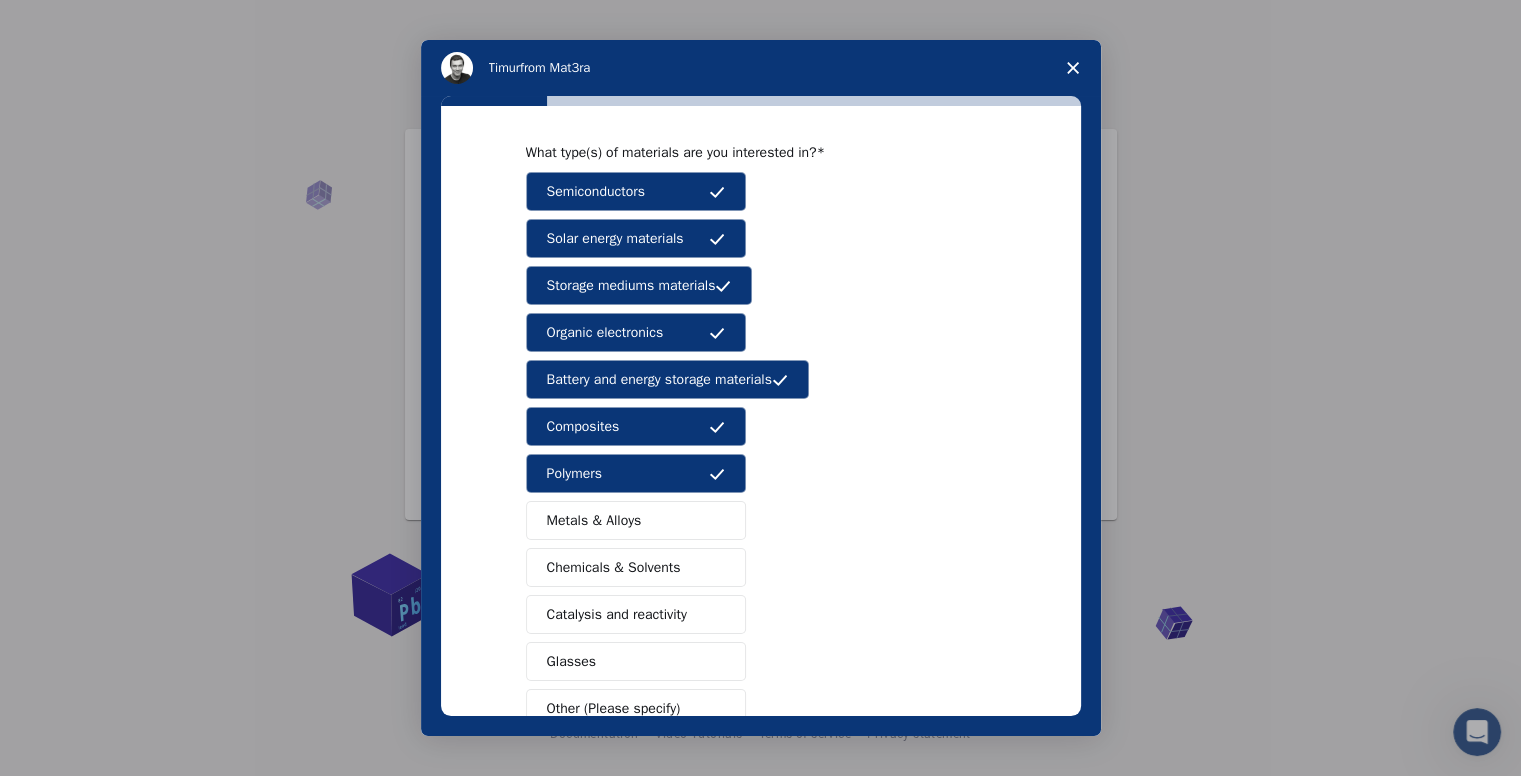 click on "Polymers" at bounding box center [636, 473] 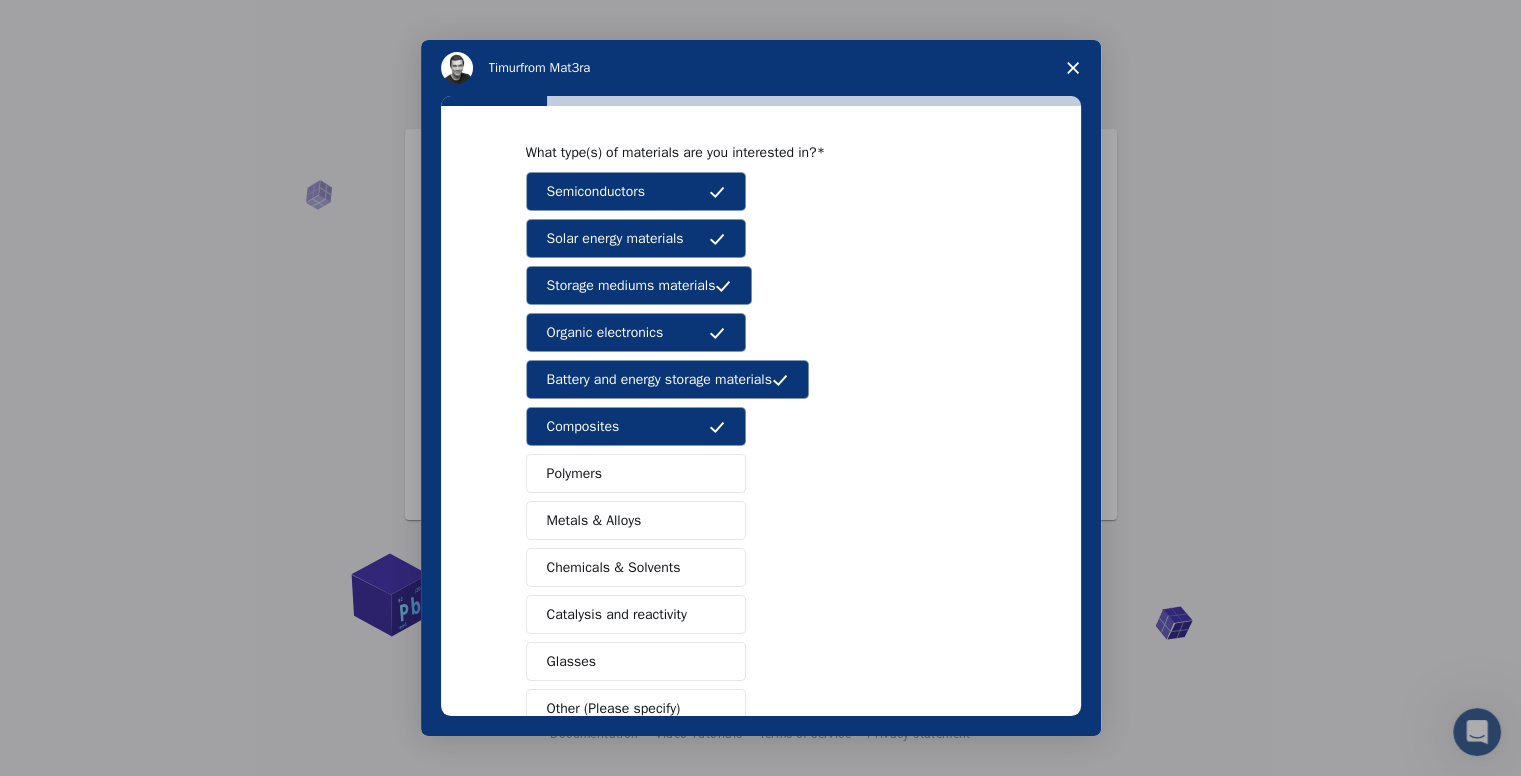 click on "Polymers" at bounding box center [636, 473] 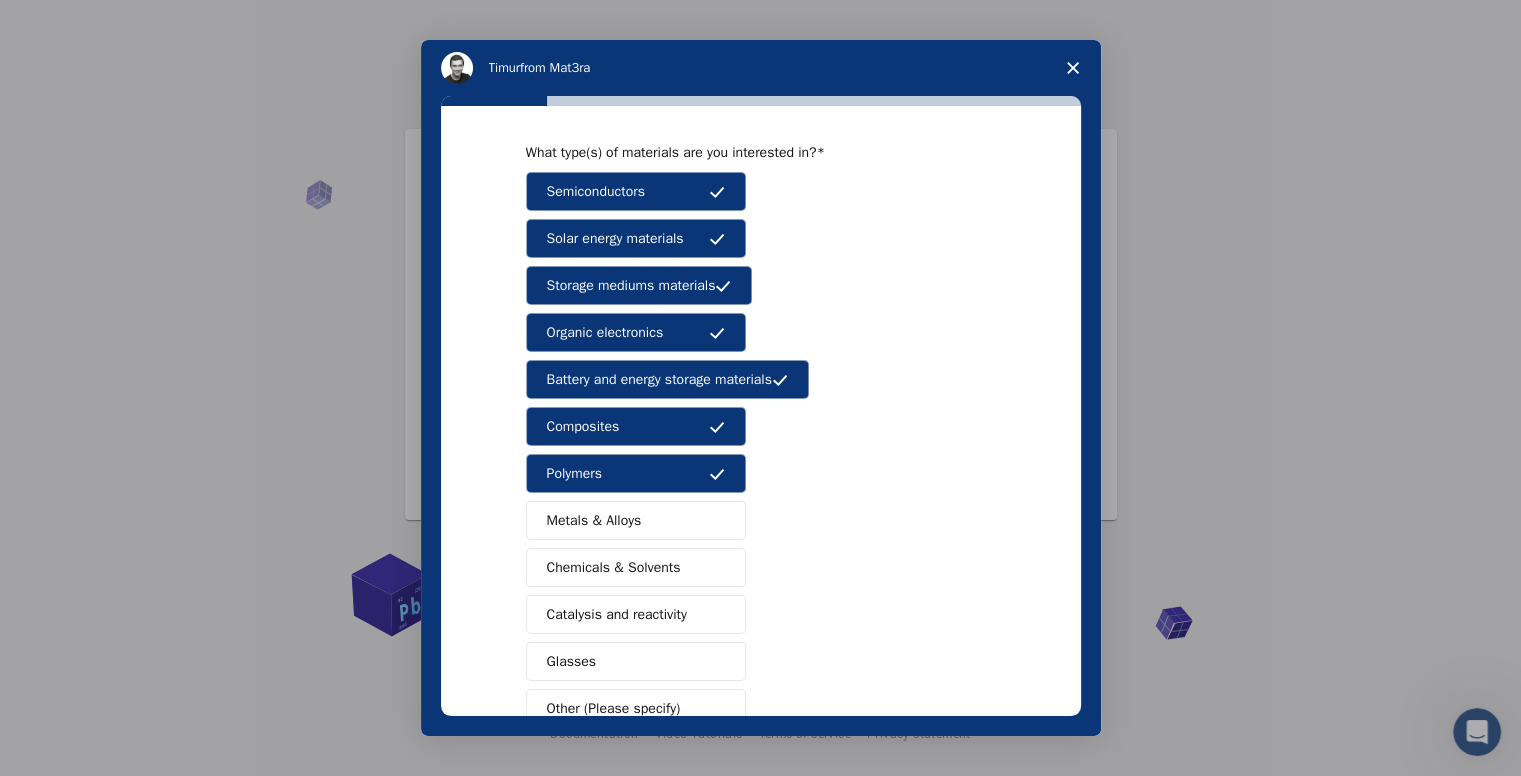 click on "Metals & Alloys" at bounding box center [636, 520] 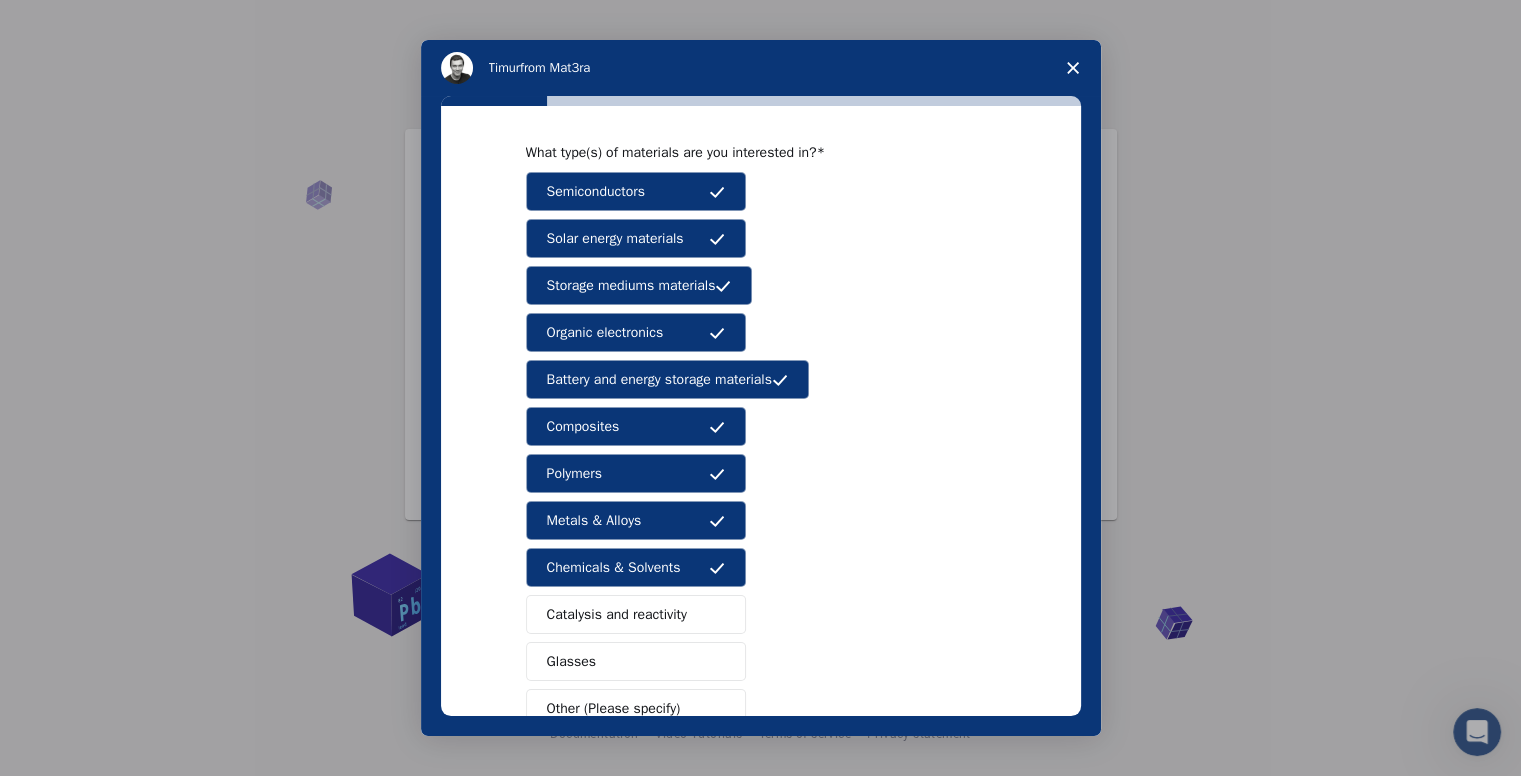 click on "Catalysis and reactivity" at bounding box center [617, 614] 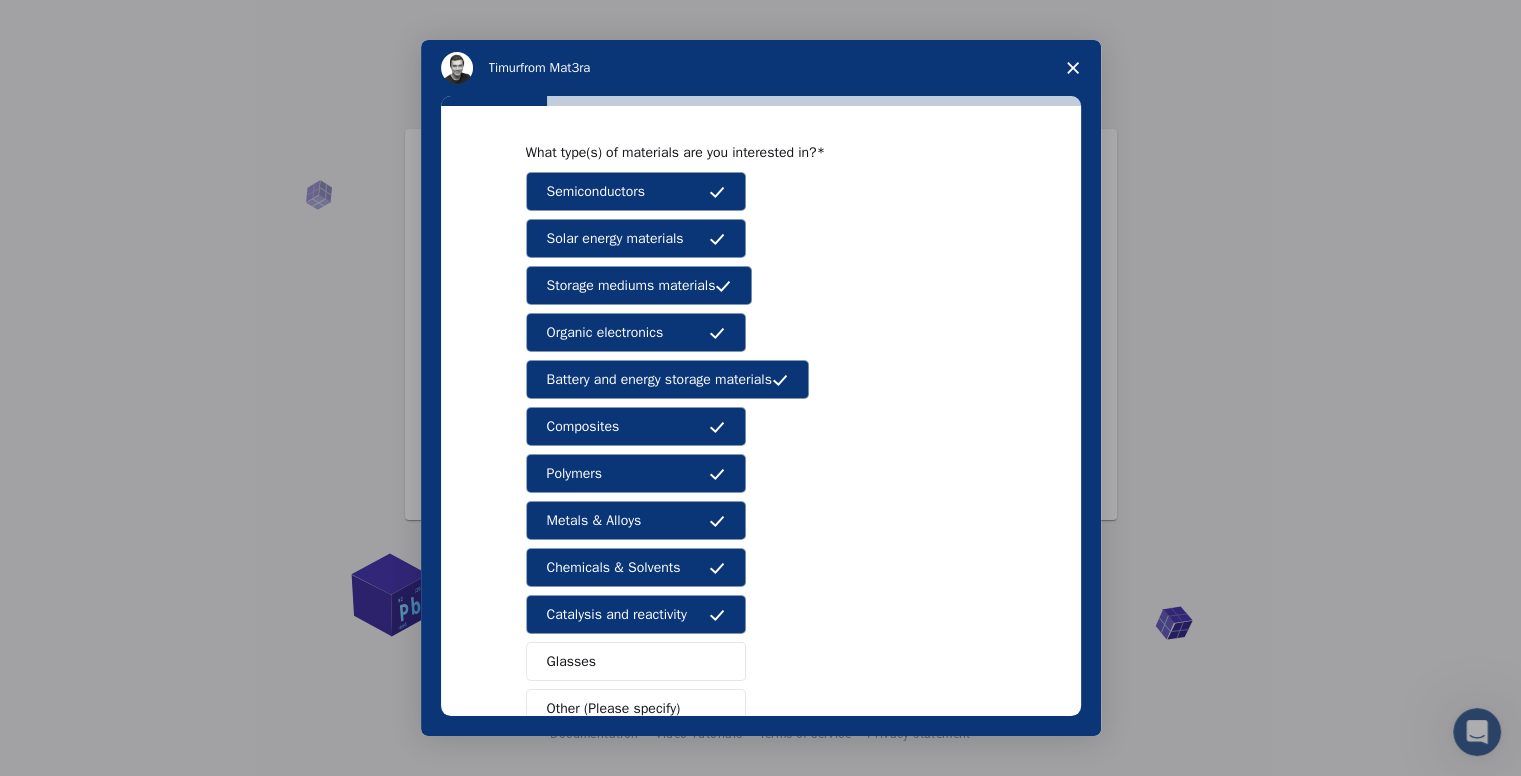 click on "Glasses" at bounding box center [636, 661] 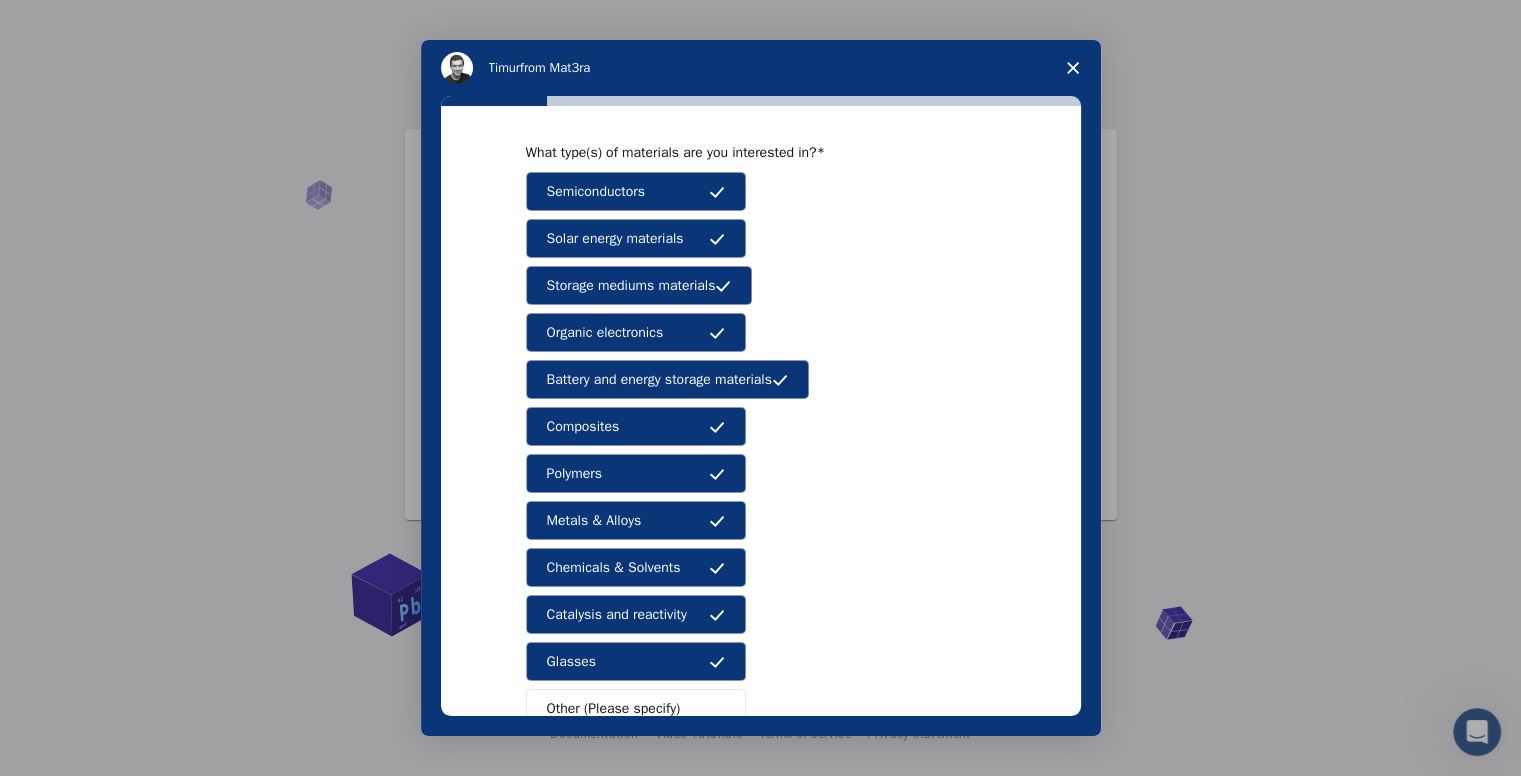 scroll, scrollTop: 184, scrollLeft: 0, axis: vertical 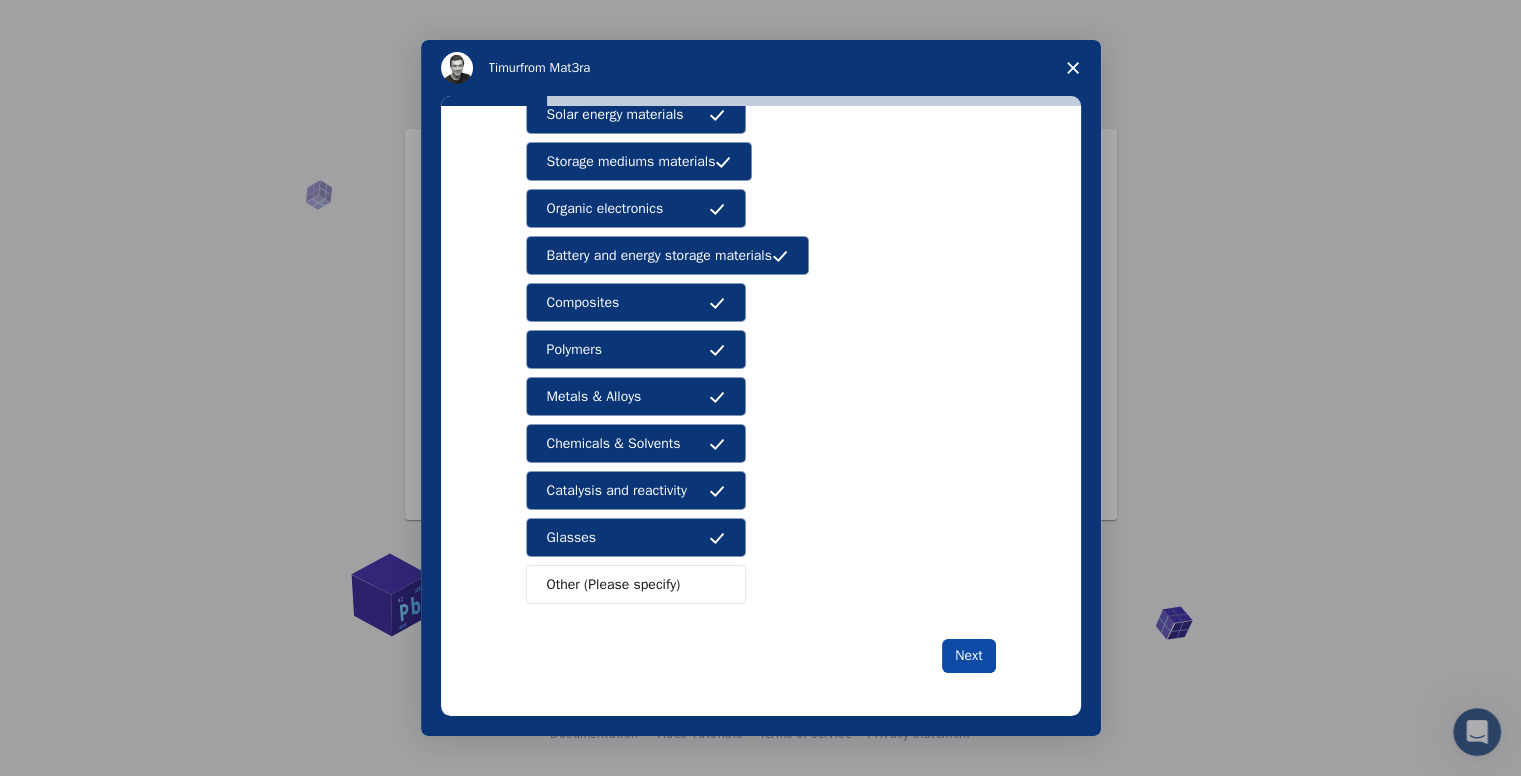 click on "Next" at bounding box center (968, 656) 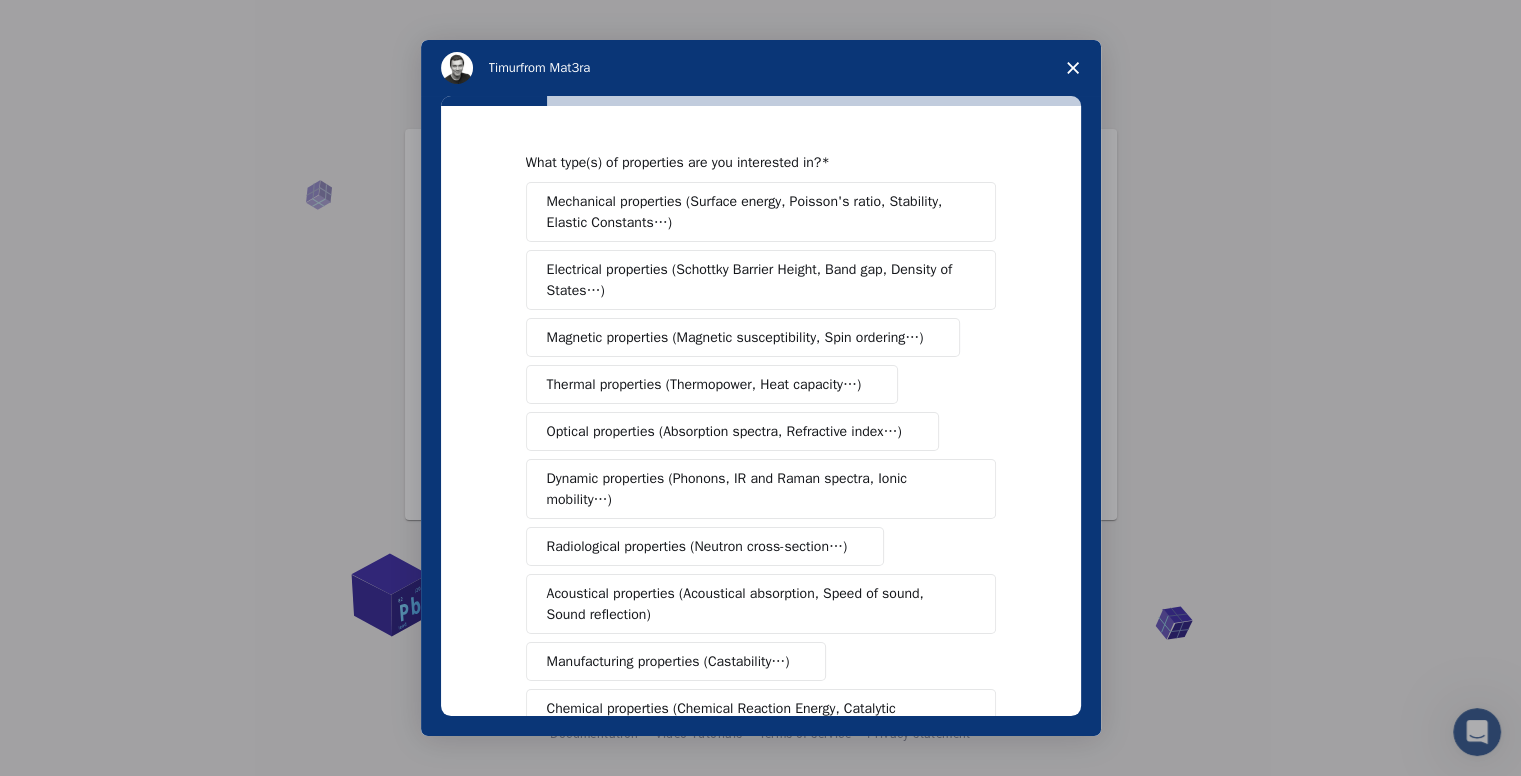 click on "Electrical properties (Schottky Barrier Height, Band gap, Density of States…)" at bounding box center [754, 280] 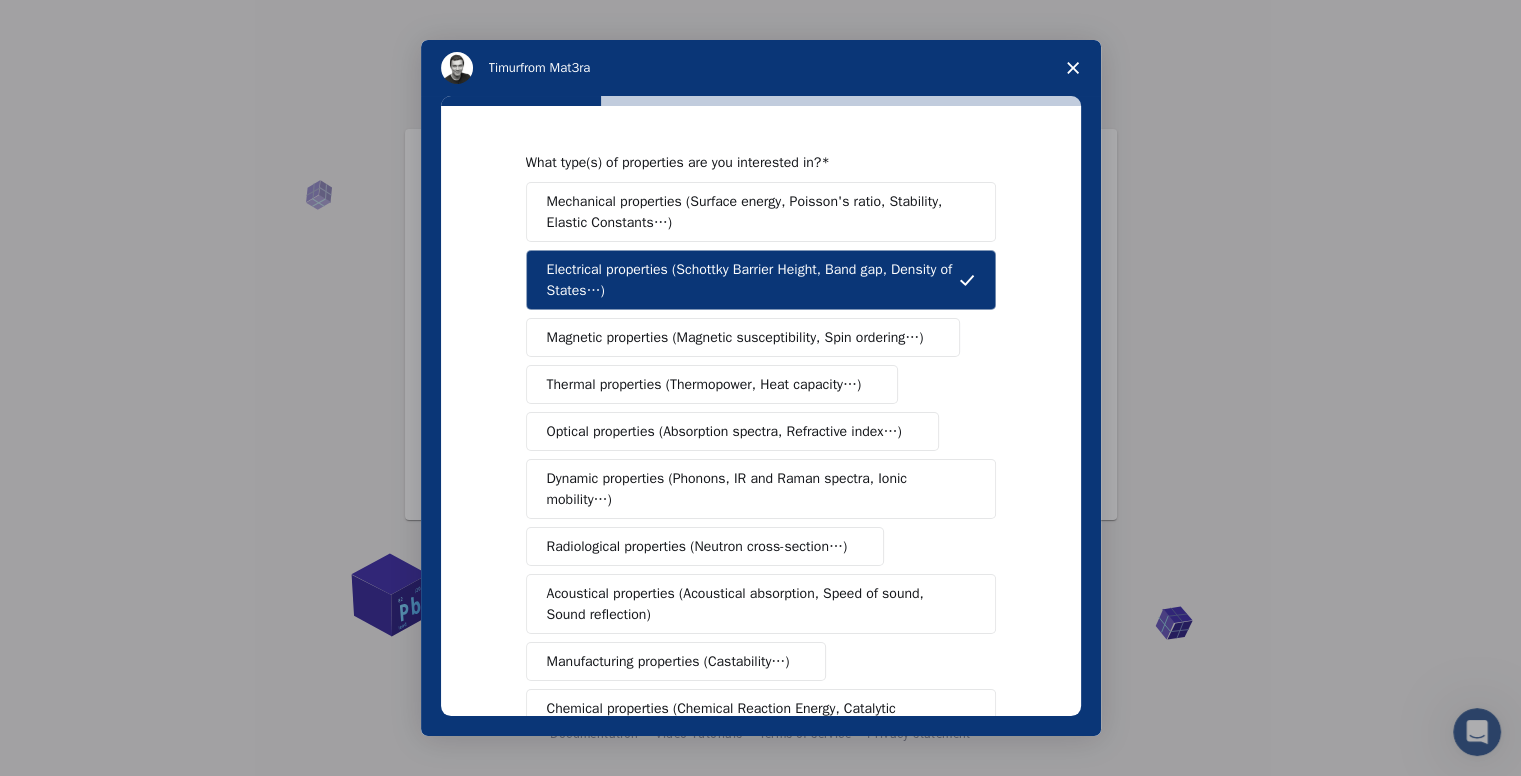 click on "Magnetic properties (Magnetic susceptibility, Spin ordering…)" at bounding box center [743, 337] 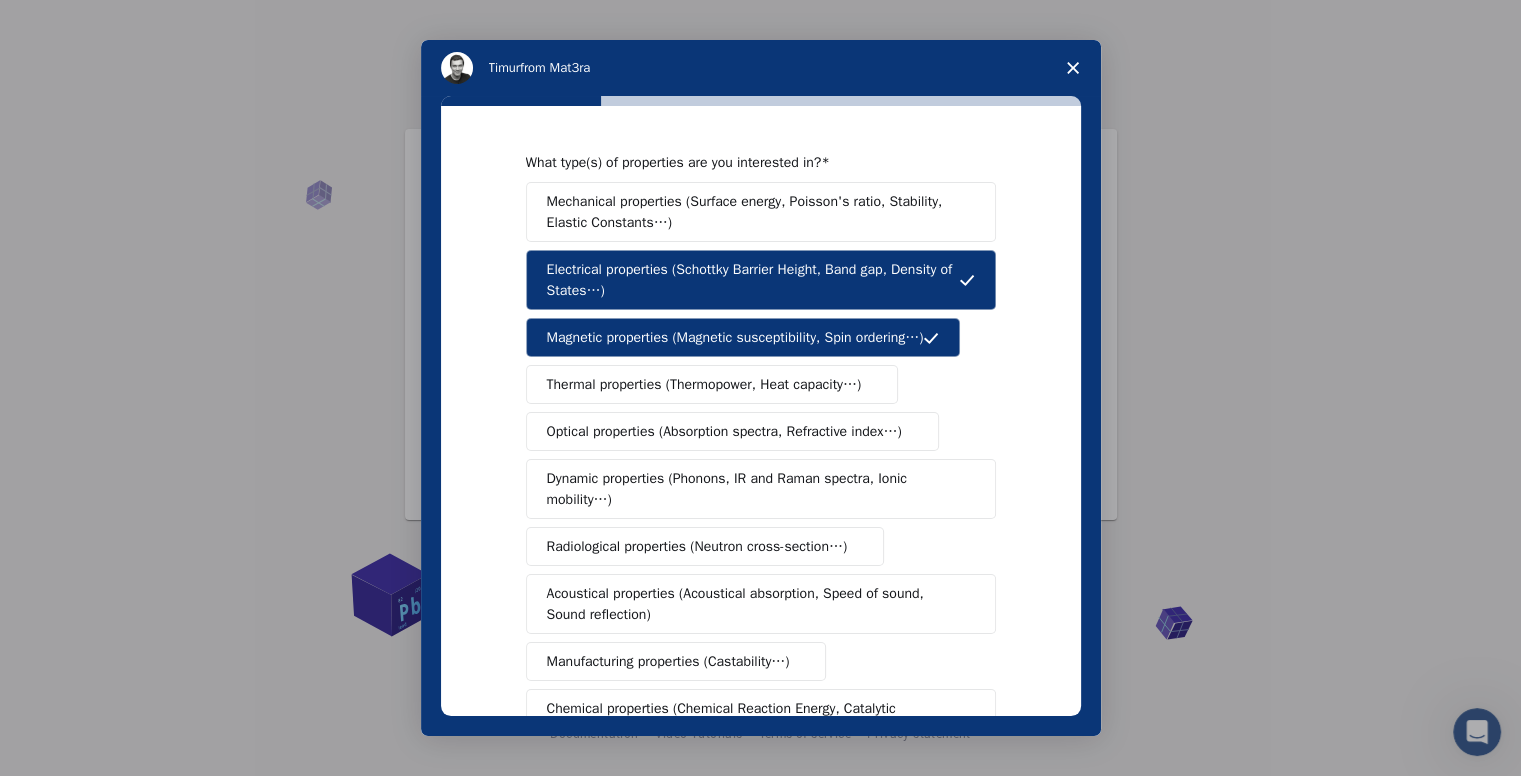 click on "Thermal properties (Thermopower, Heat capacity…)" at bounding box center [704, 384] 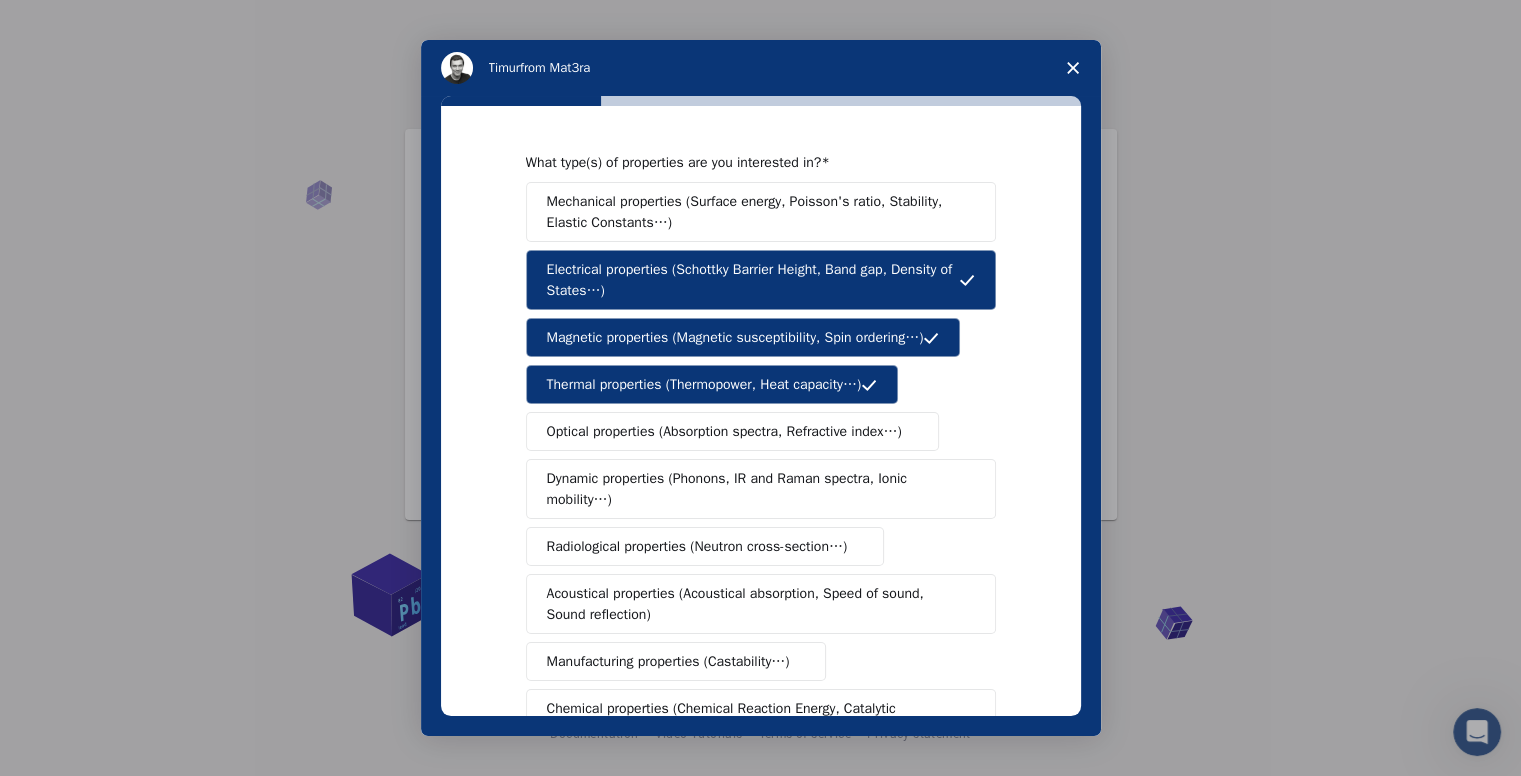 click on "Optical properties (Absorption spectra, Refractive index…)" at bounding box center [724, 431] 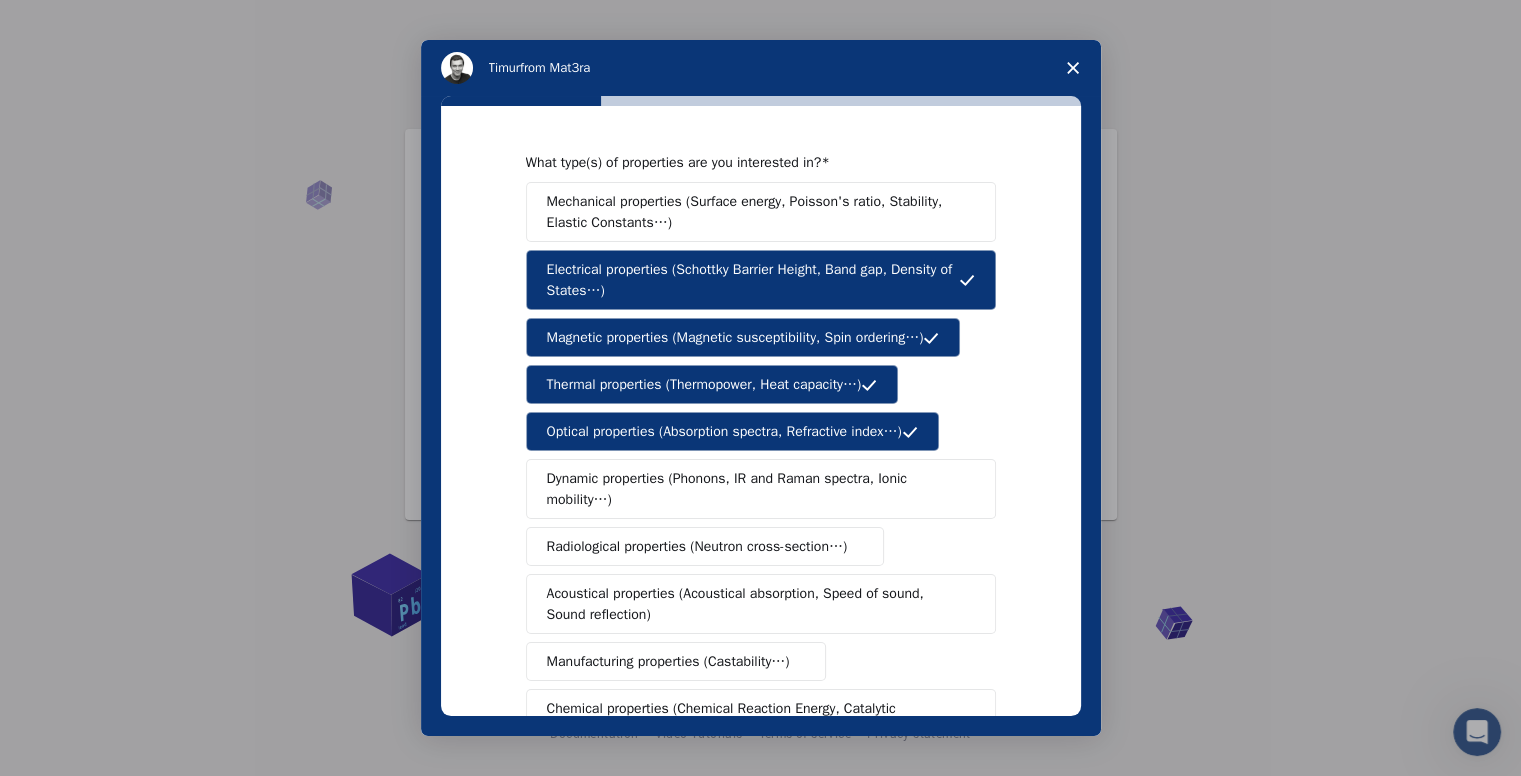 click on "Mechanical properties (Surface energy, Poisson's ratio, Stability, Elastic Constants…)" at bounding box center (754, 212) 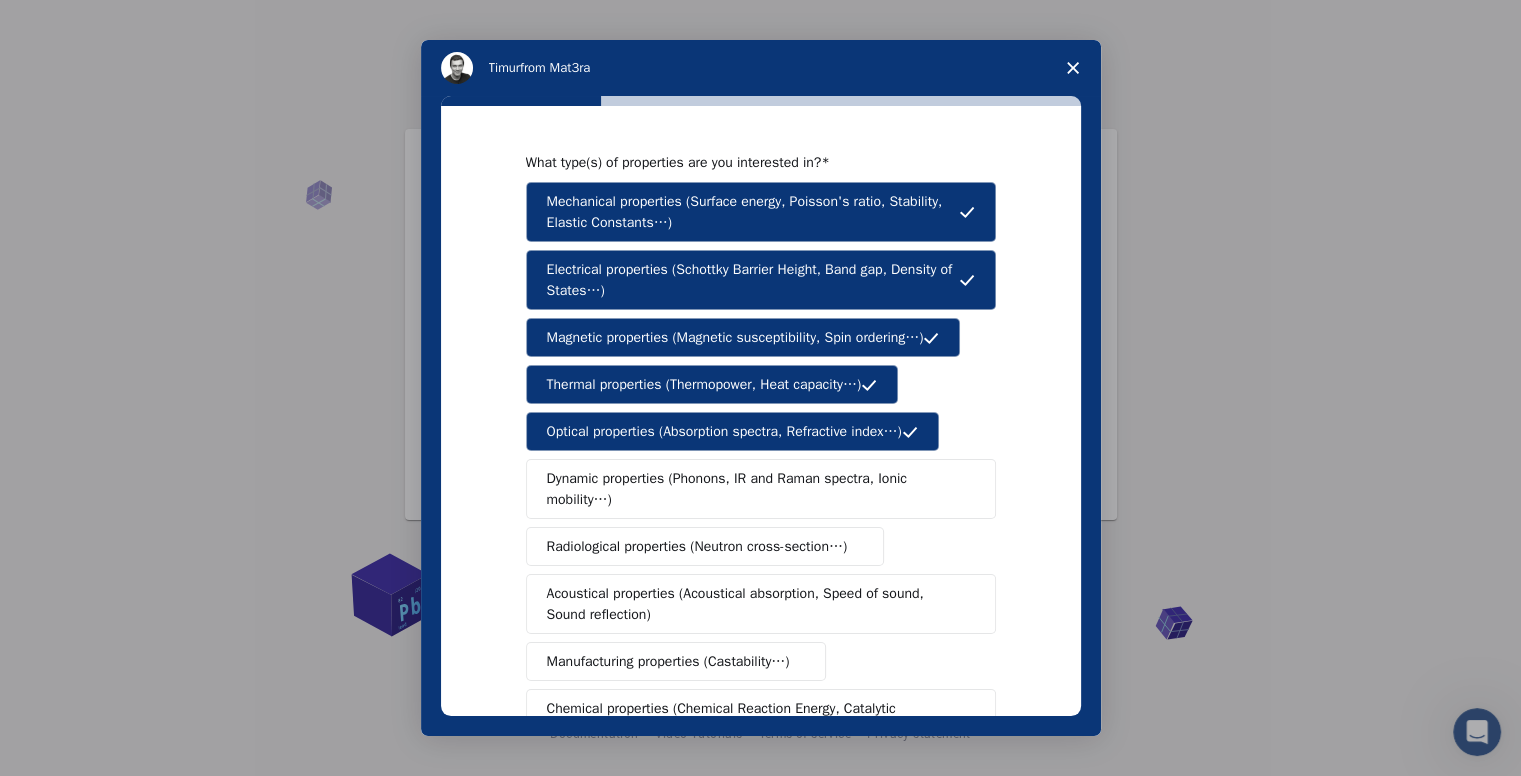 click on "Dynamic properties (Phonons, IR and Raman spectra, Ionic mobility…)" at bounding box center (753, 489) 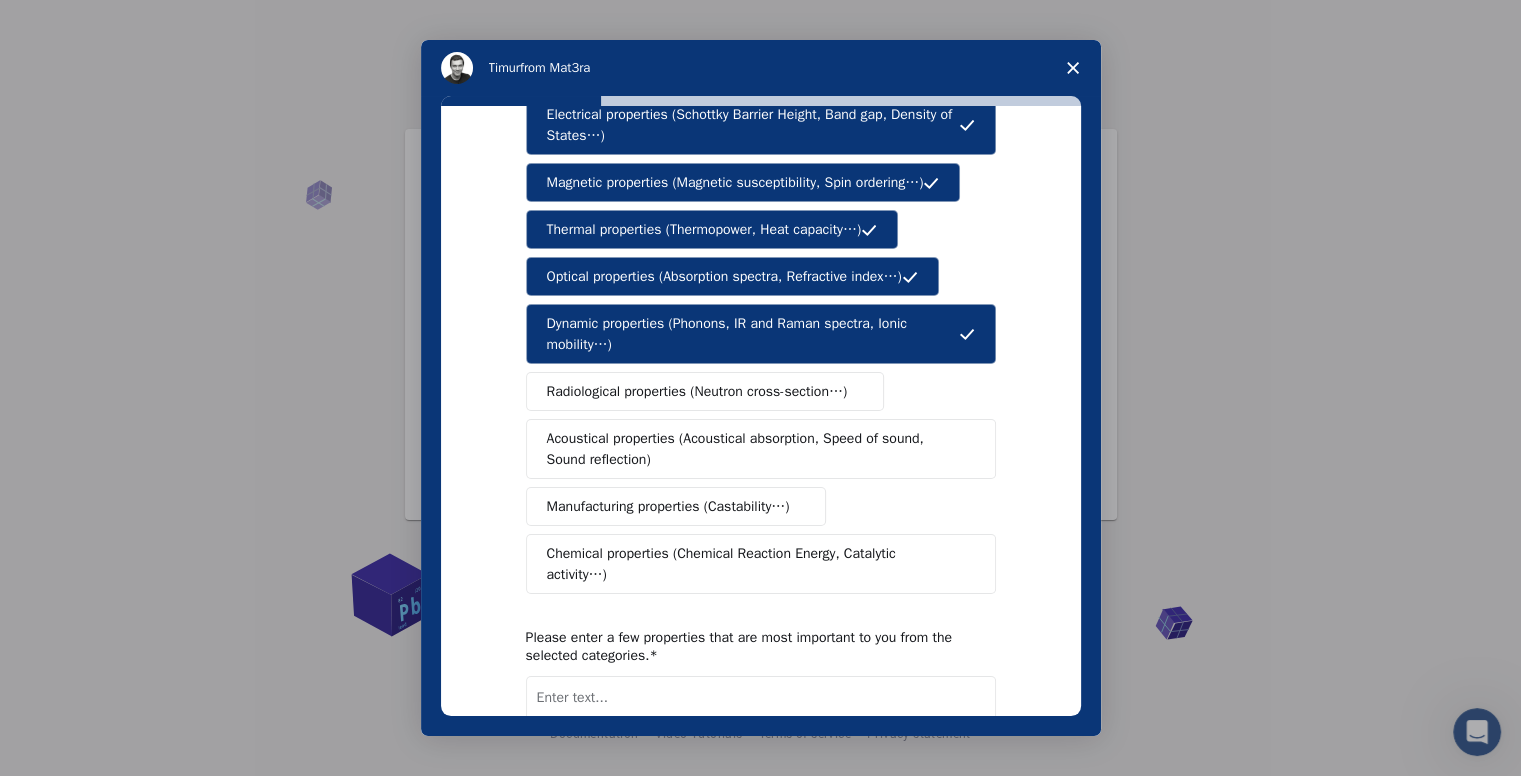 scroll, scrollTop: 160, scrollLeft: 0, axis: vertical 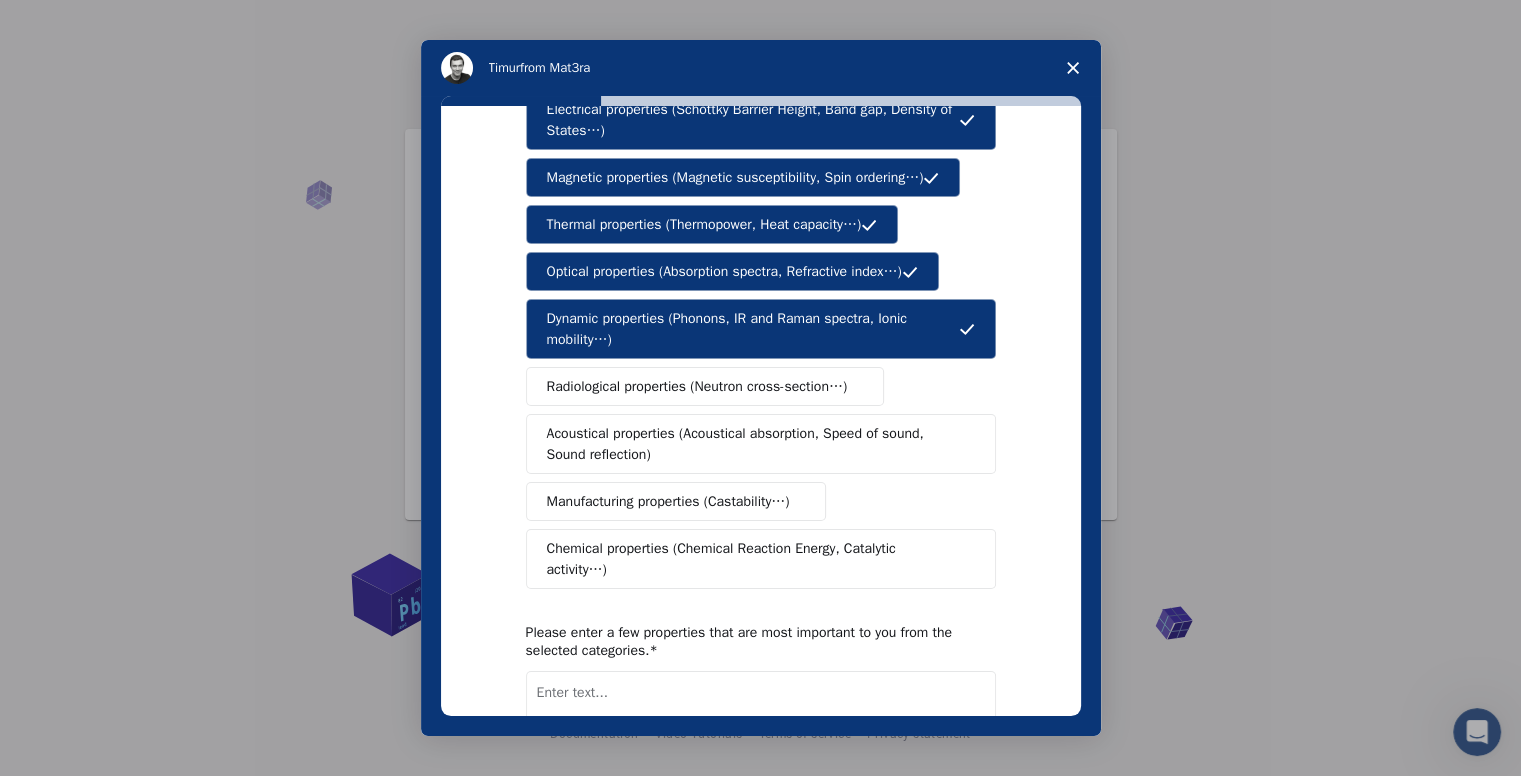 click on "Manufacturing properties (Castability…)" at bounding box center (668, 501) 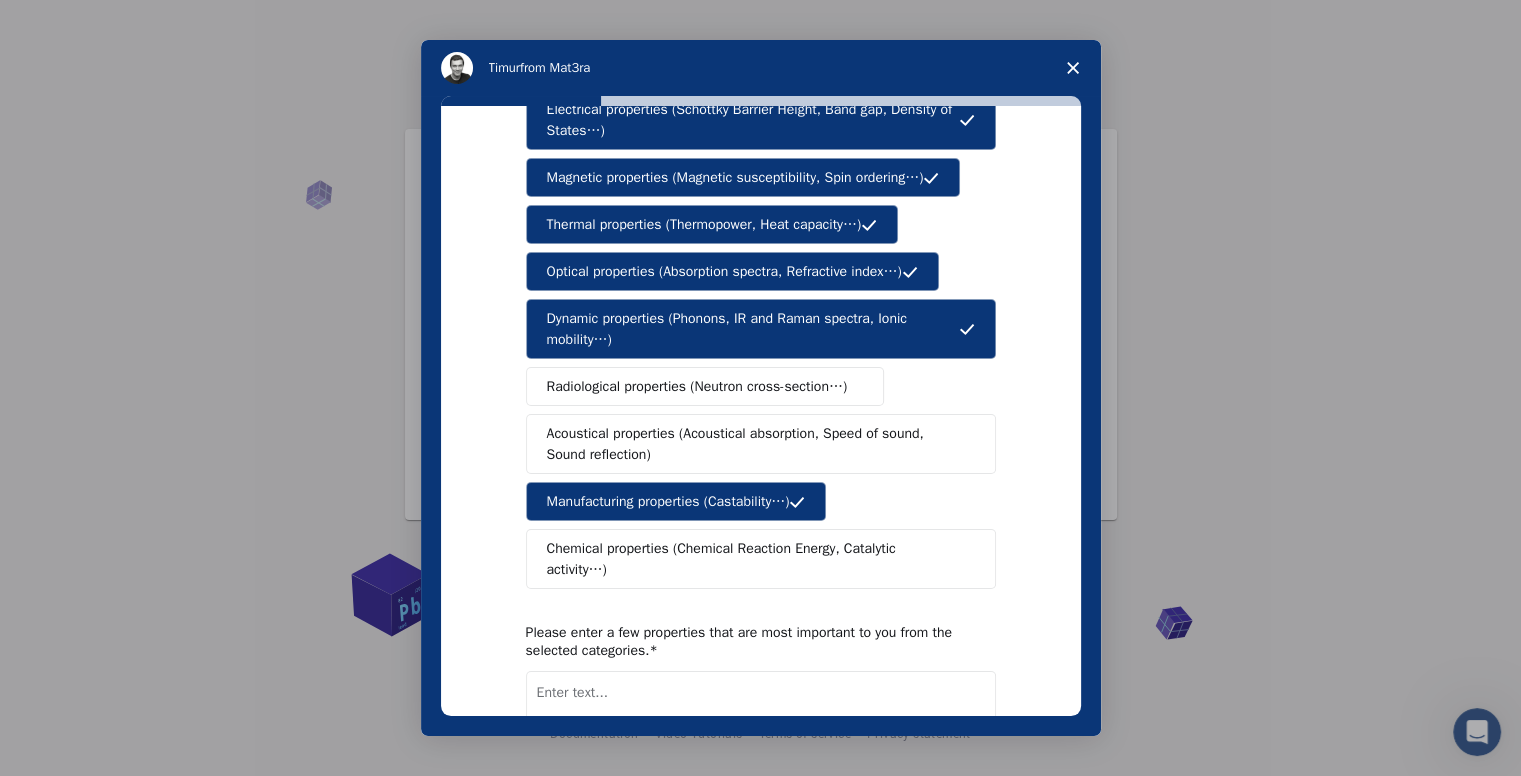 click on "Acoustical properties (Acoustical absorption, Speed of sound, Sound reflection)" at bounding box center [754, 444] 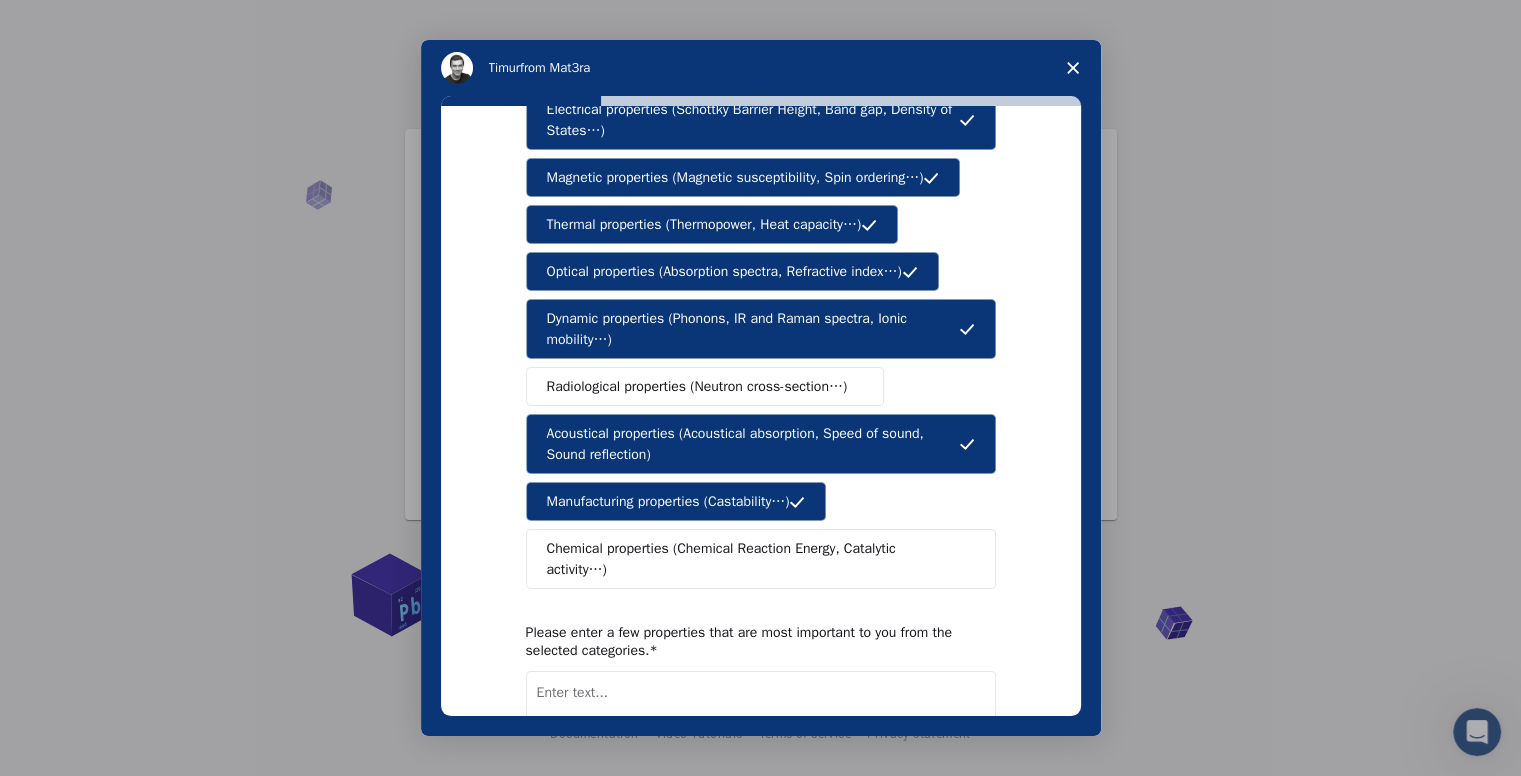 click on "Radiological properties (Neutron cross-section…)" at bounding box center (705, 386) 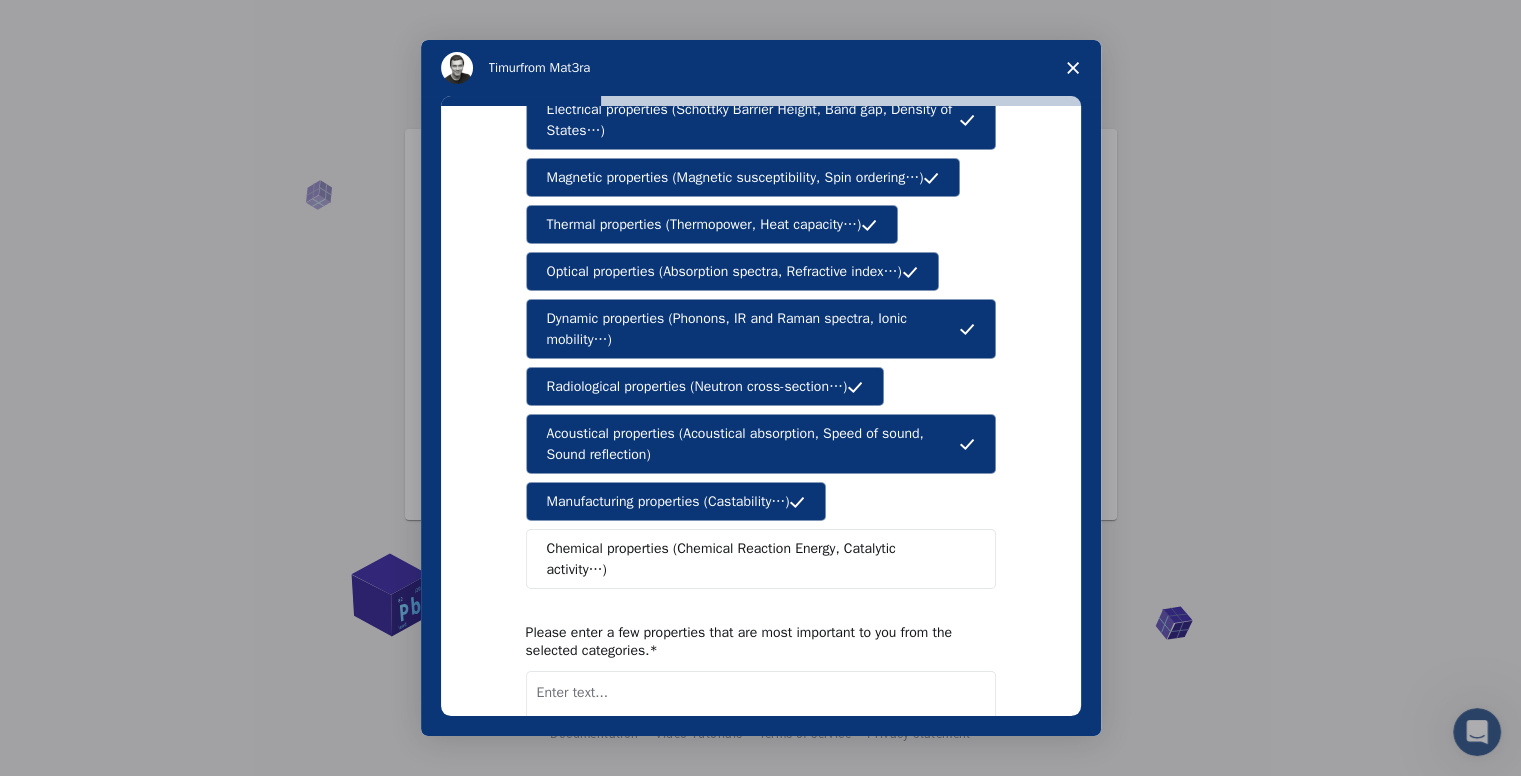 click on "Chemical properties (Chemical Reaction Energy, Catalytic activity…)" at bounding box center [761, 559] 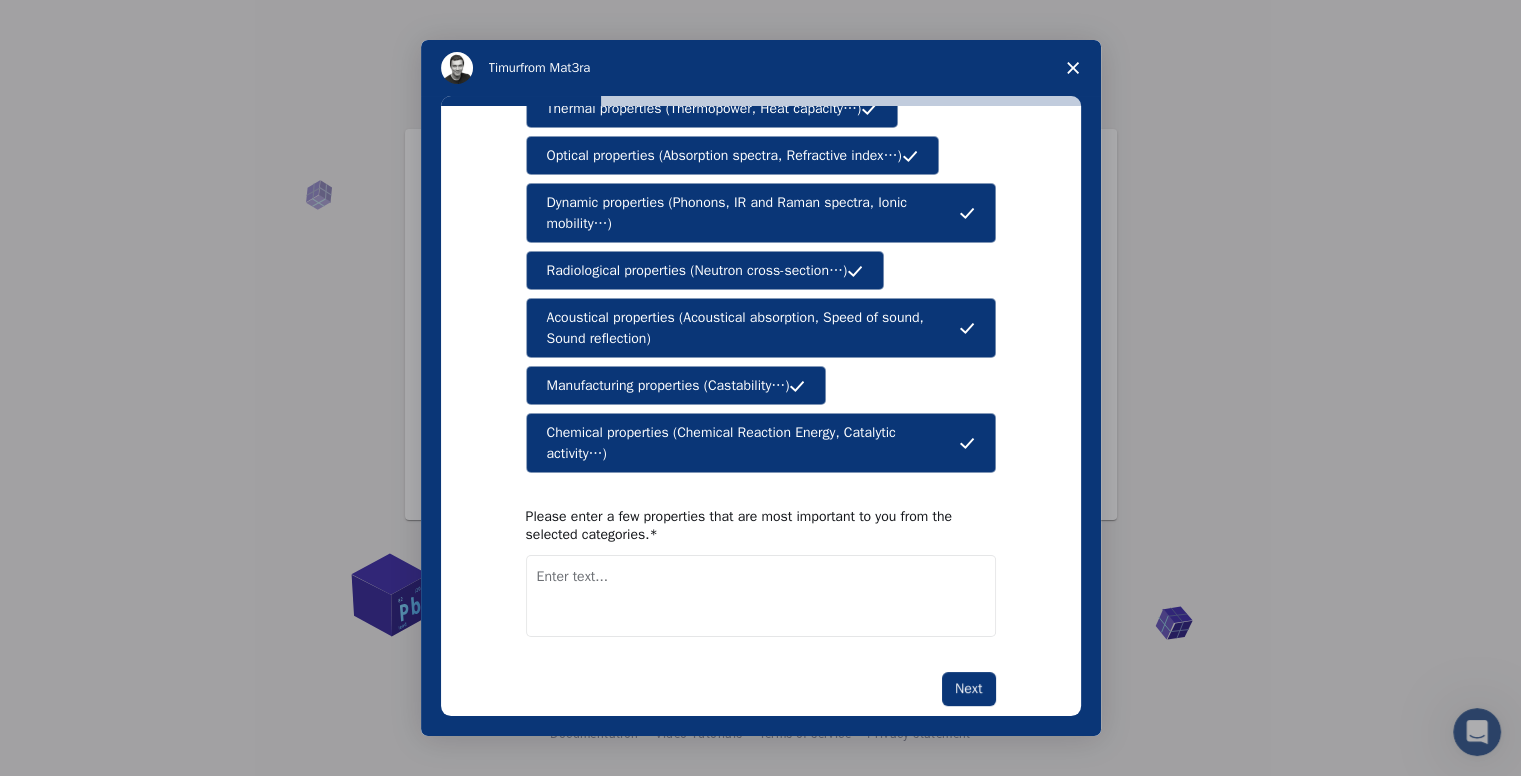 scroll, scrollTop: 288, scrollLeft: 0, axis: vertical 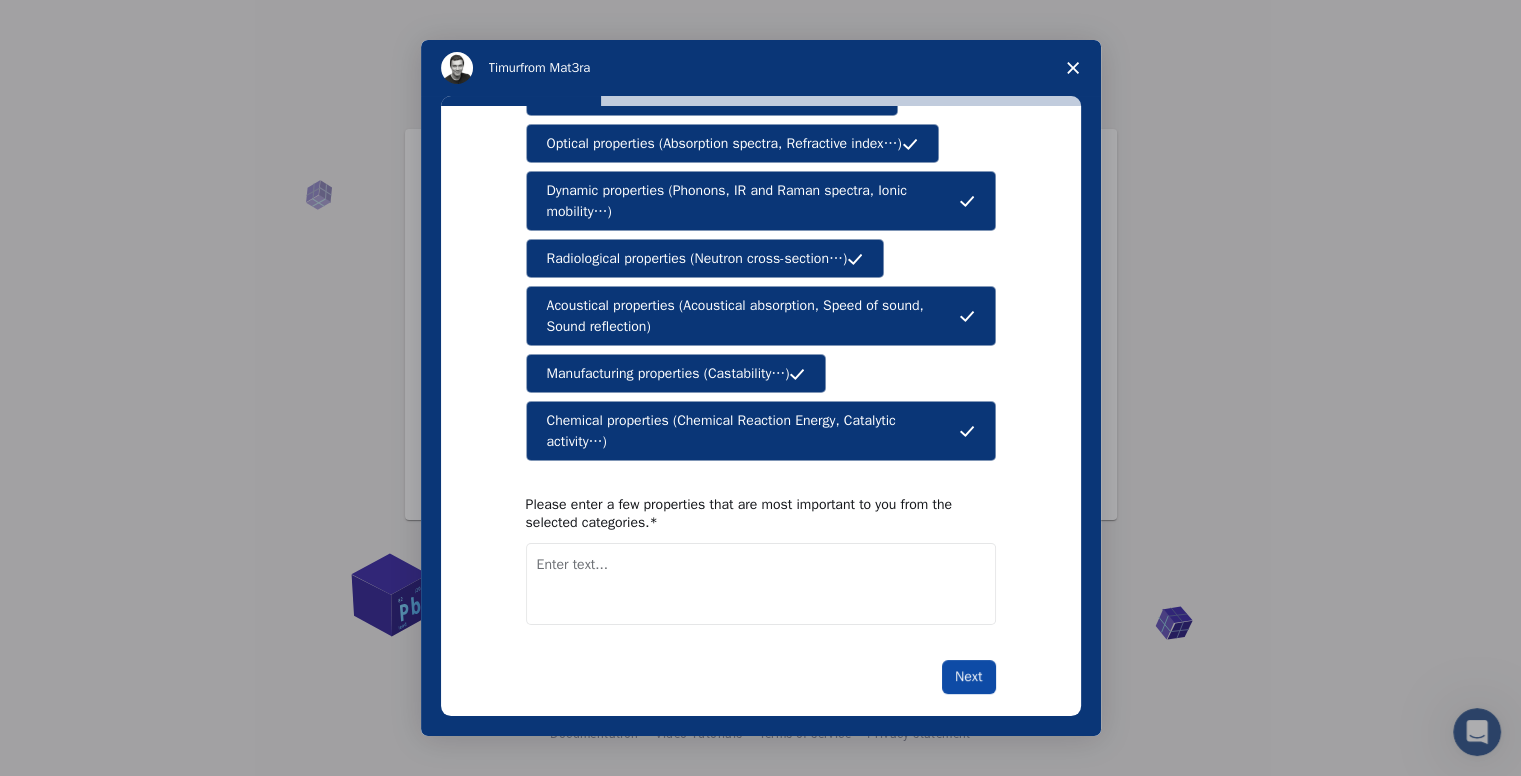 click on "Next" at bounding box center [968, 677] 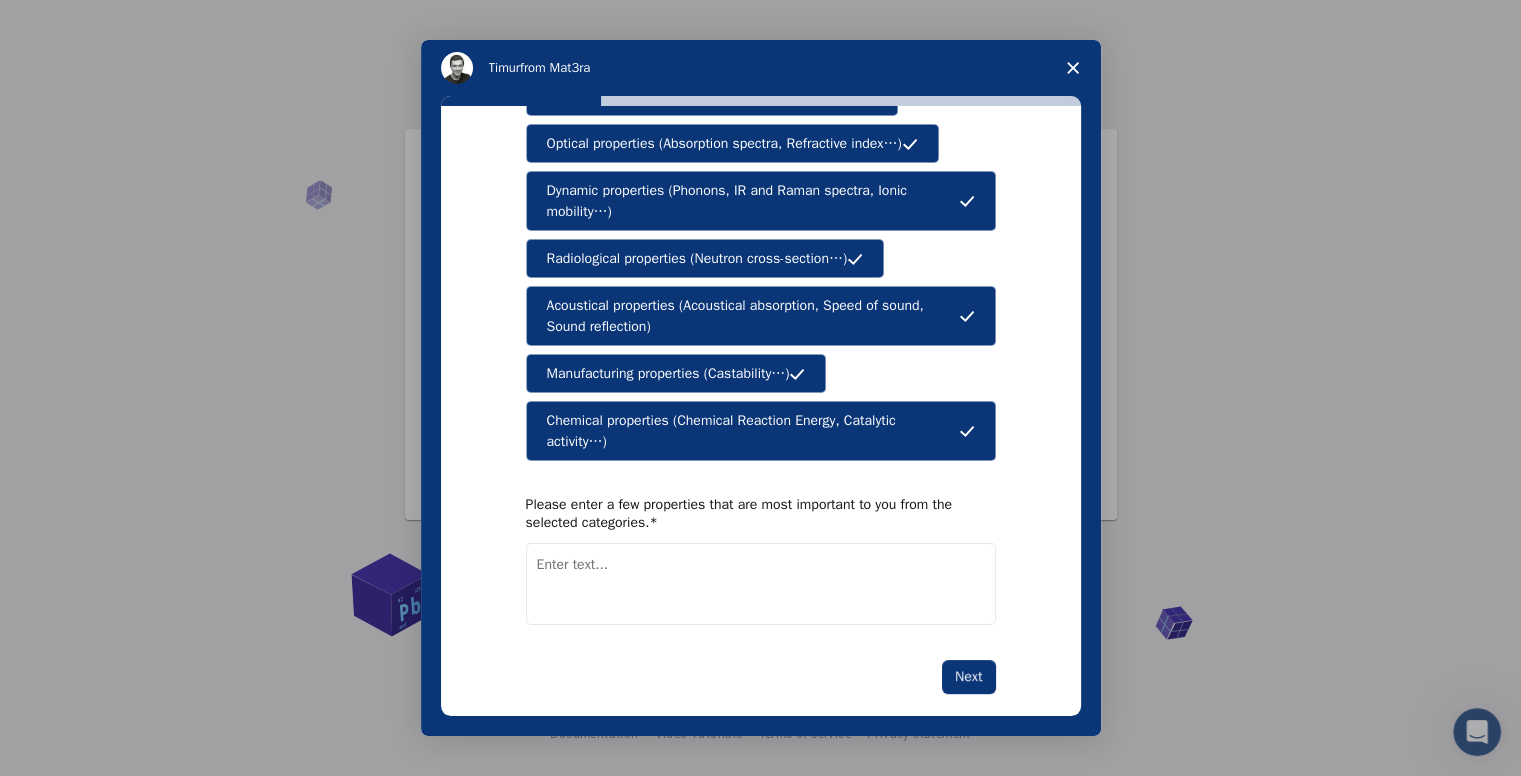 click at bounding box center (761, 584) 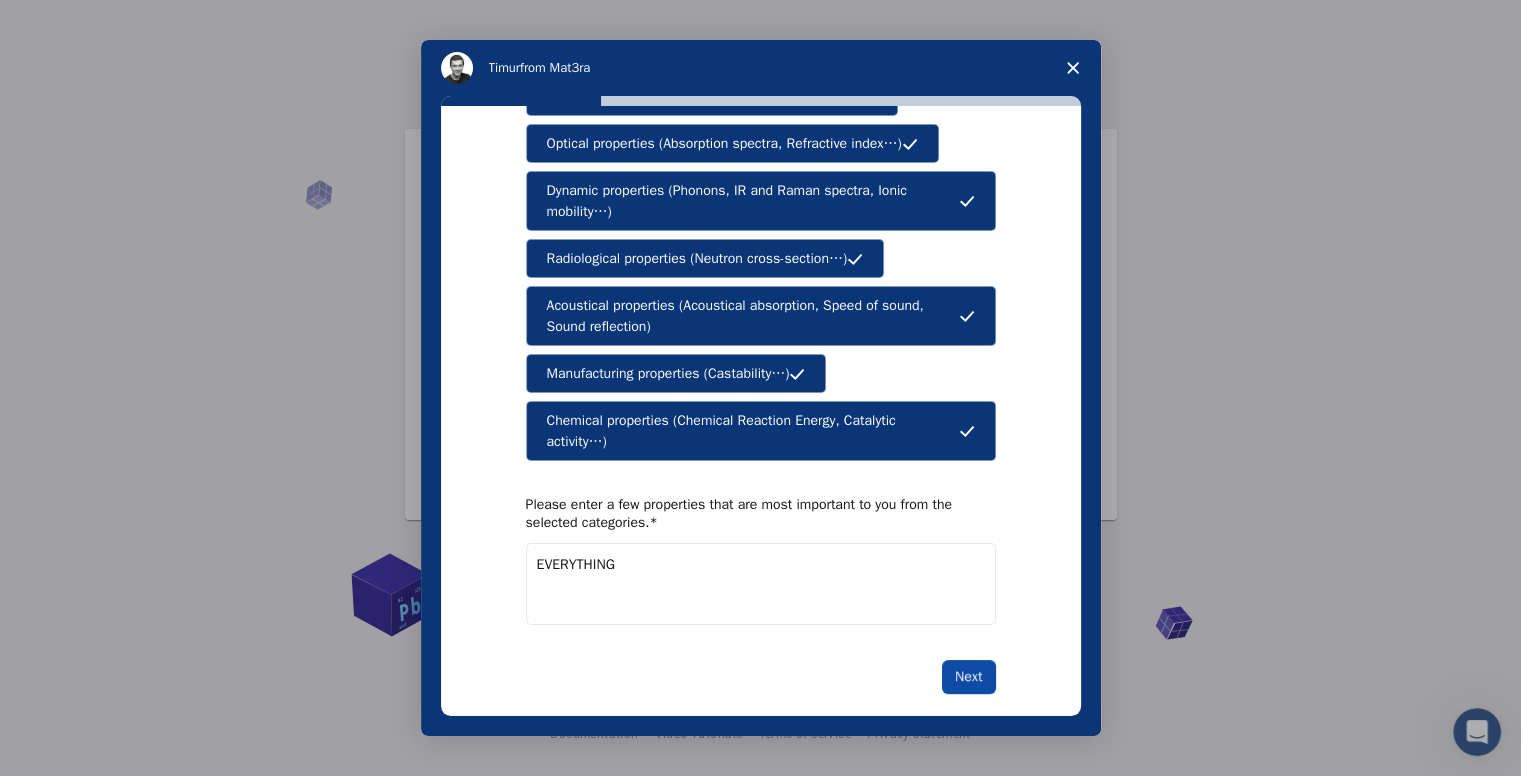 type on "EVERYTHING" 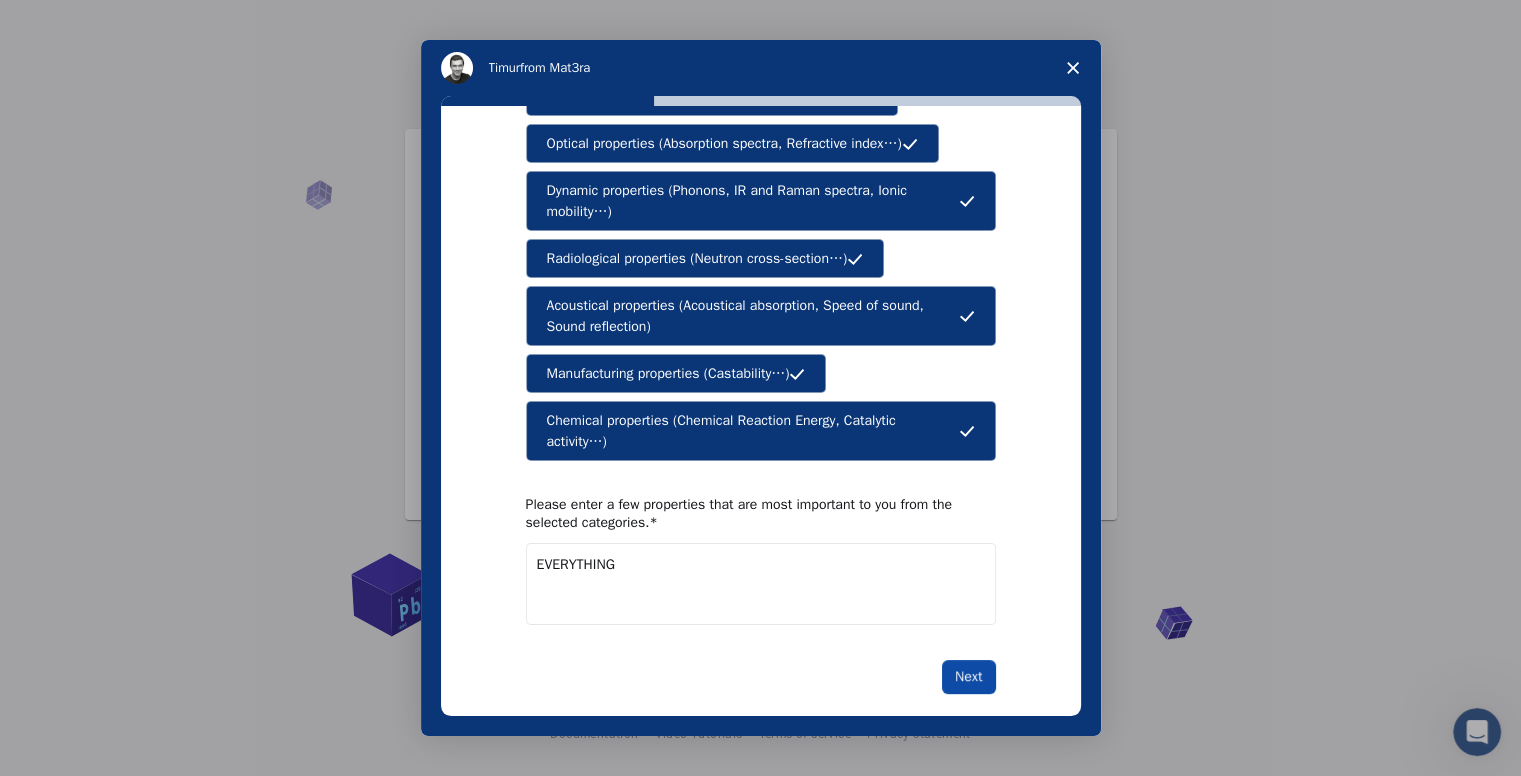 click on "Next" at bounding box center (968, 677) 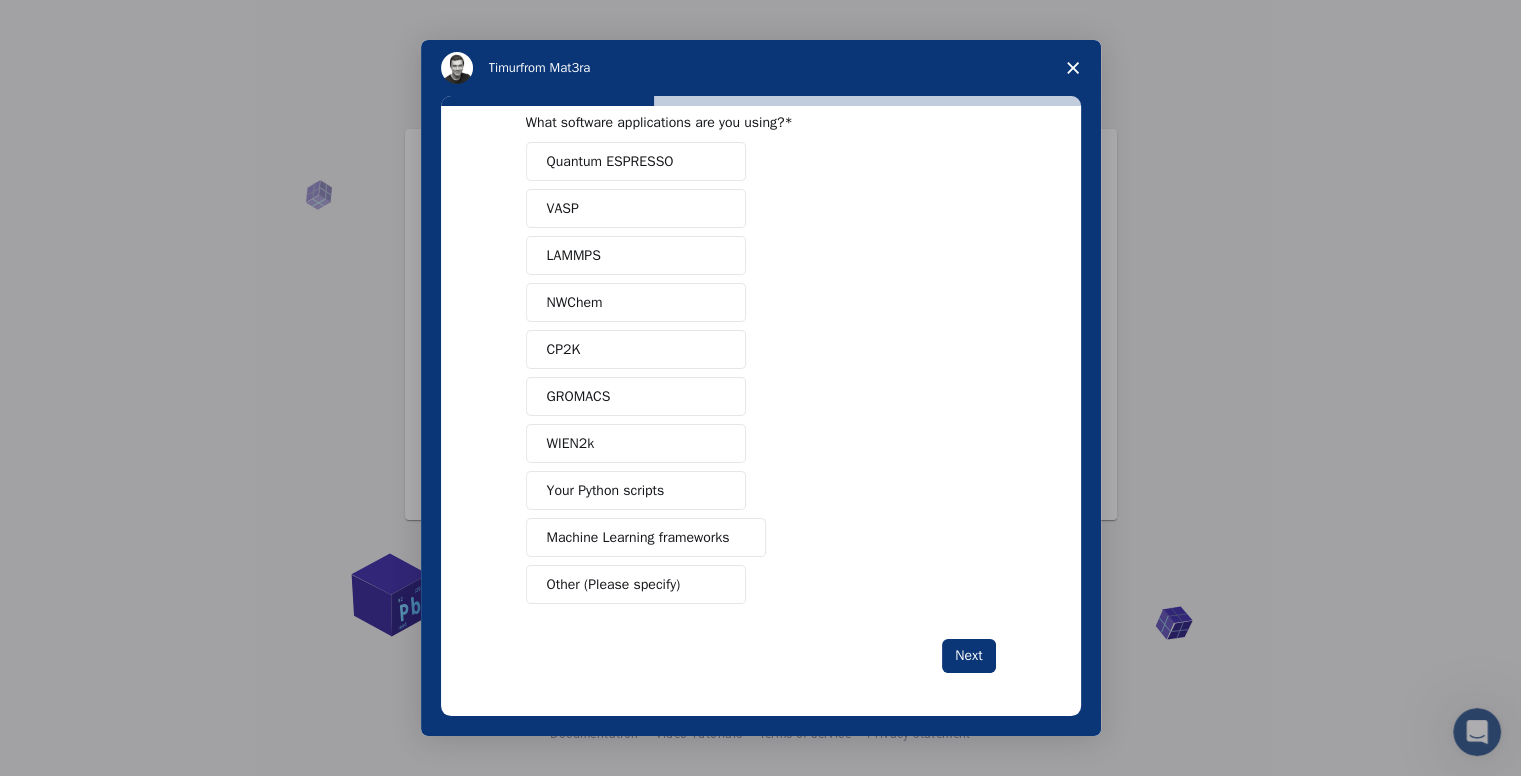 scroll, scrollTop: 0, scrollLeft: 0, axis: both 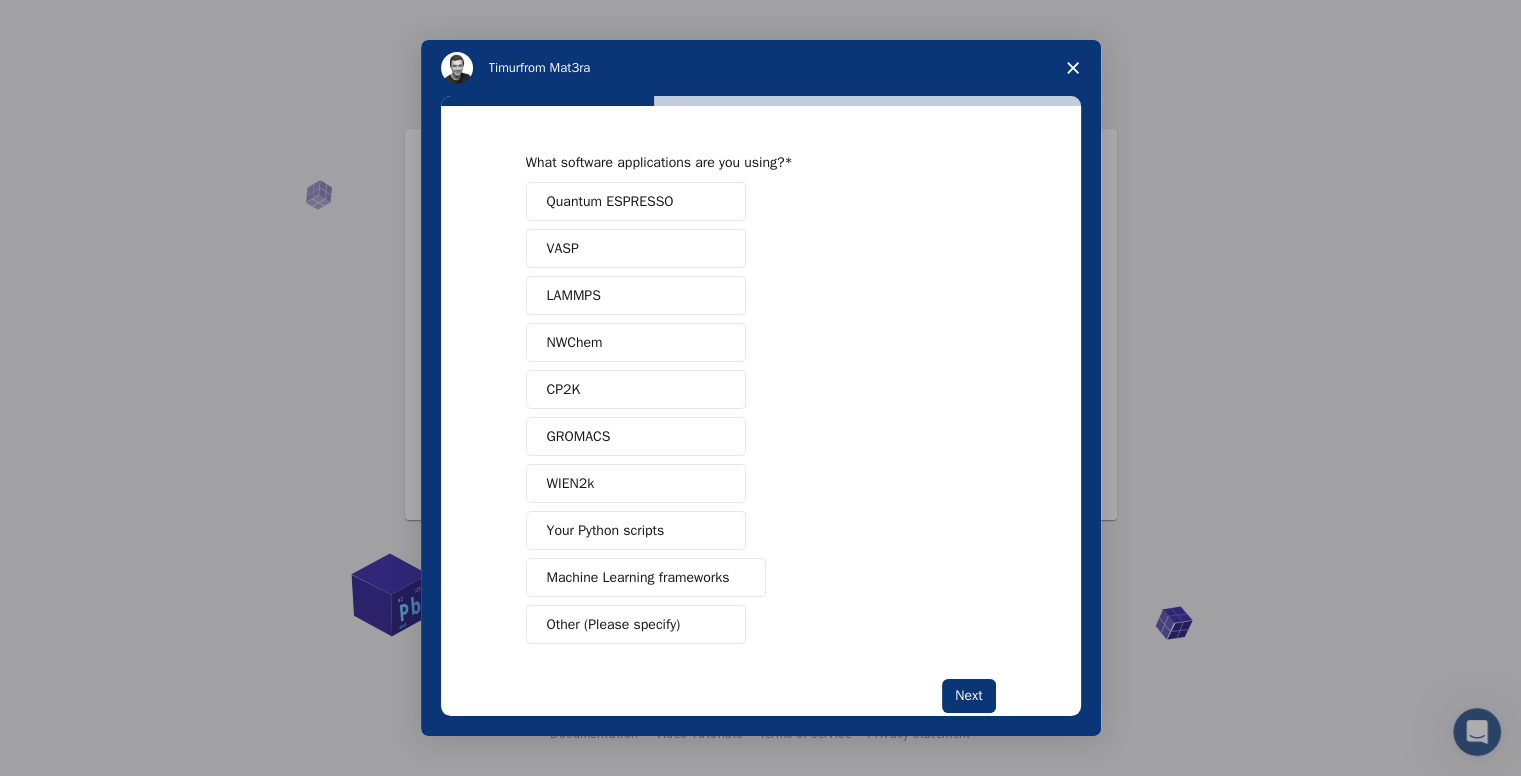 click on "Your Python scripts" at bounding box center (636, 530) 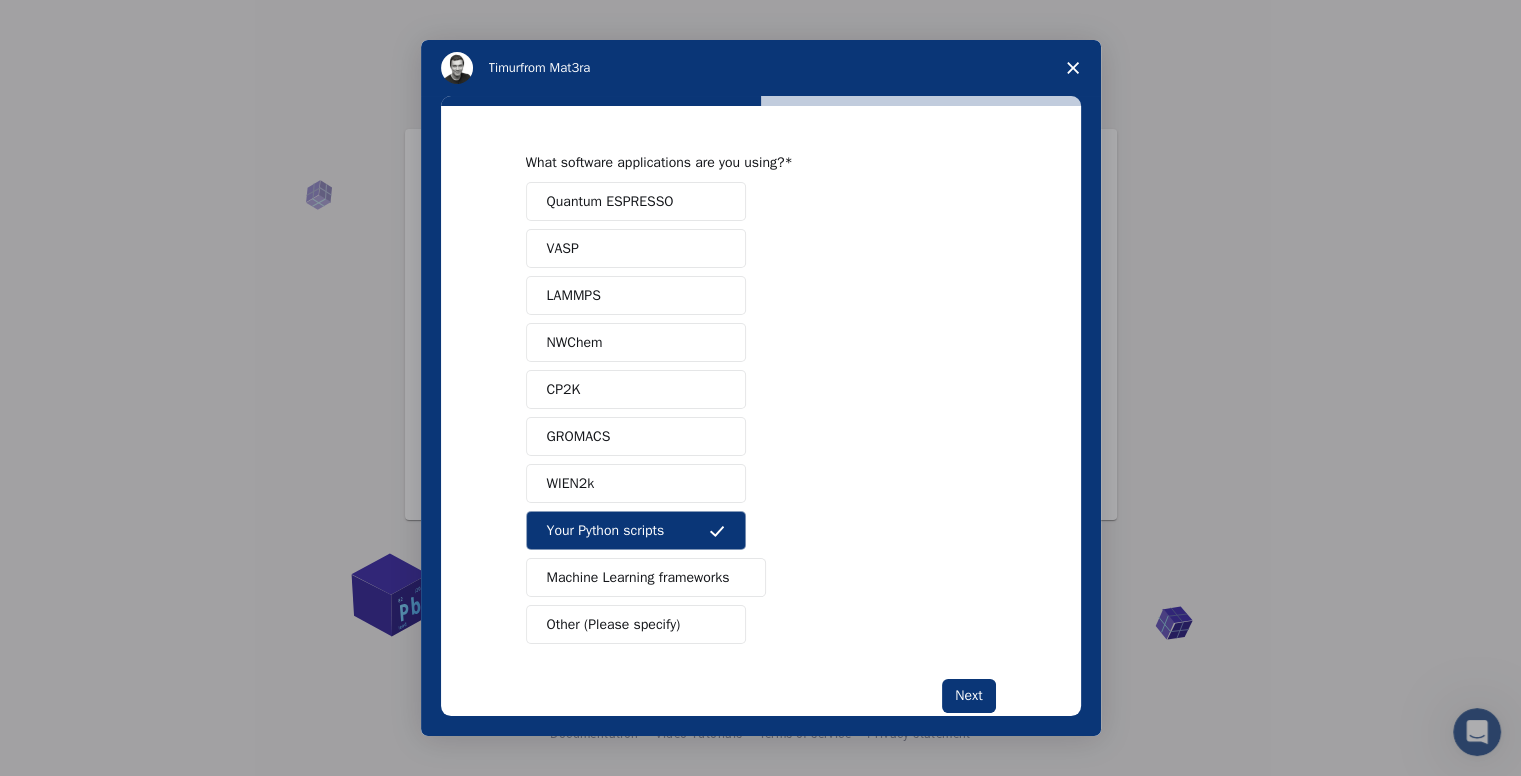 click on "Machine Learning frameworks" at bounding box center (638, 577) 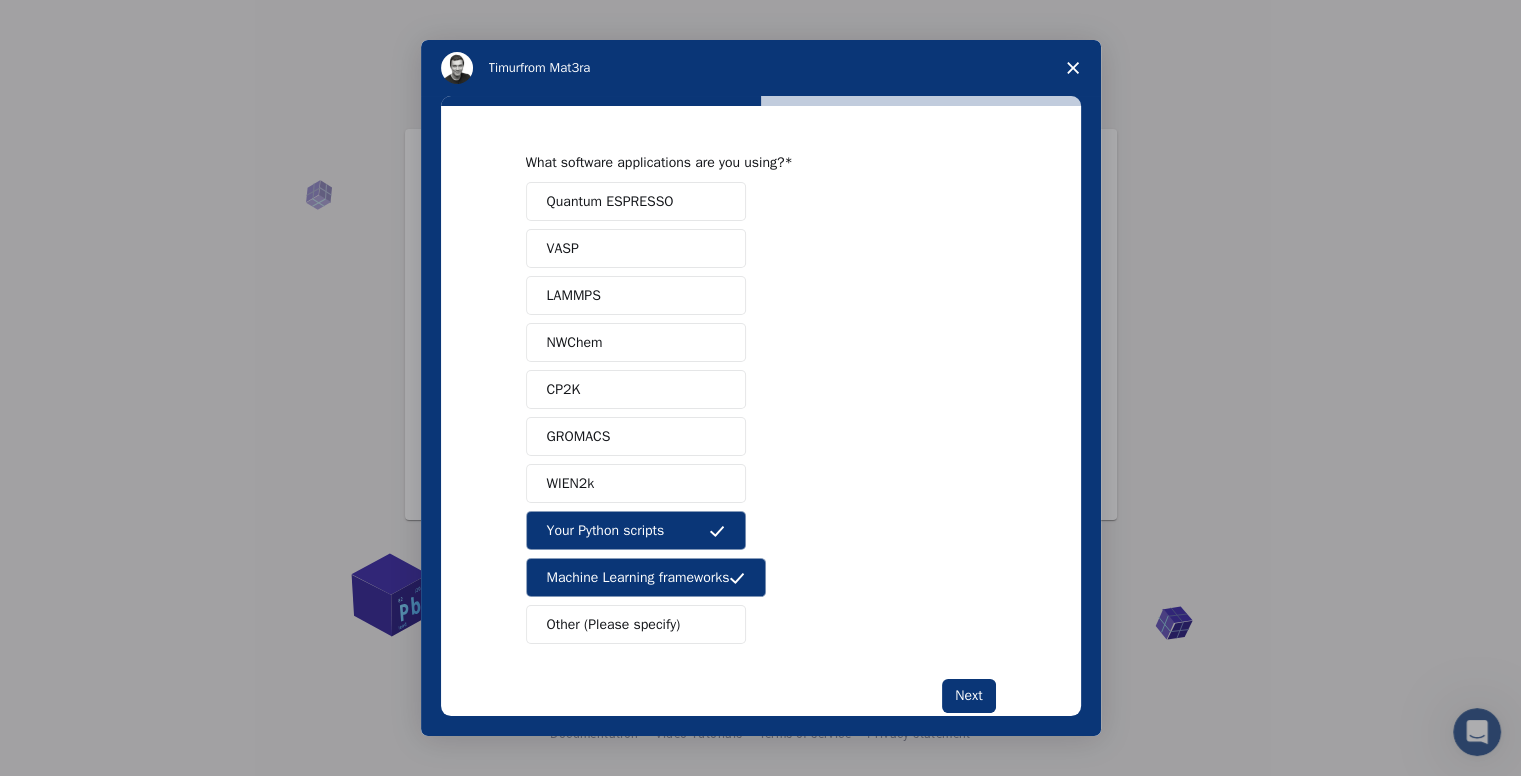 click on "GROMACS" at bounding box center [636, 436] 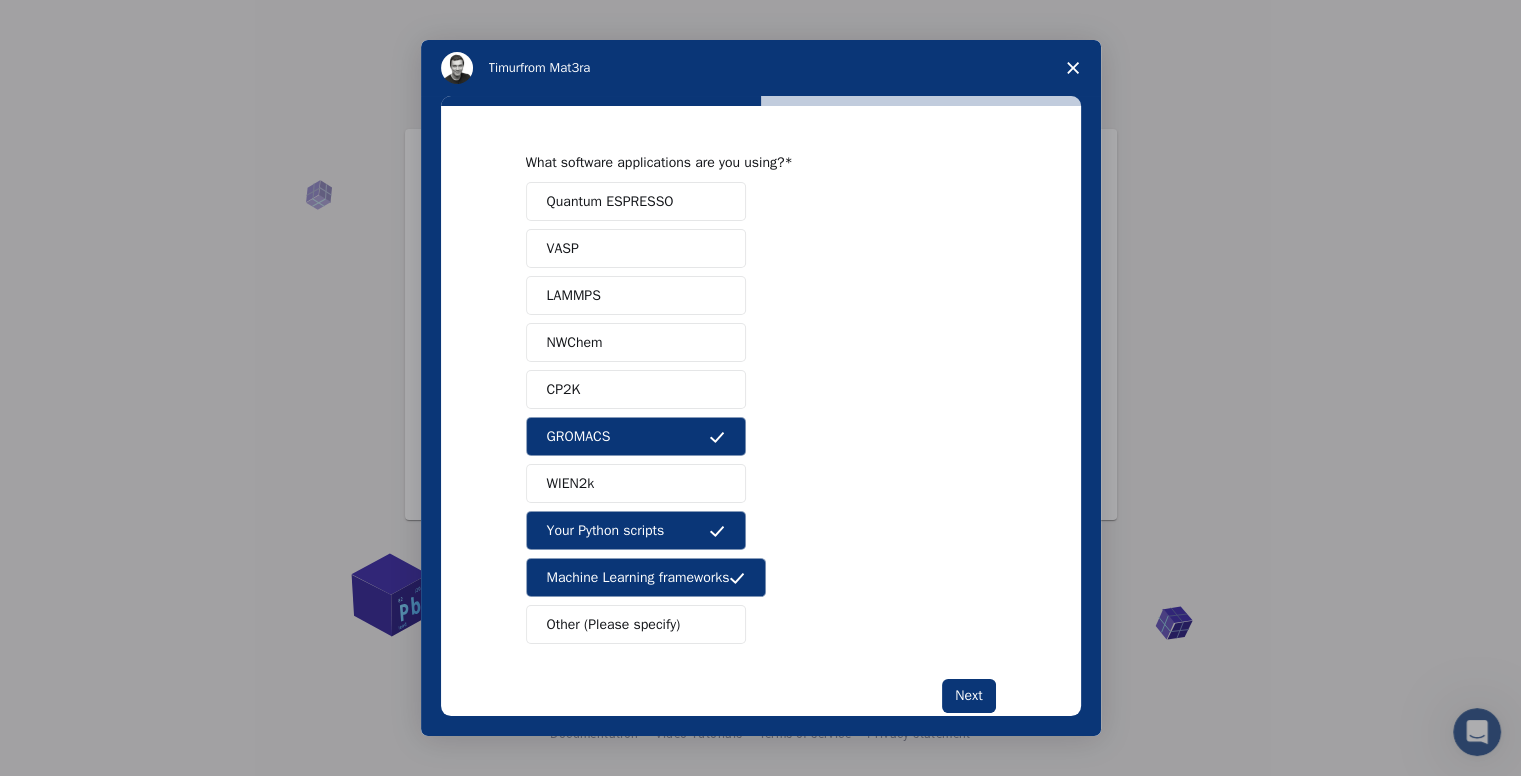 click on "WIEN2k" at bounding box center [636, 483] 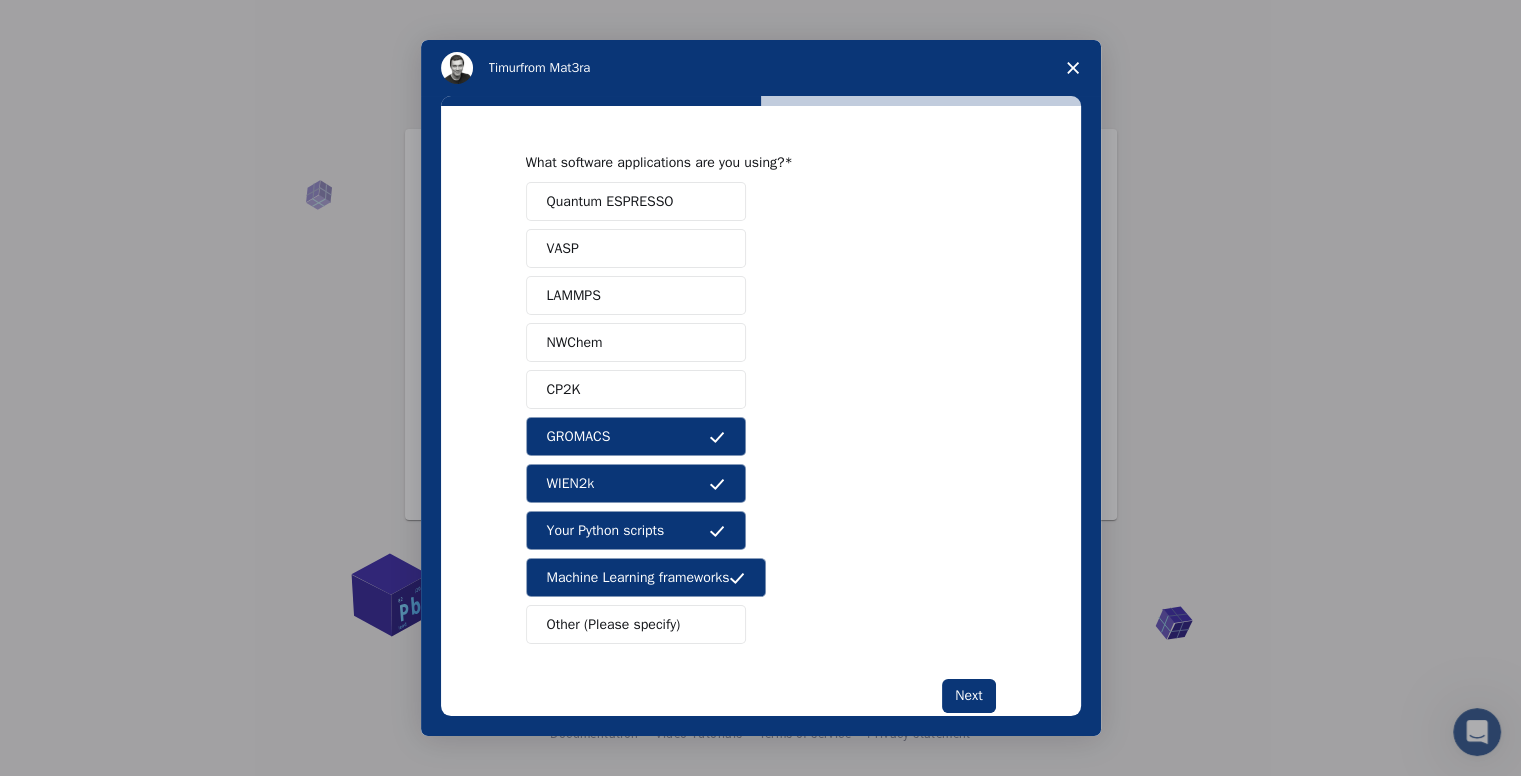 click on "LAMMPS" at bounding box center (636, 295) 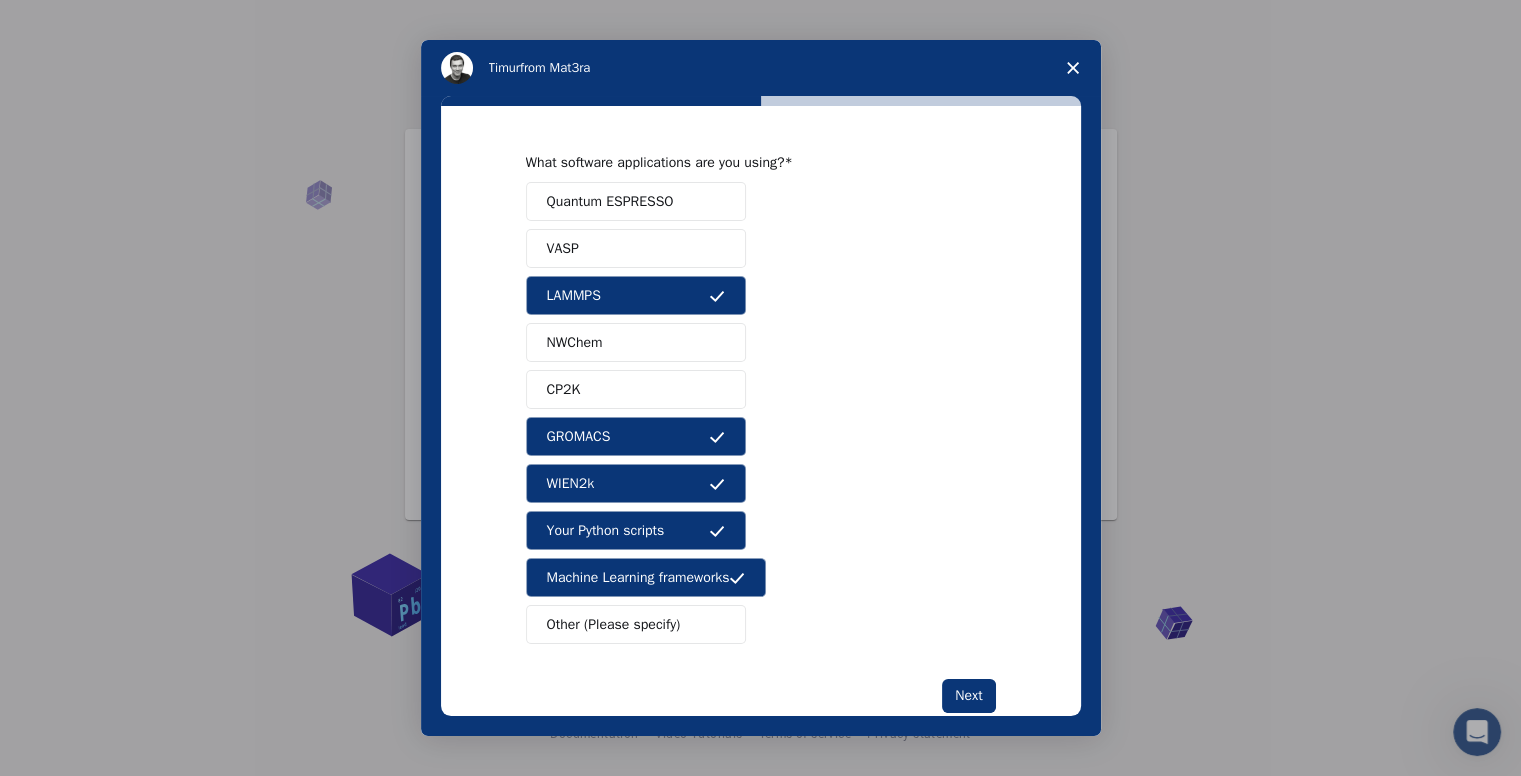 click on "Quantum ESPRESSO VASP LAMMPS NWChem CP2K GROMACS WIEN2k Your Python scripts Machine Learning frameworks Other (Please specify)" at bounding box center [761, 413] 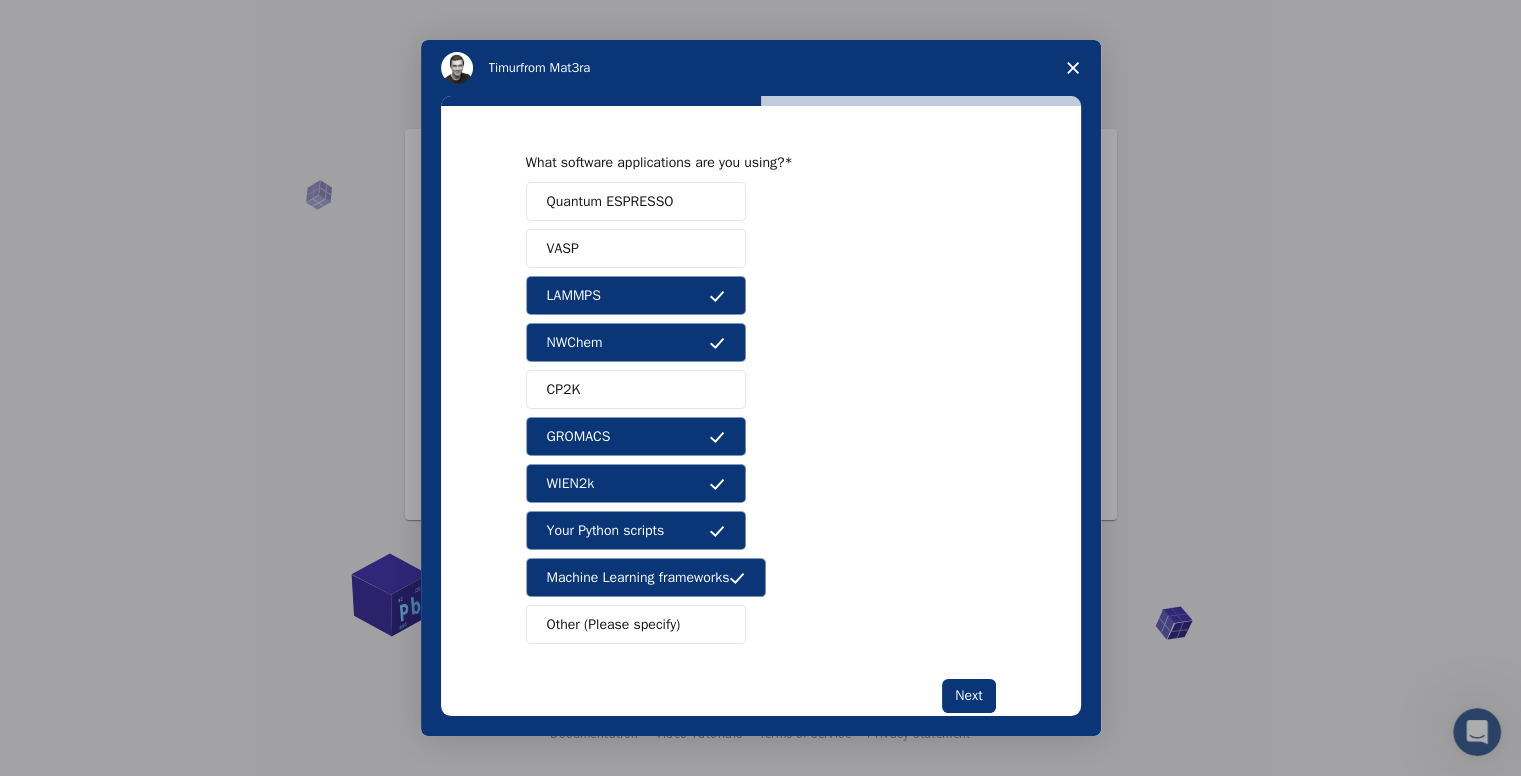 click on "CP2K" at bounding box center [636, 389] 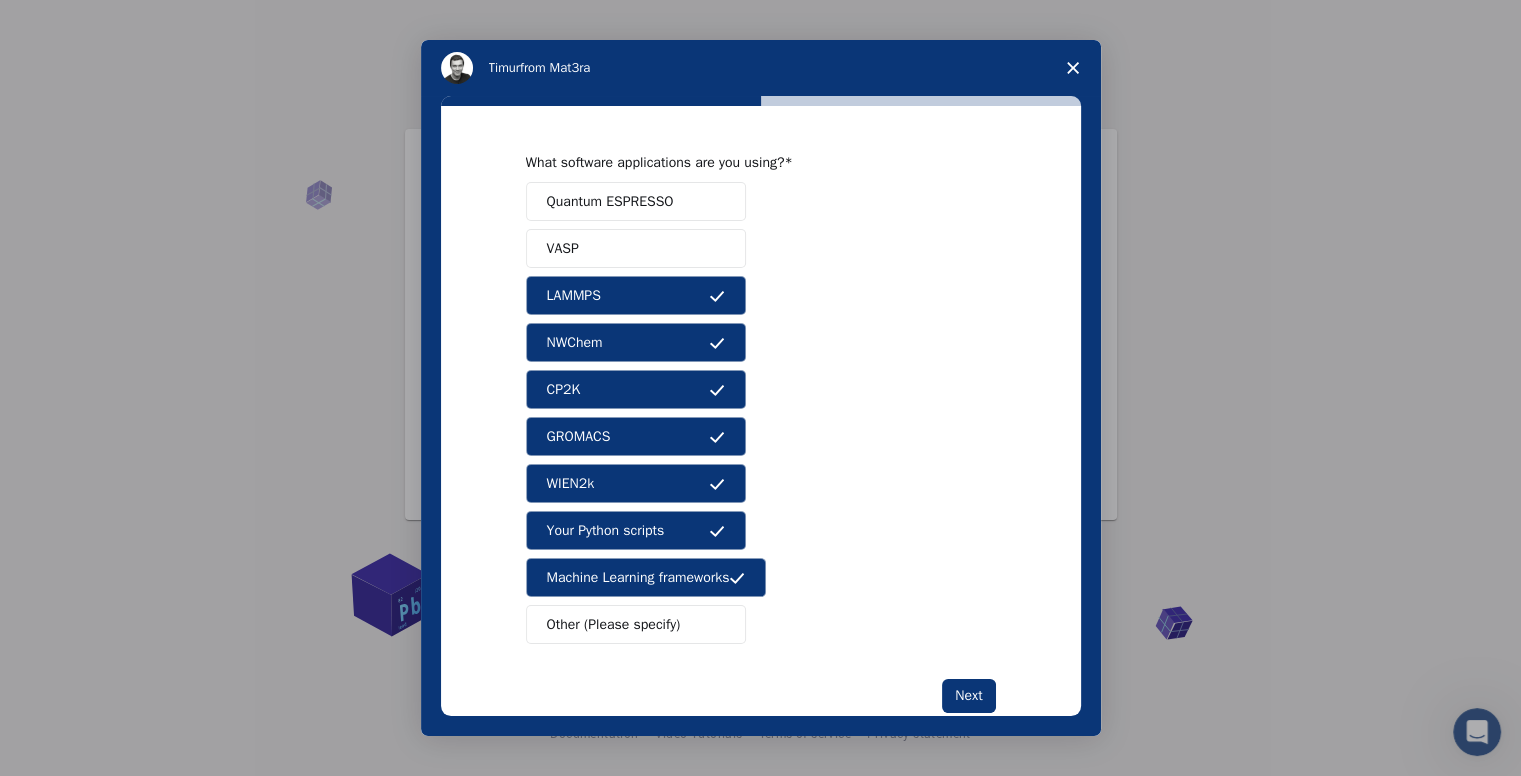 click on "Quantum ESPRESSO VASP LAMMPS NWChem CP2K GROMACS WIEN2k Your Python scripts Machine Learning frameworks Other (Please specify)" at bounding box center (761, 413) 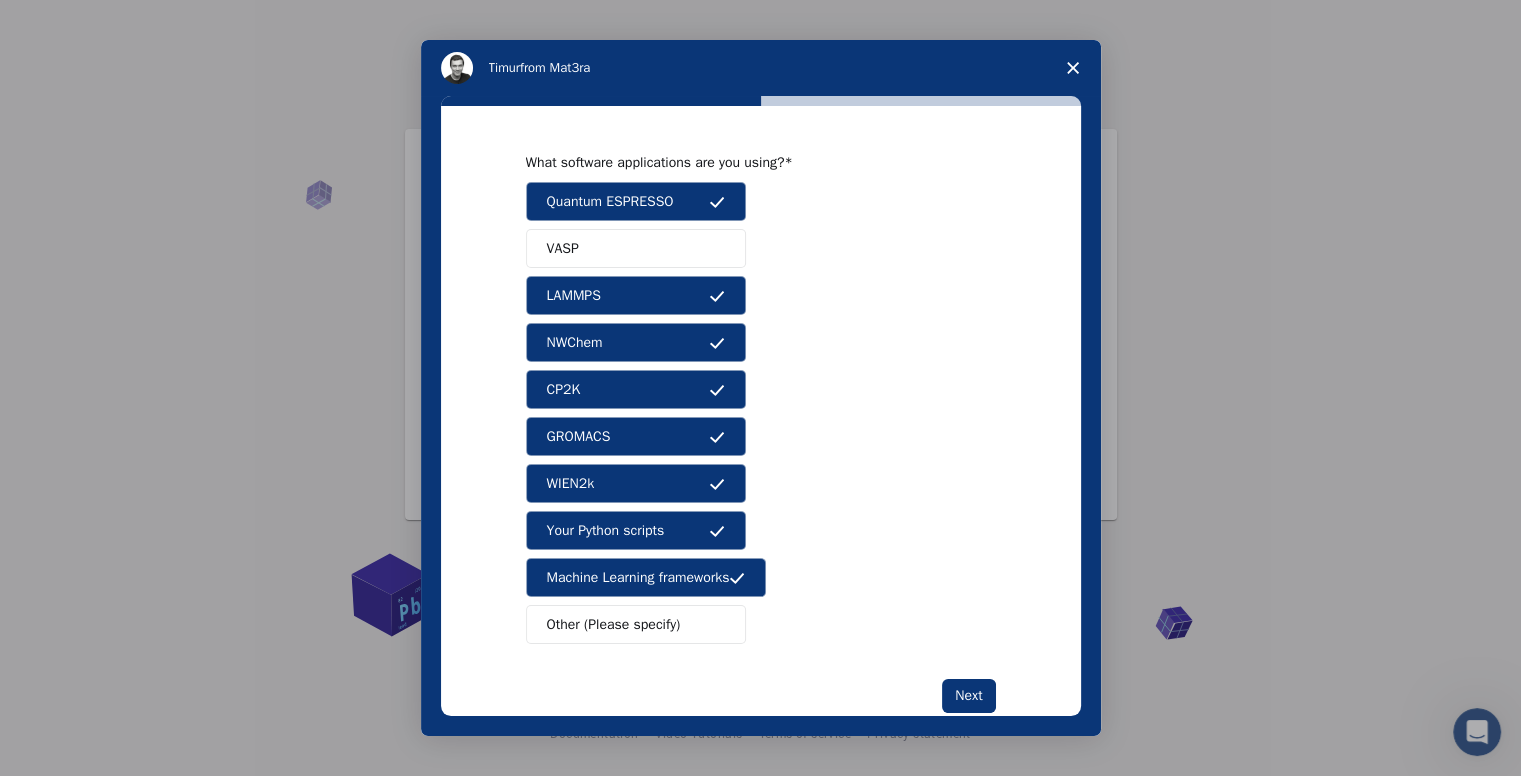 click on "VASP" at bounding box center [636, 248] 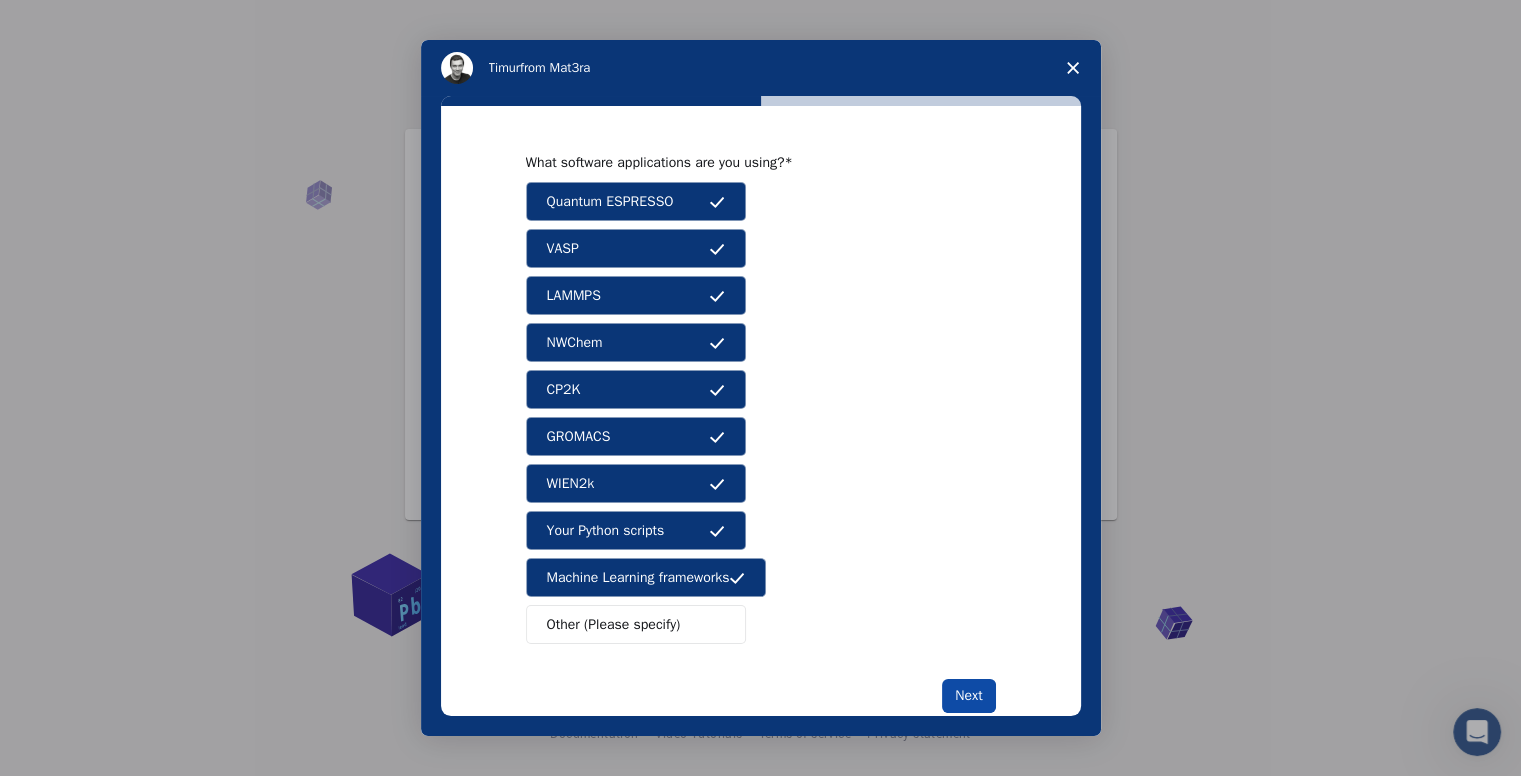 click on "Next" at bounding box center (968, 696) 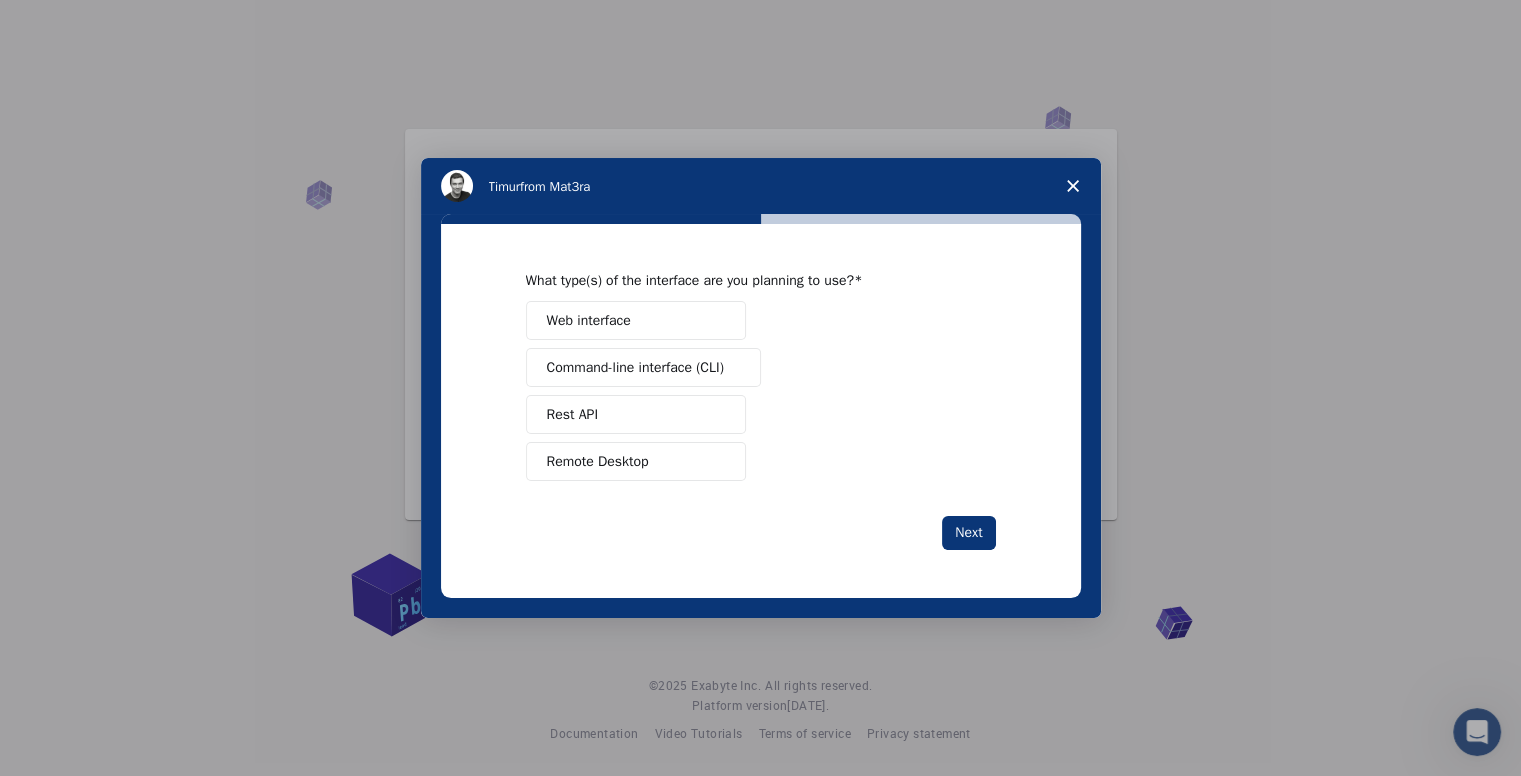 click on "Web interface" at bounding box center (636, 320) 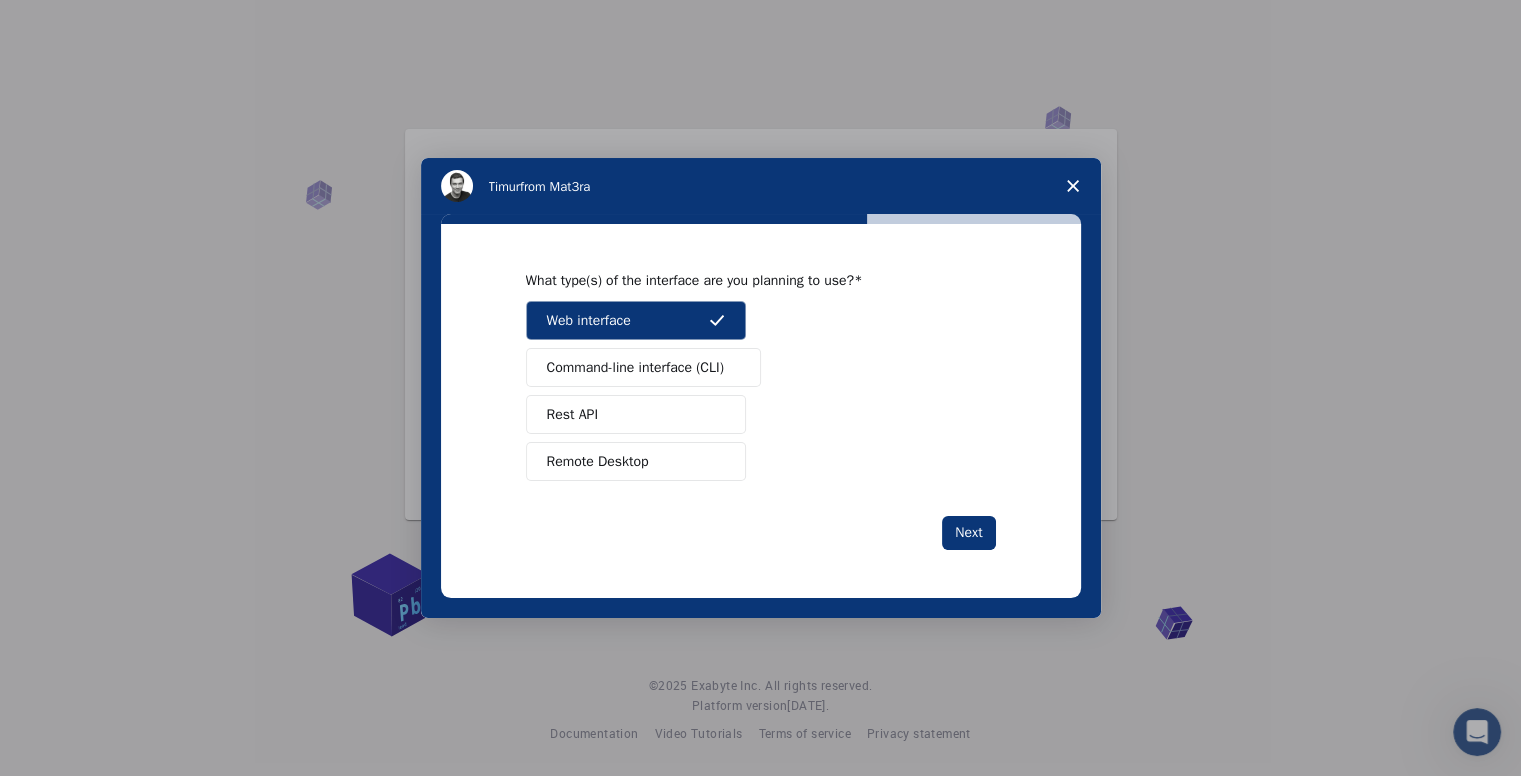 click on "Command-line interface (CLI)" at bounding box center (635, 367) 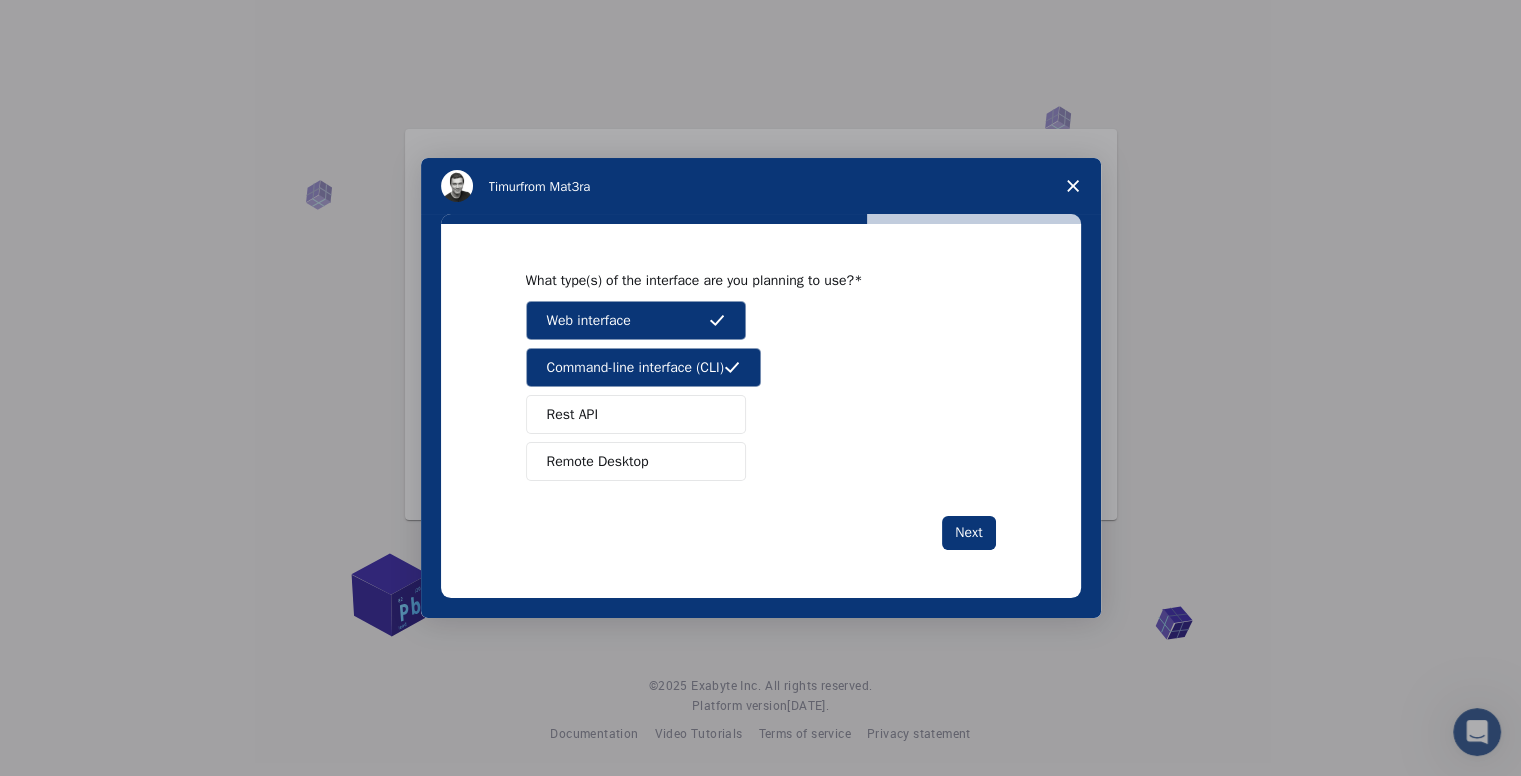 click on "Rest API" at bounding box center (636, 414) 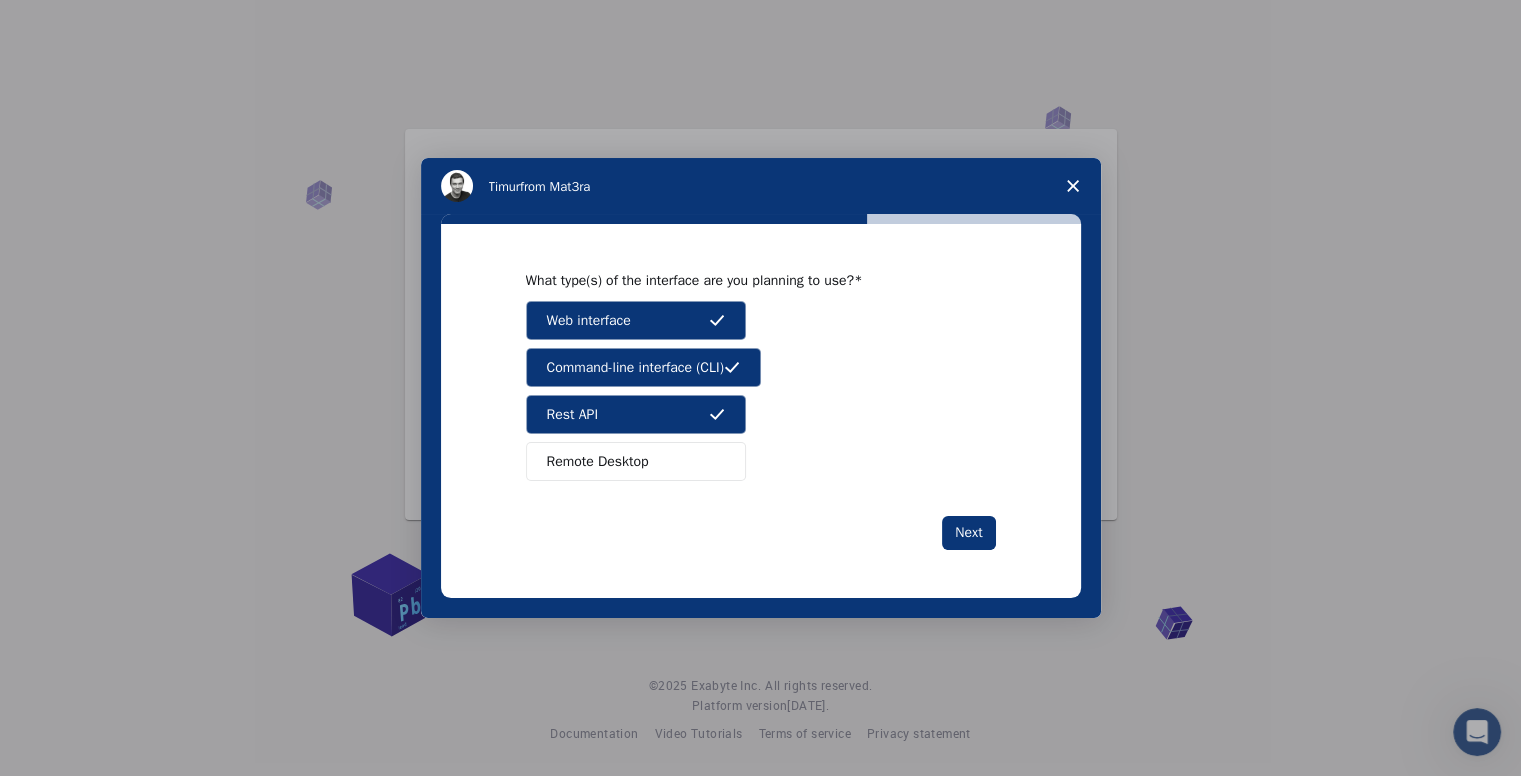 click on "Remote Desktop" at bounding box center (598, 461) 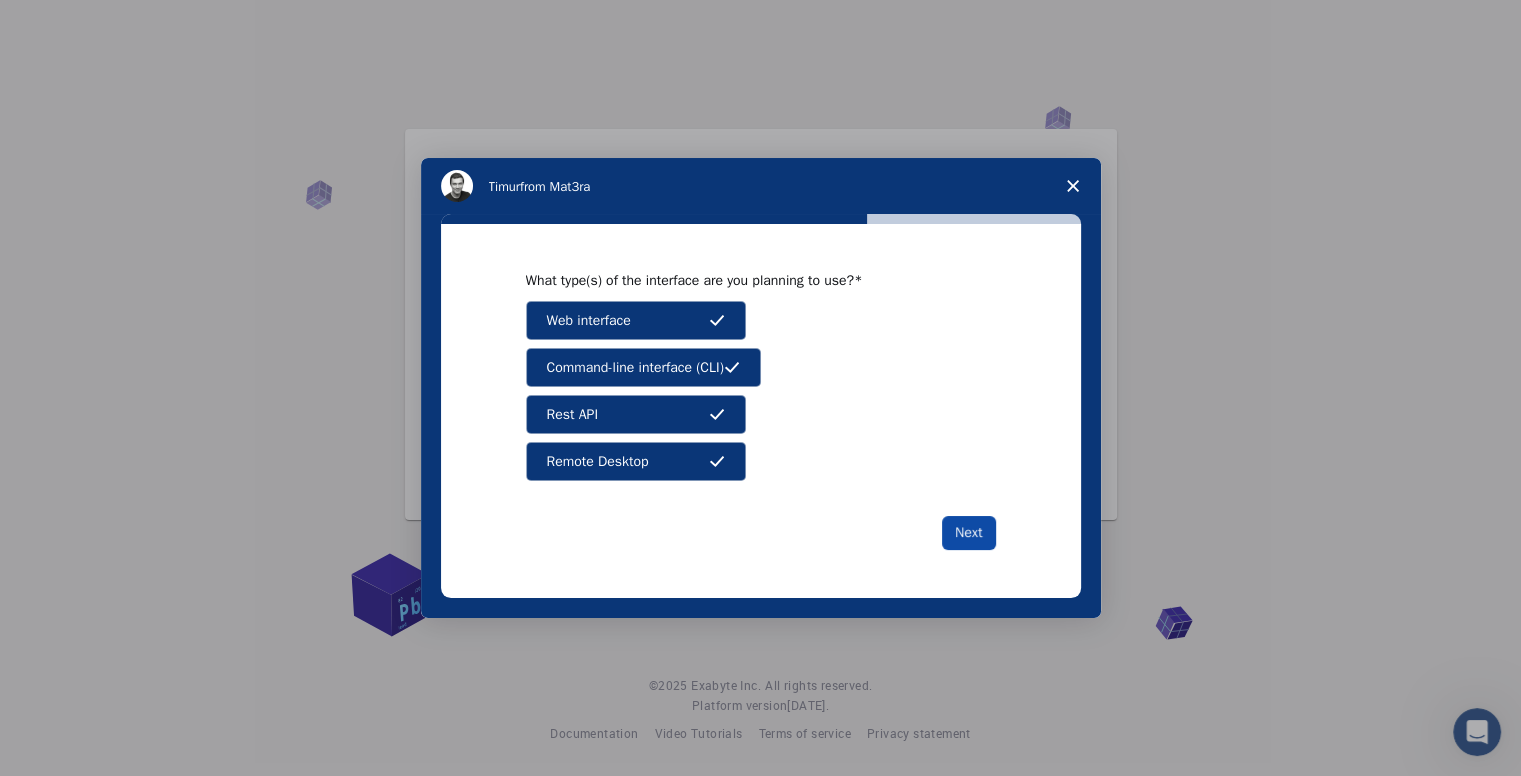 click on "Next" at bounding box center [968, 533] 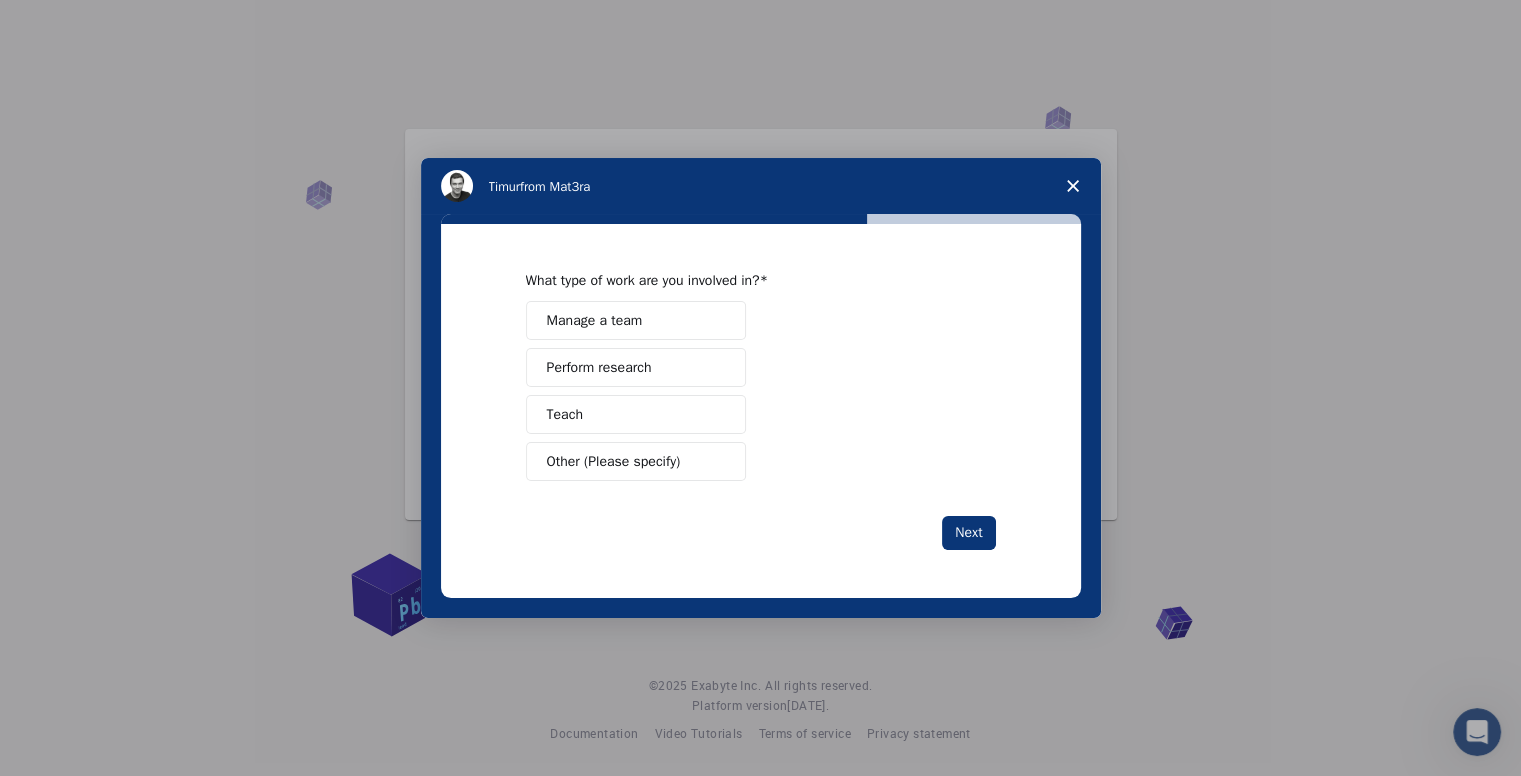 click on "Manage a team" at bounding box center (595, 320) 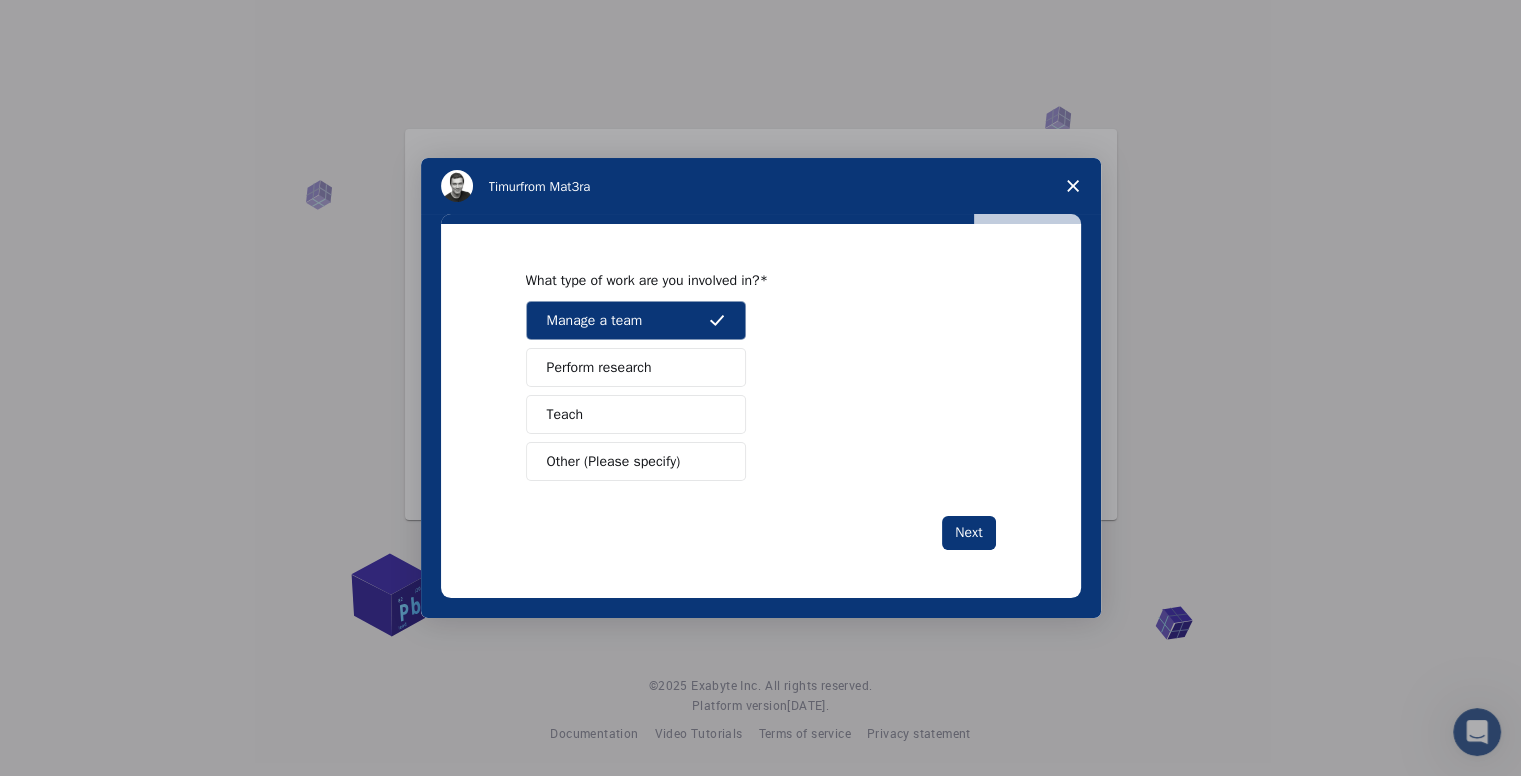 click on "Teach" at bounding box center [636, 414] 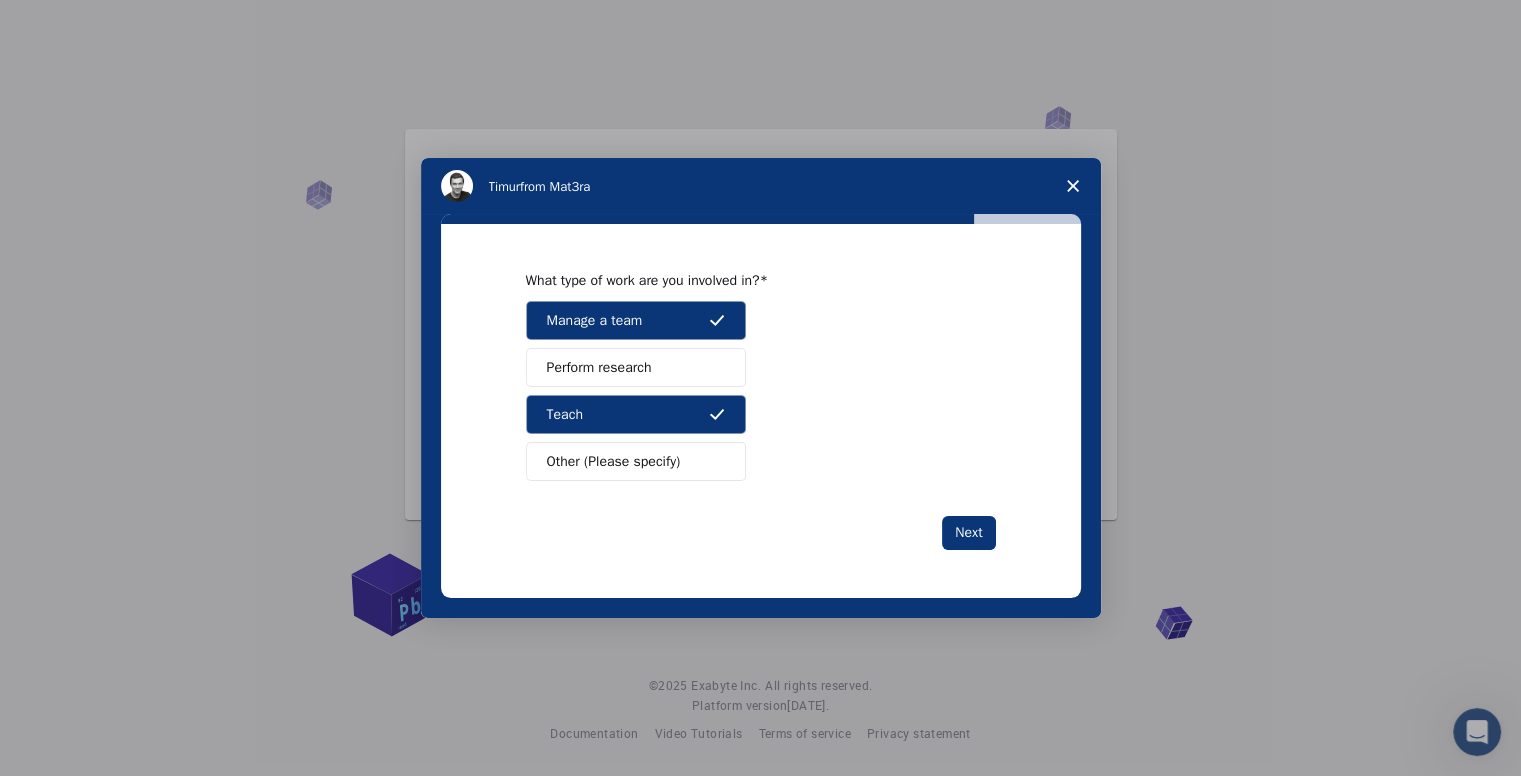 click on "Perform research" at bounding box center (599, 367) 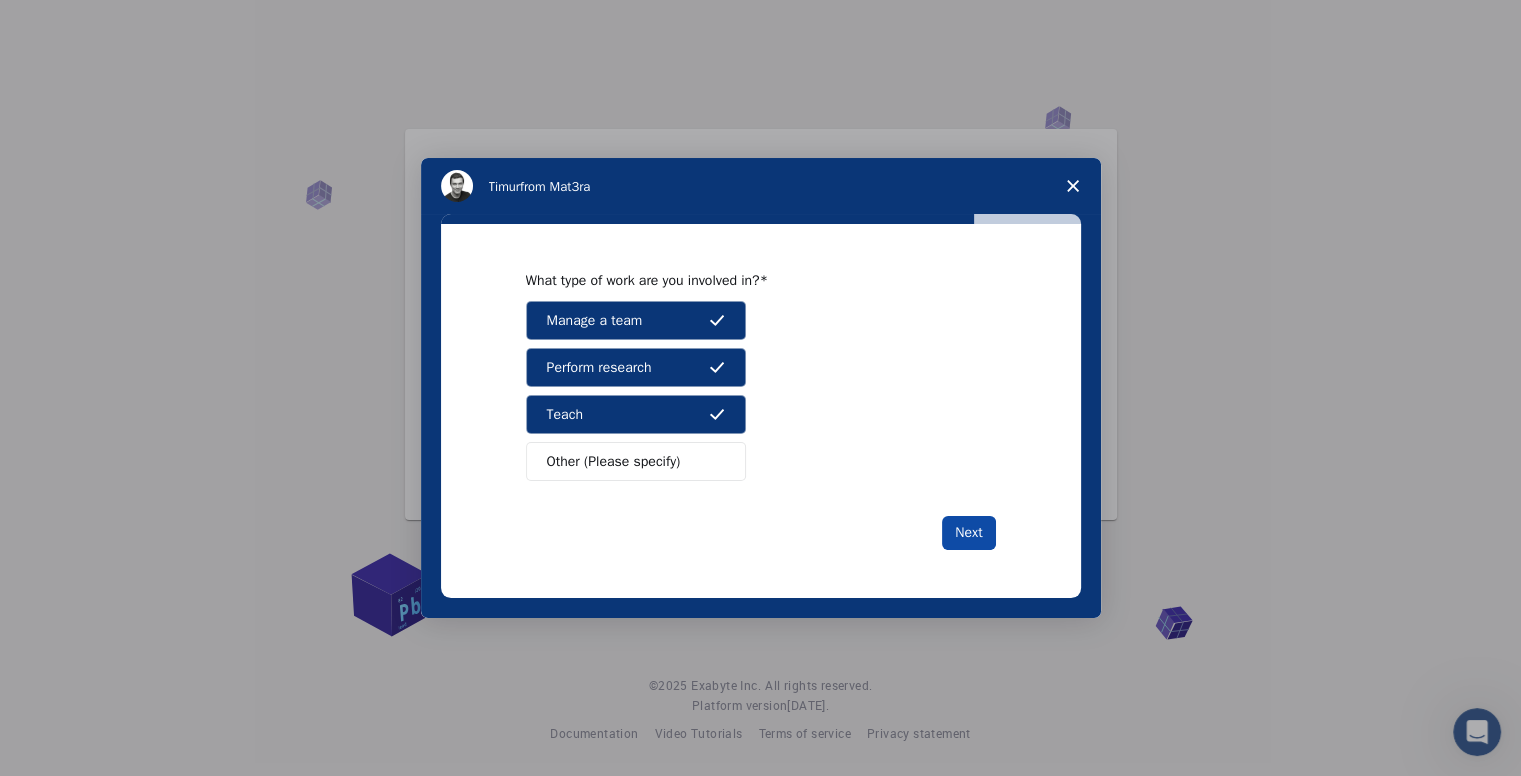 click on "Next" at bounding box center [968, 533] 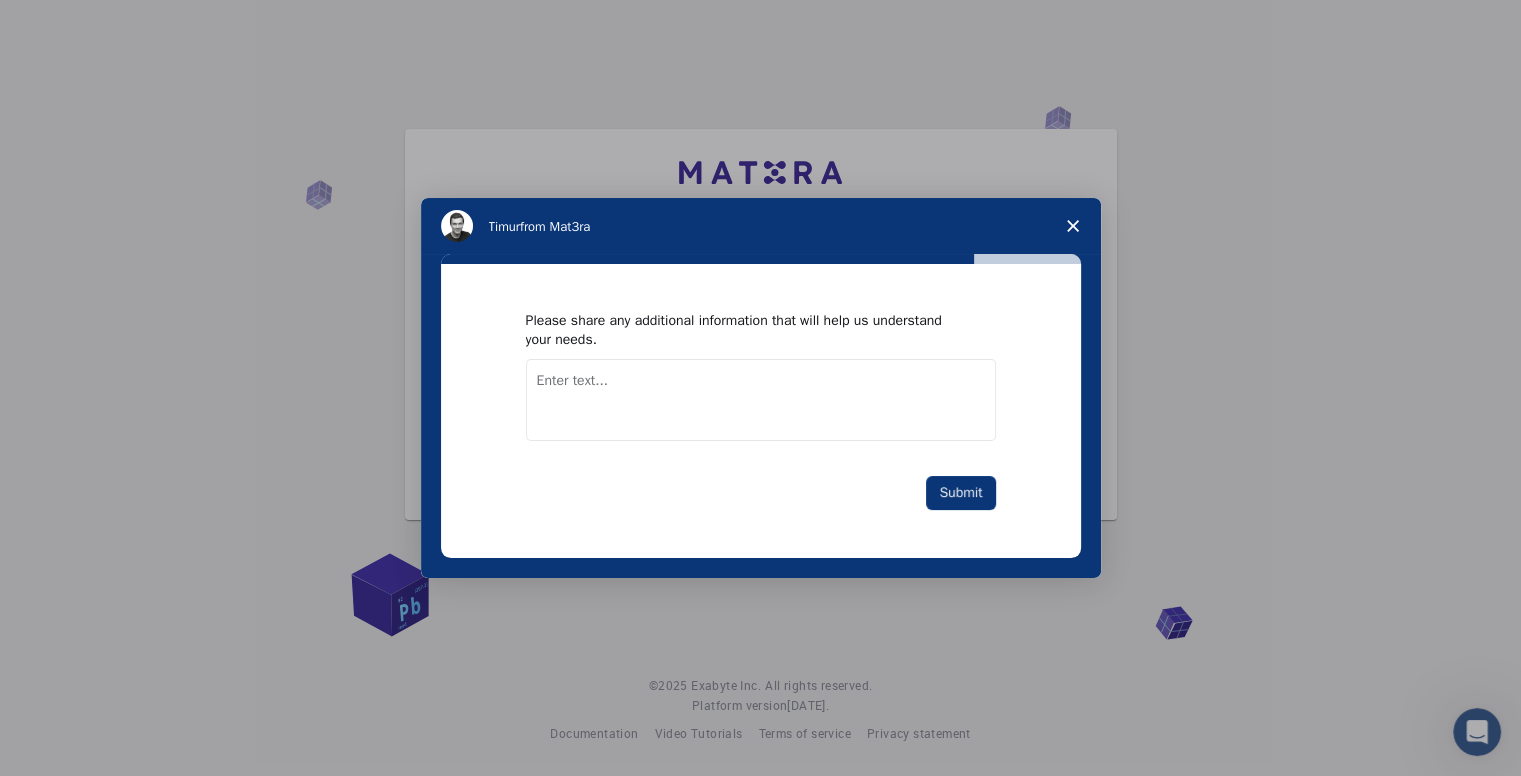 click at bounding box center [761, 400] 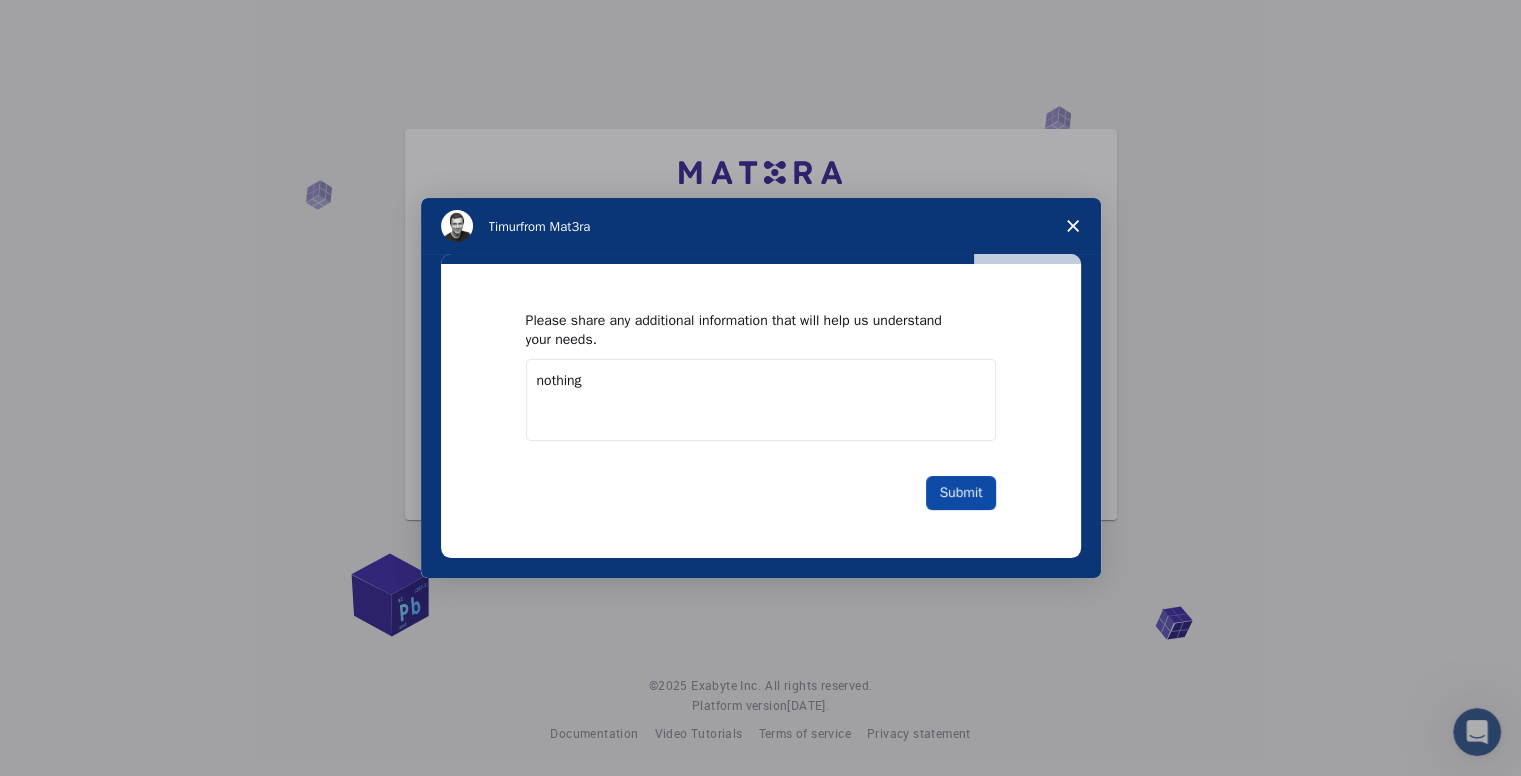 type on "nothing" 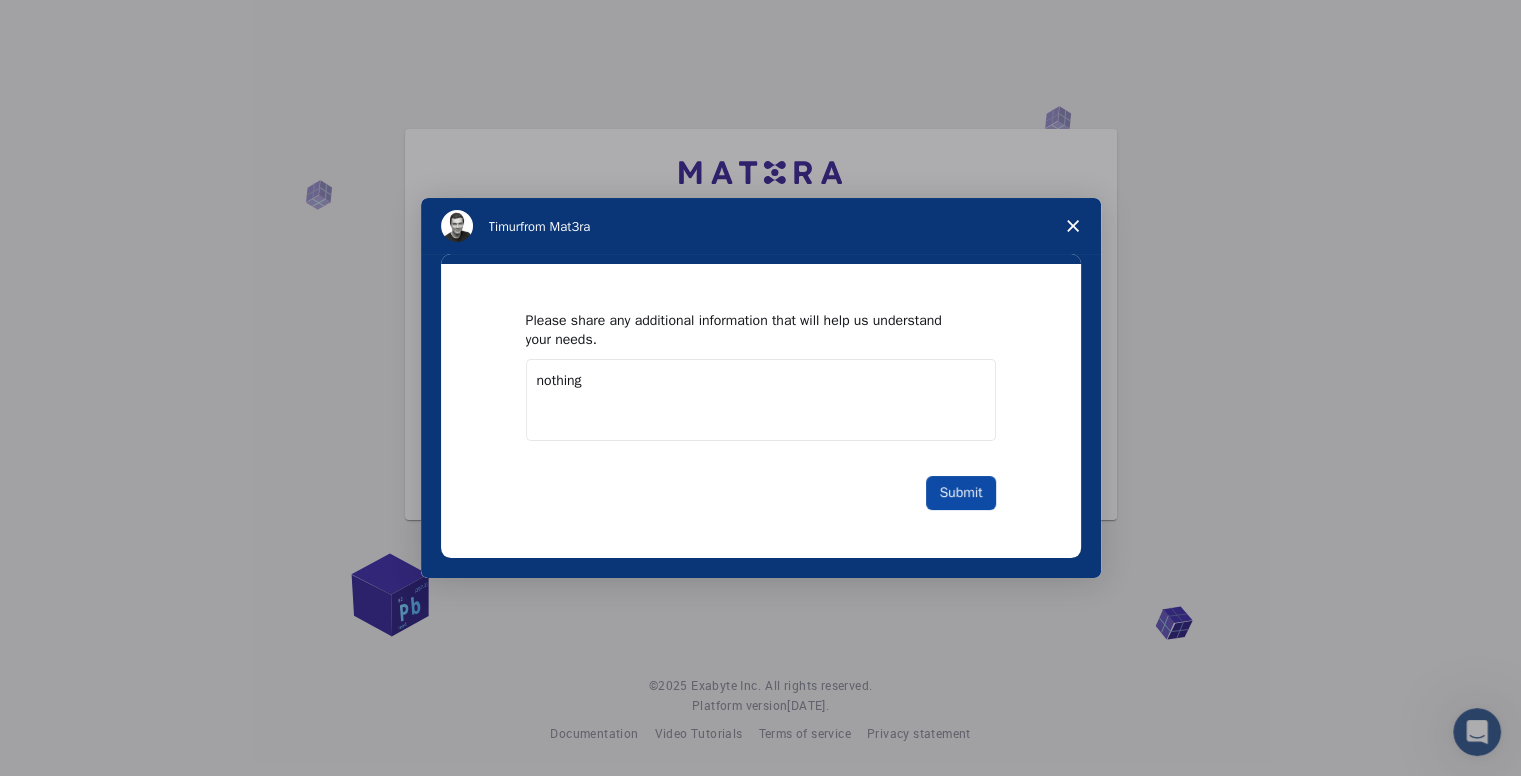 click on "Submit" at bounding box center (960, 493) 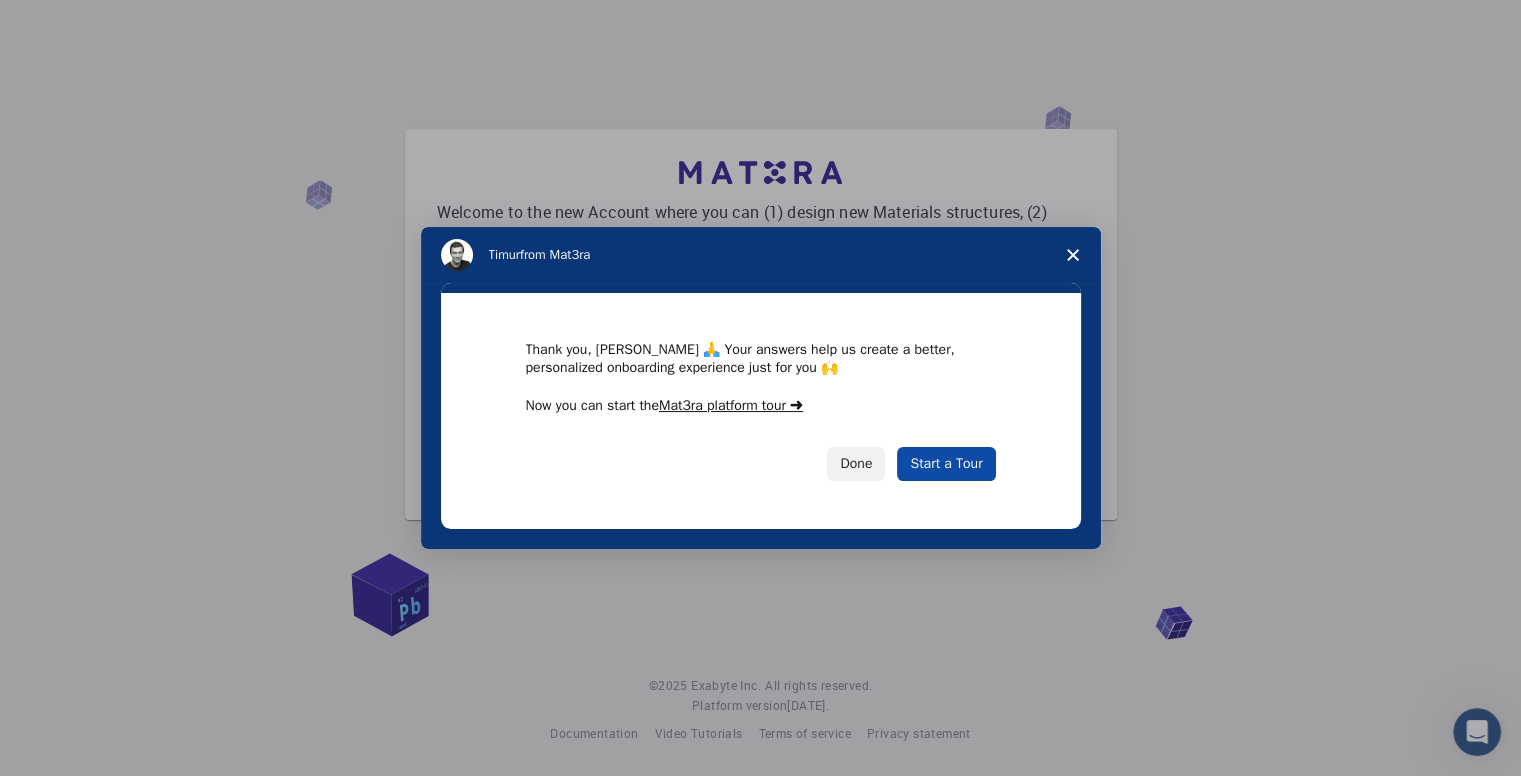 click on "Start a Tour" at bounding box center (946, 464) 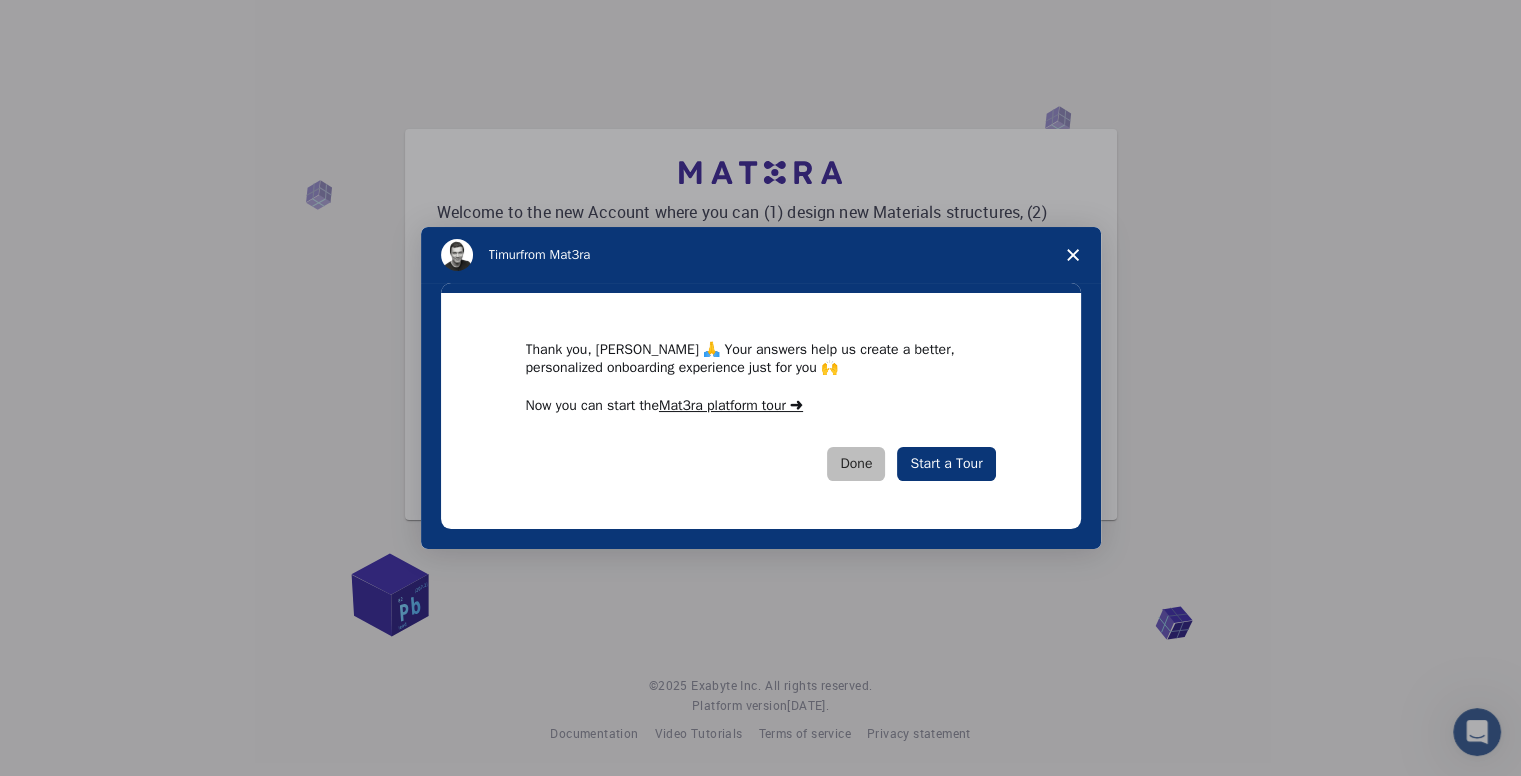 click on "Done" at bounding box center [856, 464] 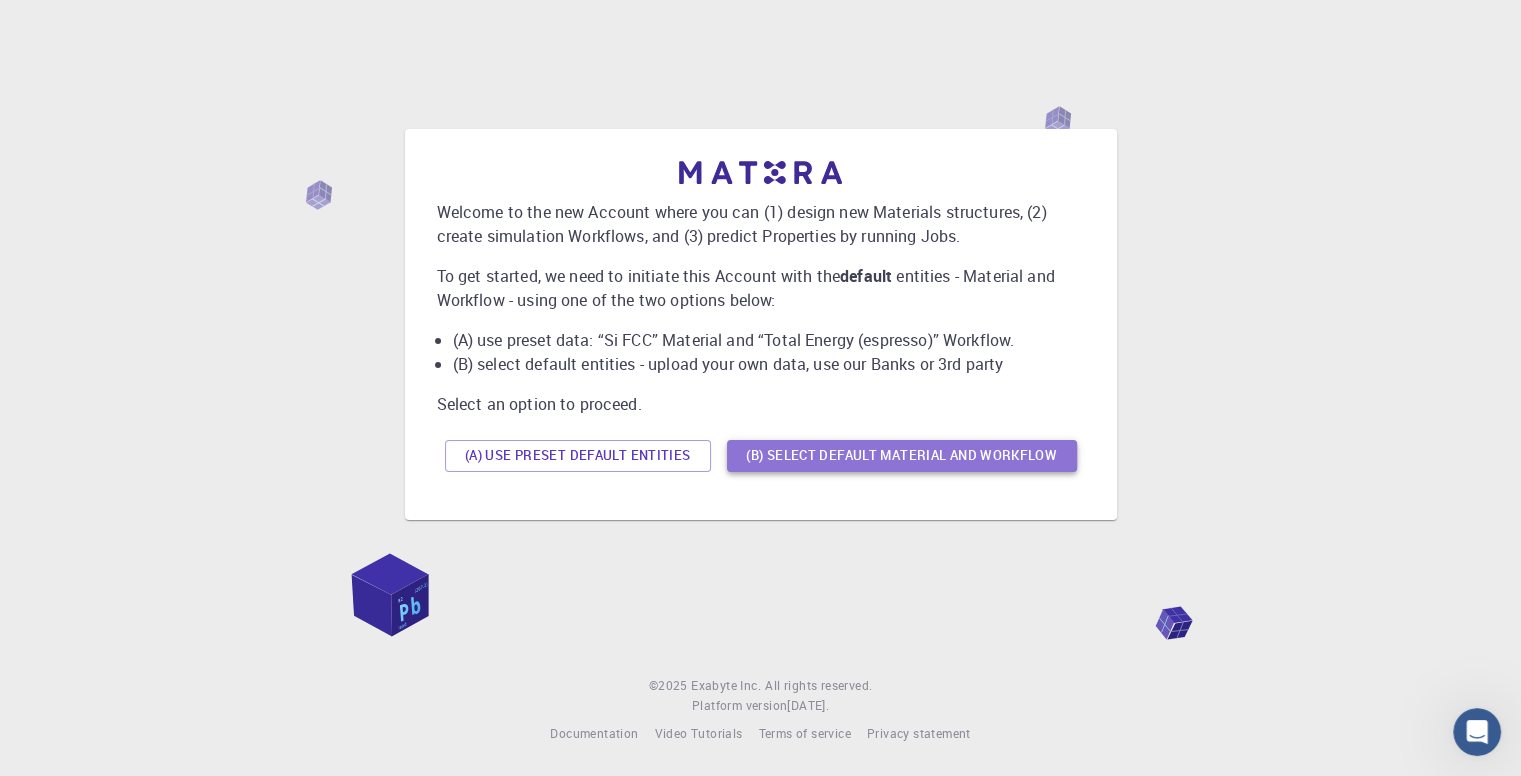 click on "(B) Select default material and workflow" at bounding box center [902, 456] 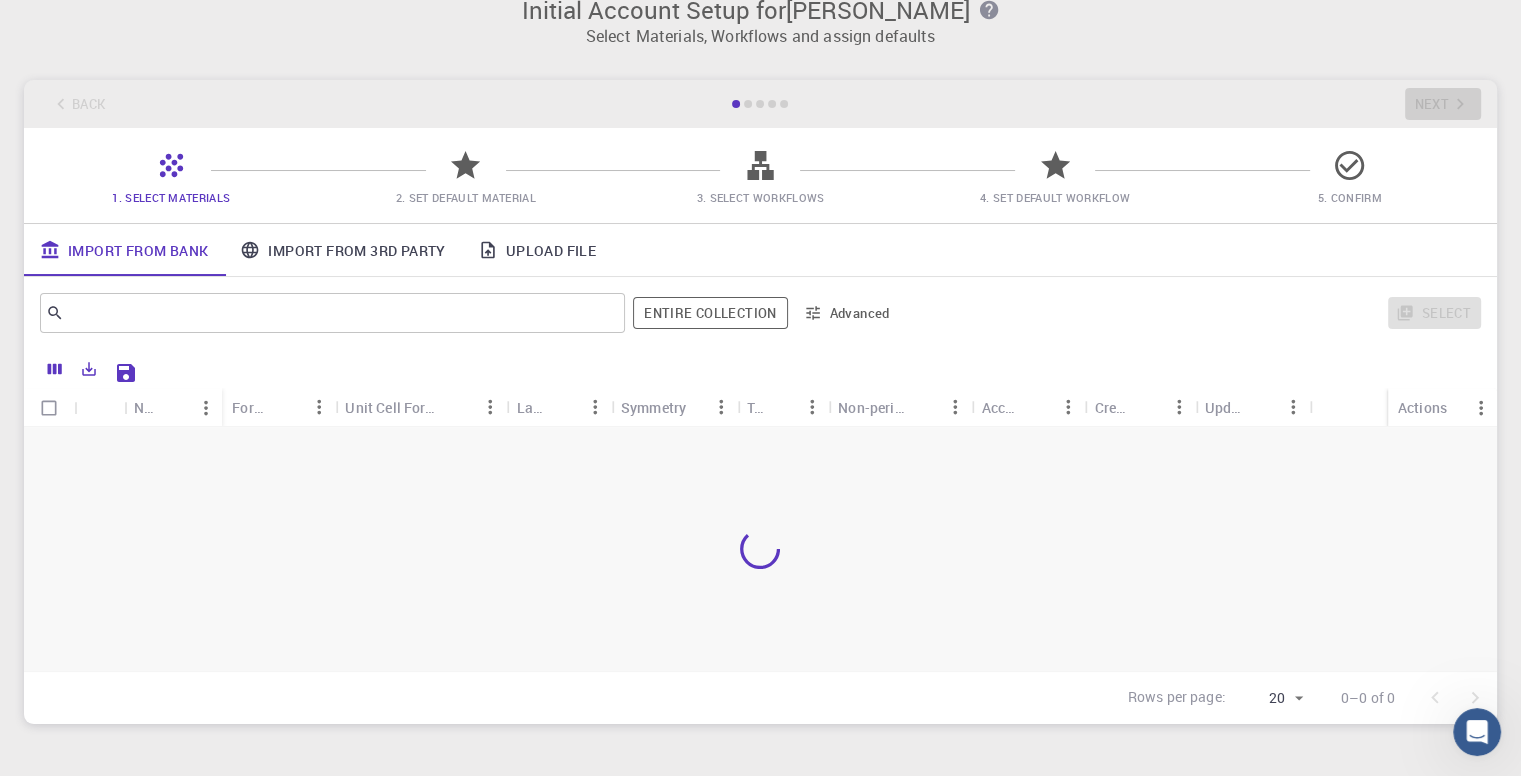 scroll, scrollTop: 132, scrollLeft: 0, axis: vertical 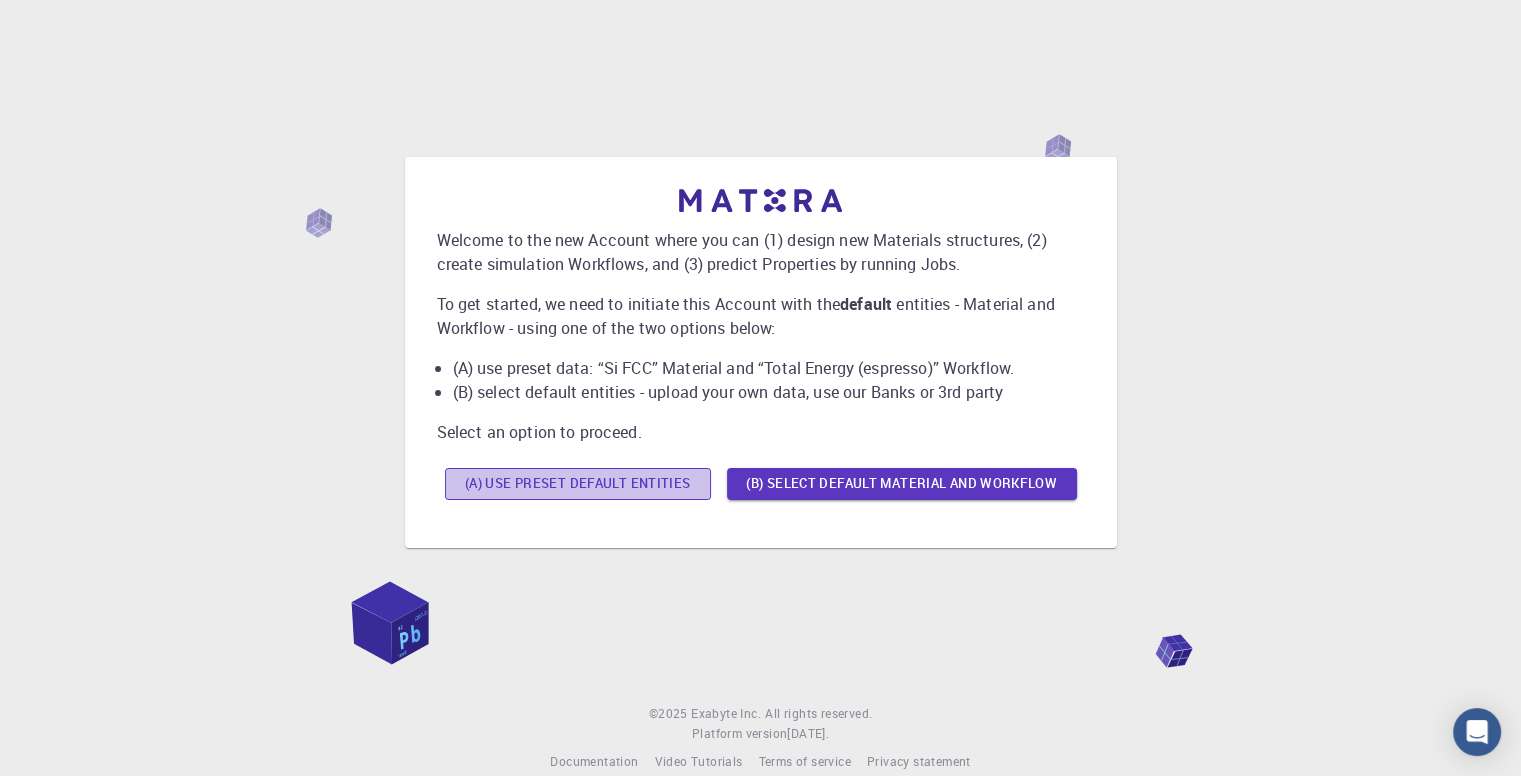 click on "(A) Use preset default entities" at bounding box center (578, 484) 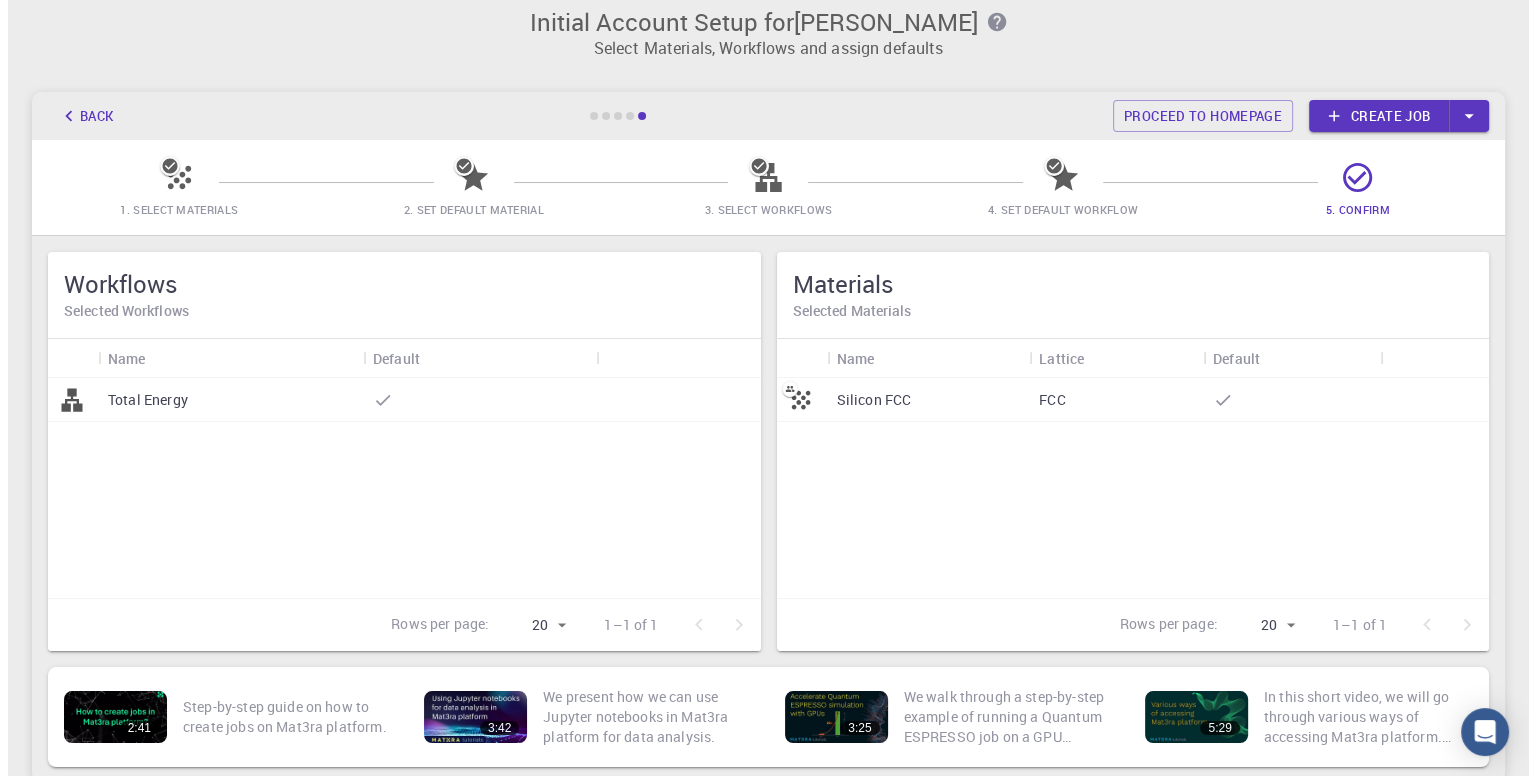 scroll, scrollTop: 0, scrollLeft: 0, axis: both 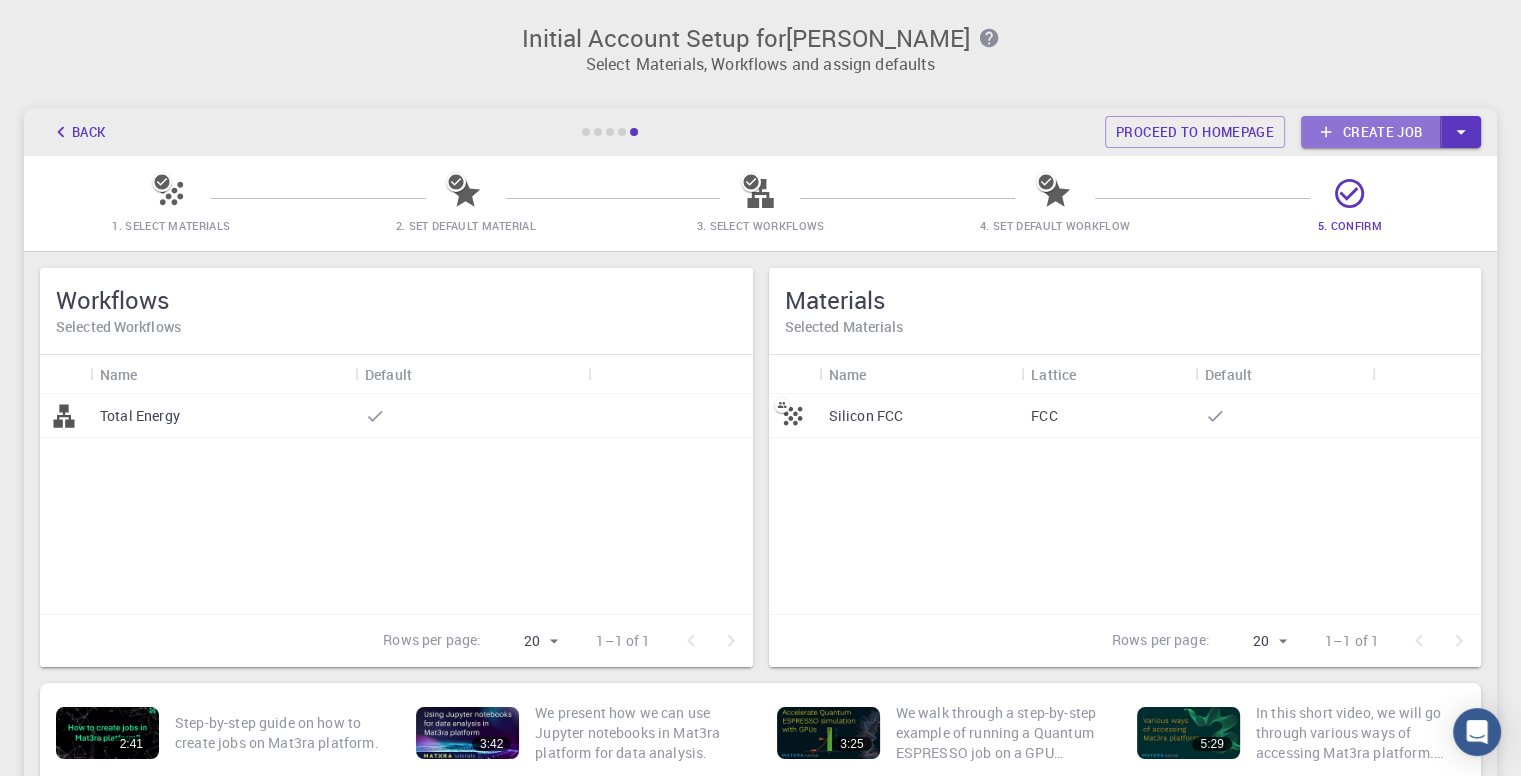 click on "Create job" at bounding box center [1371, 132] 